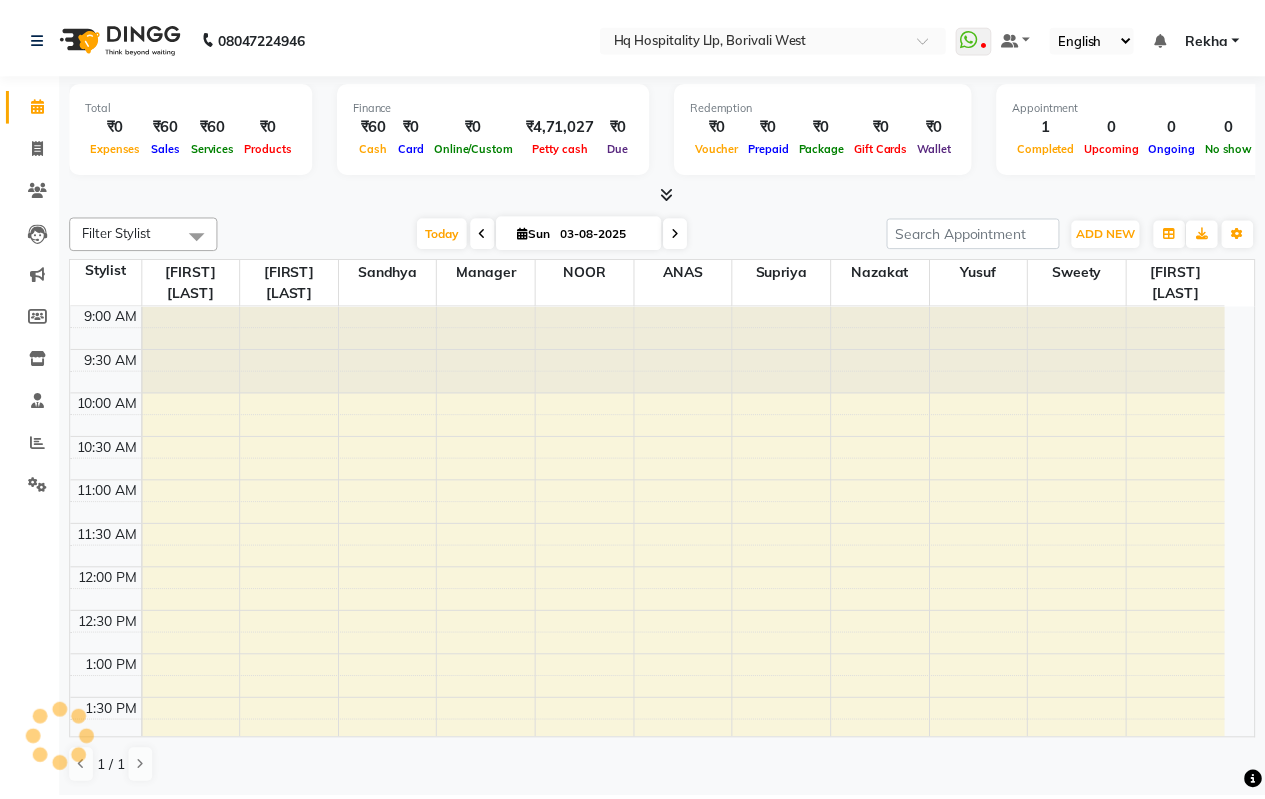 scroll, scrollTop: 0, scrollLeft: 0, axis: both 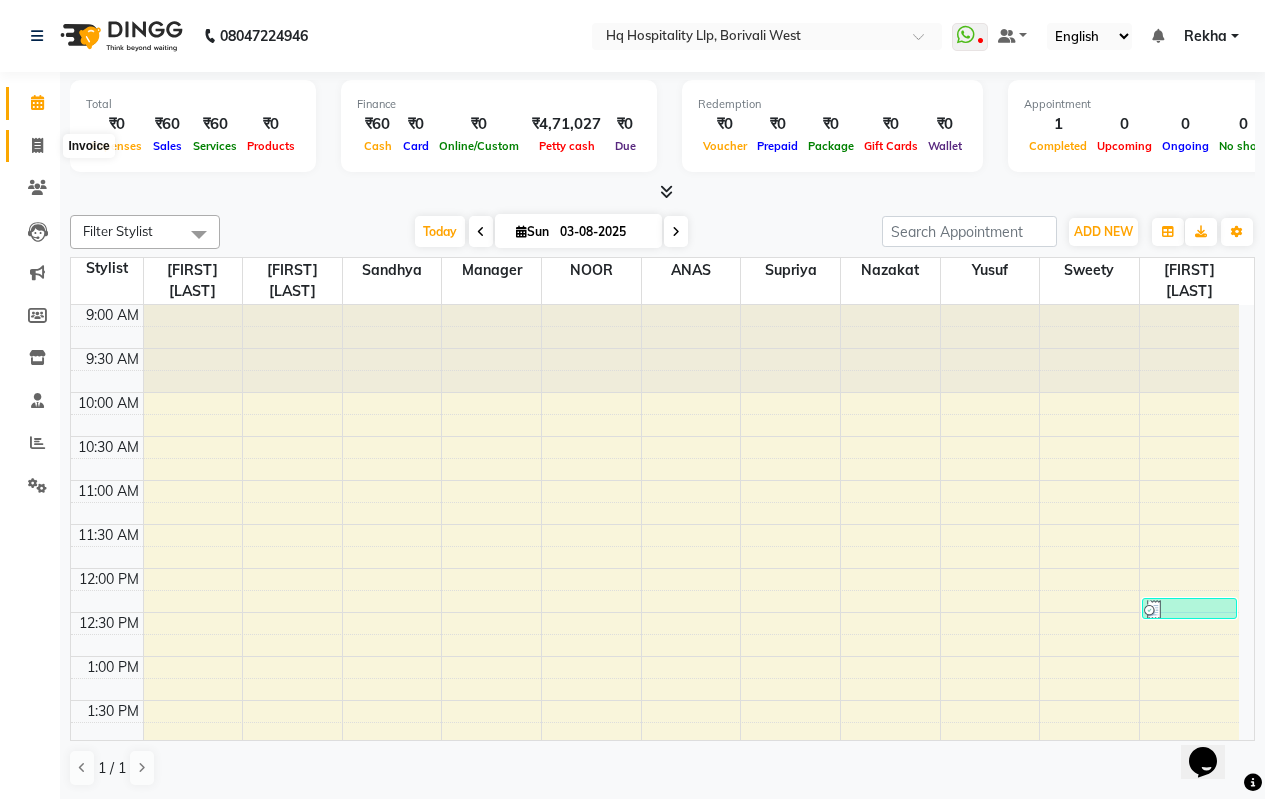 click 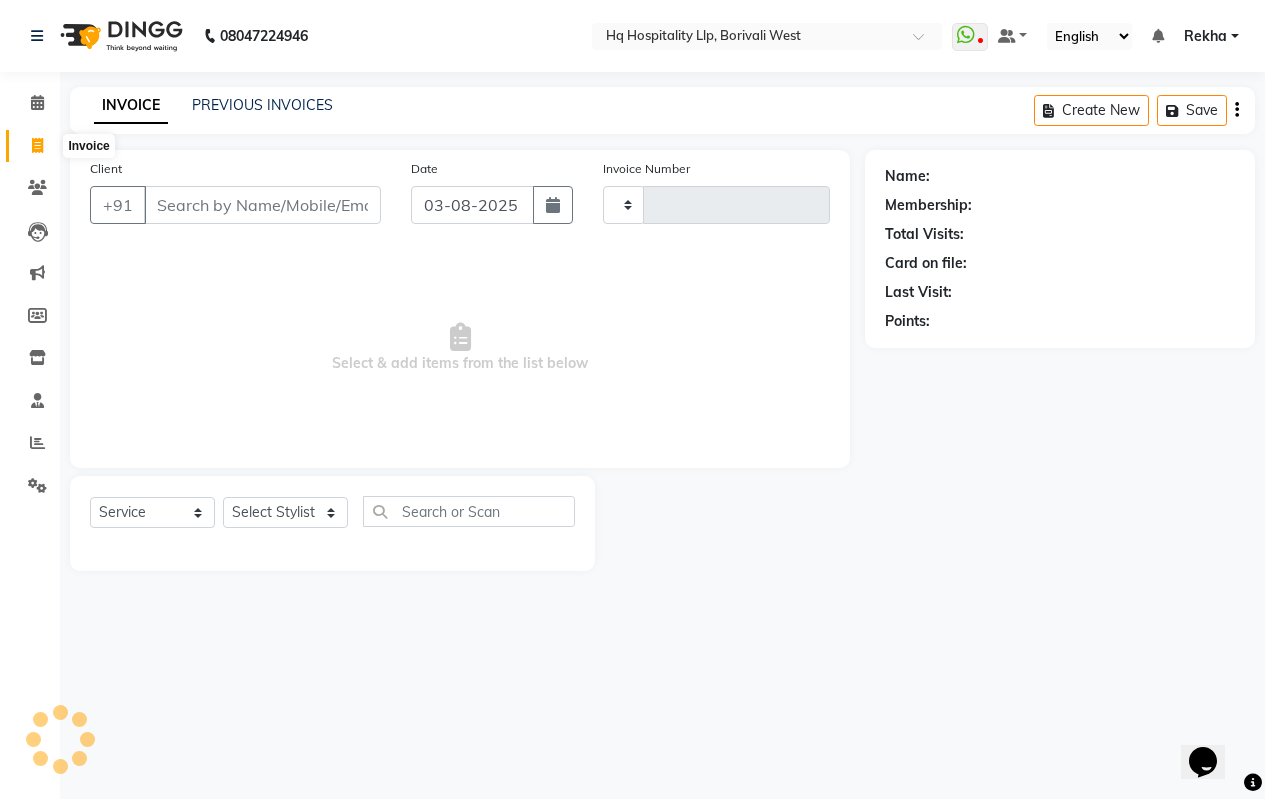 type on "0624" 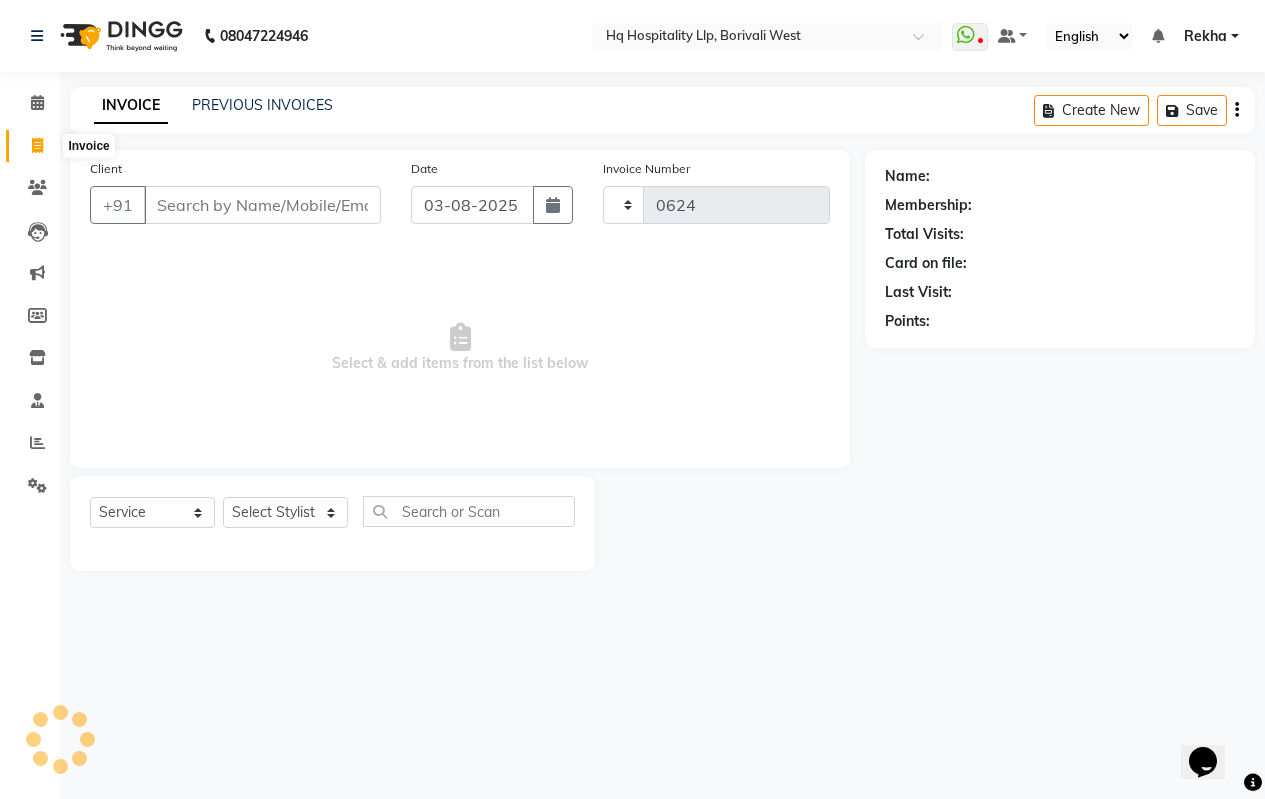 select on "7197" 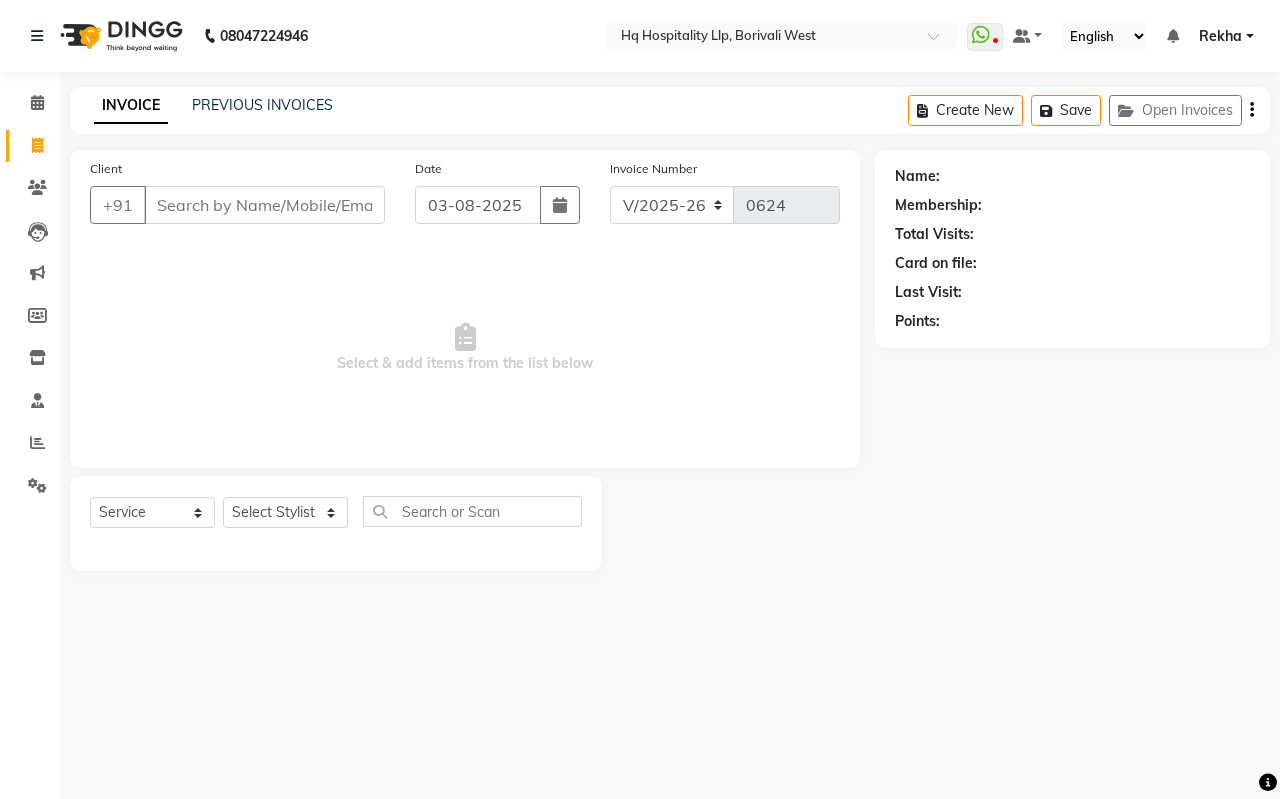 click on "Client" at bounding box center (264, 205) 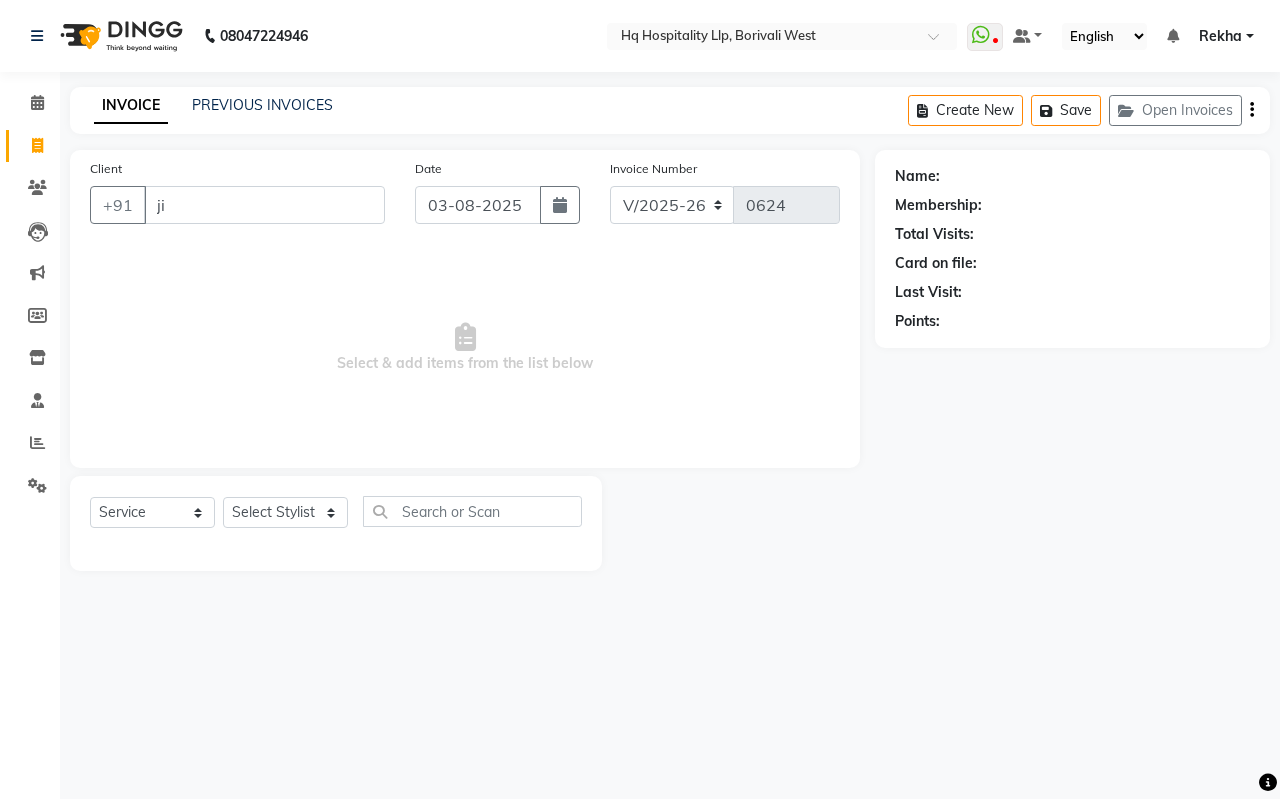 type on "ji" 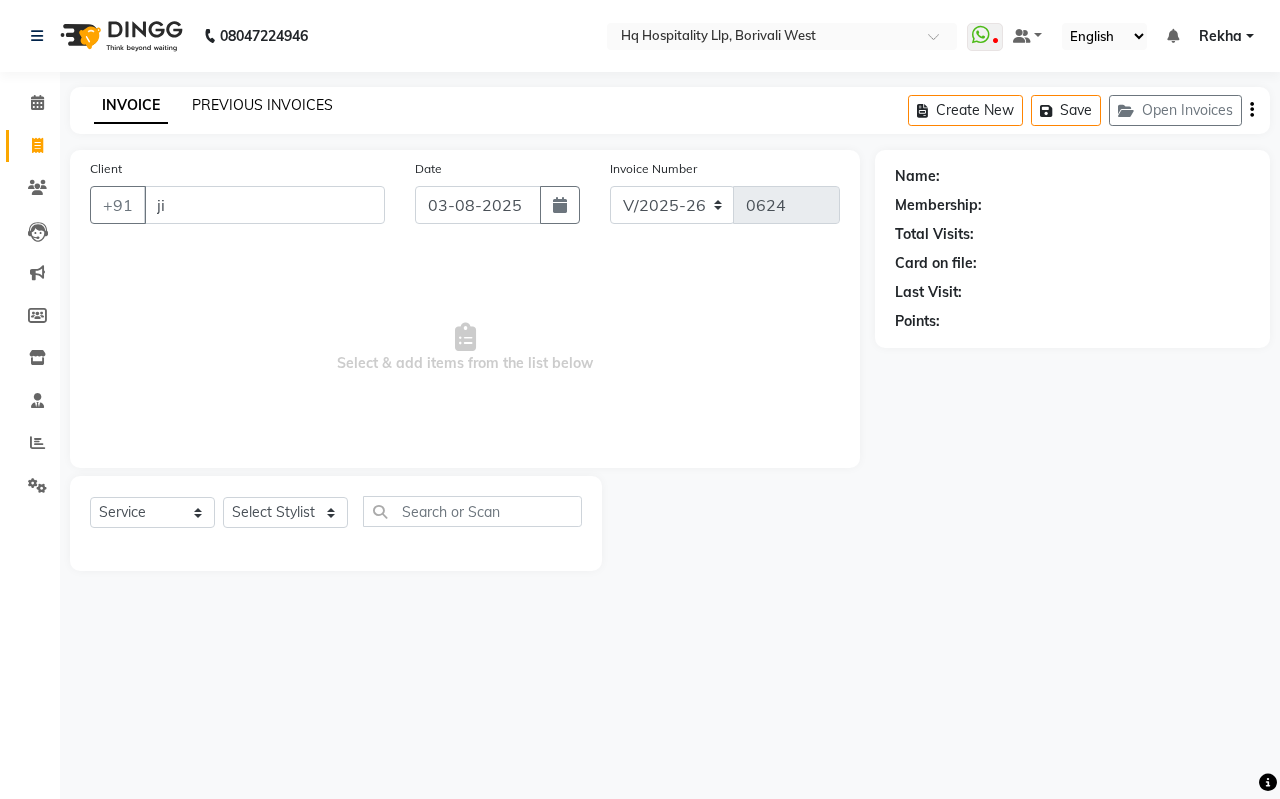 click on "PREVIOUS INVOICES" 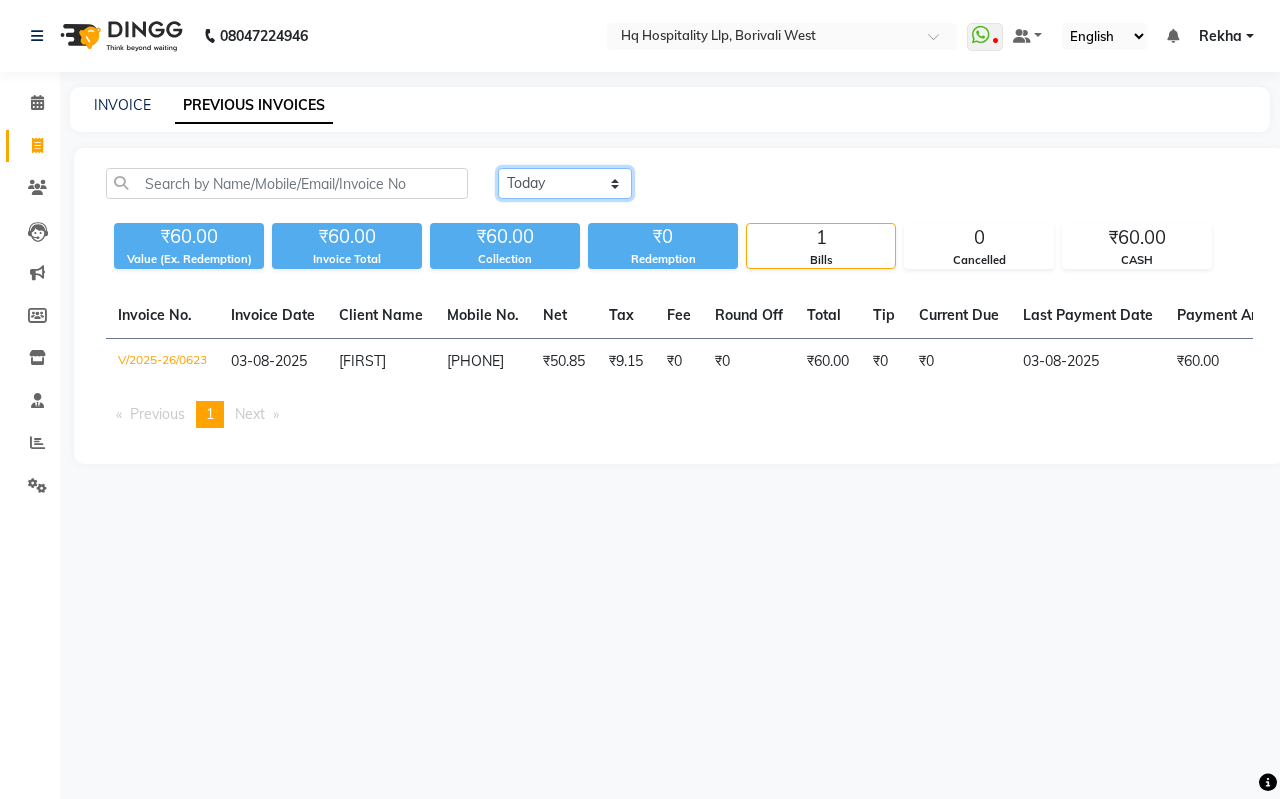 click on "Today Yesterday Custom Range" 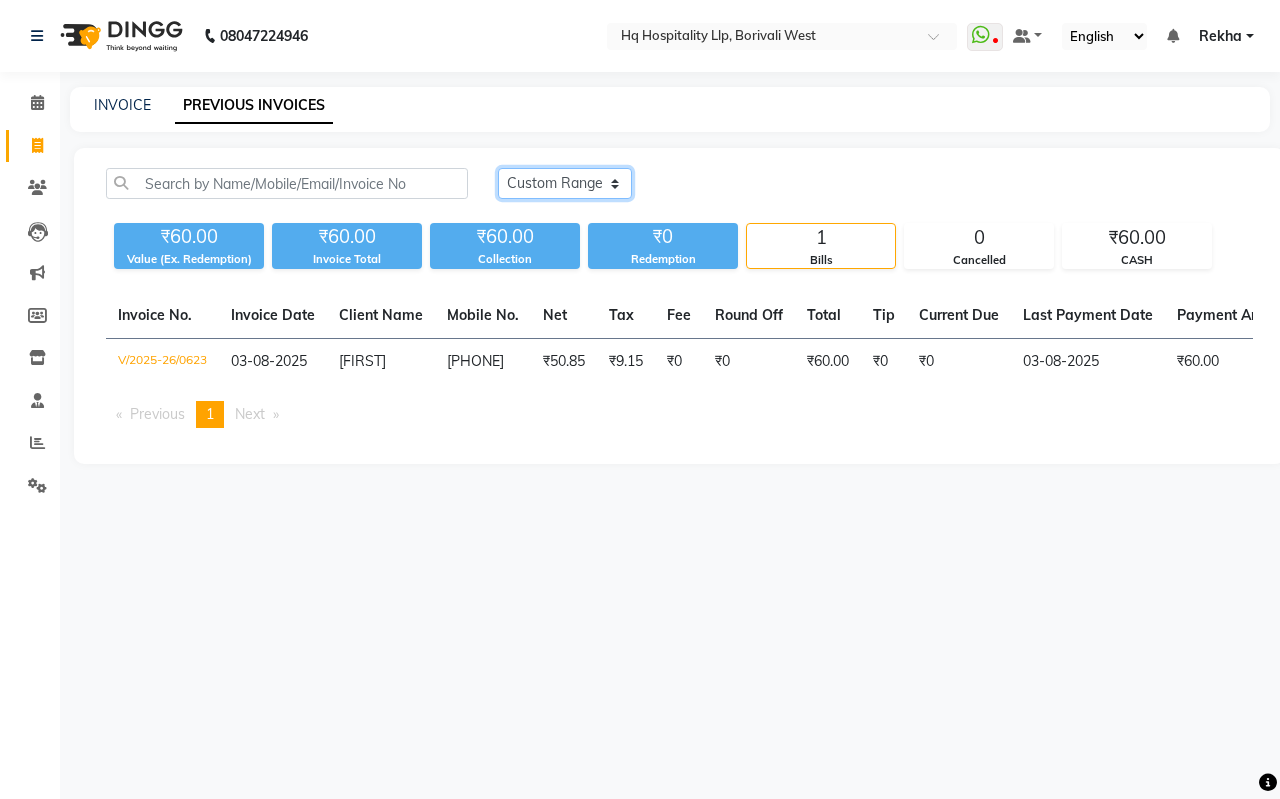 click on "Today Yesterday Custom Range" 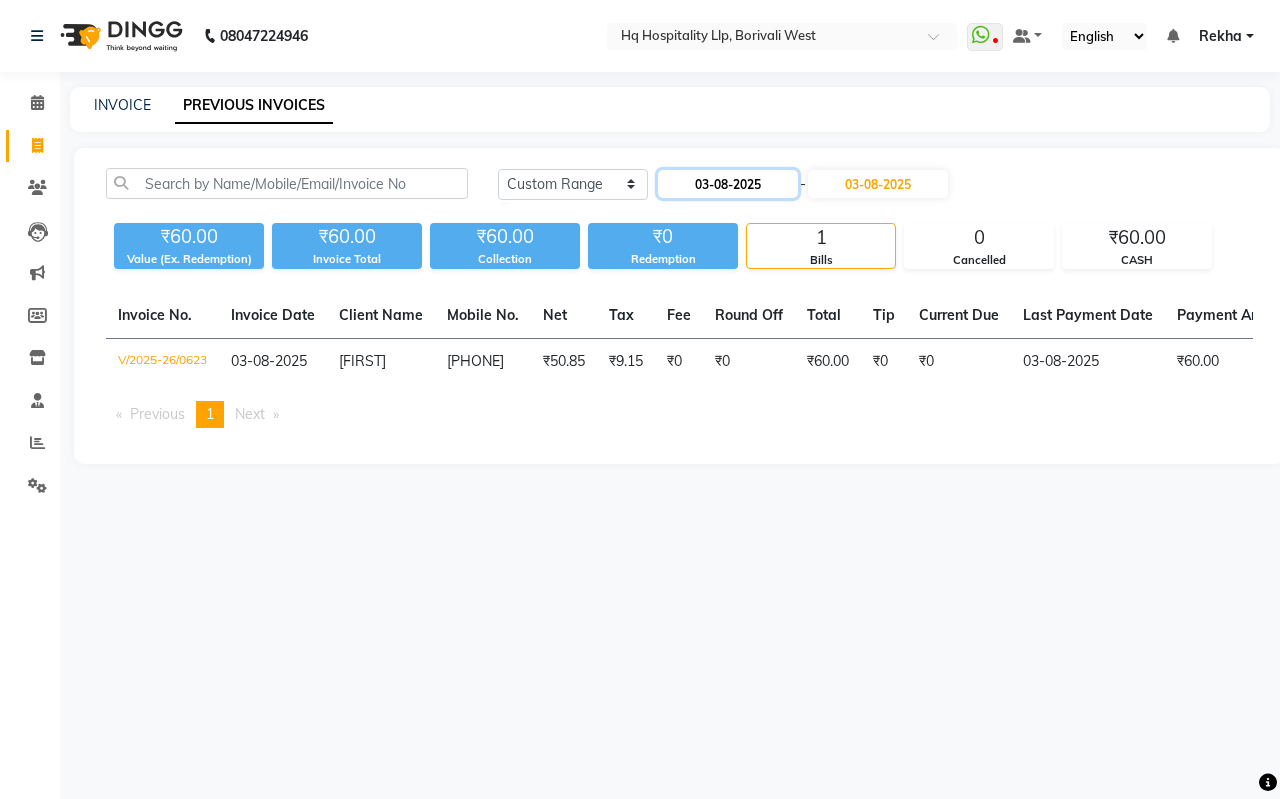 click on "03-08-2025" 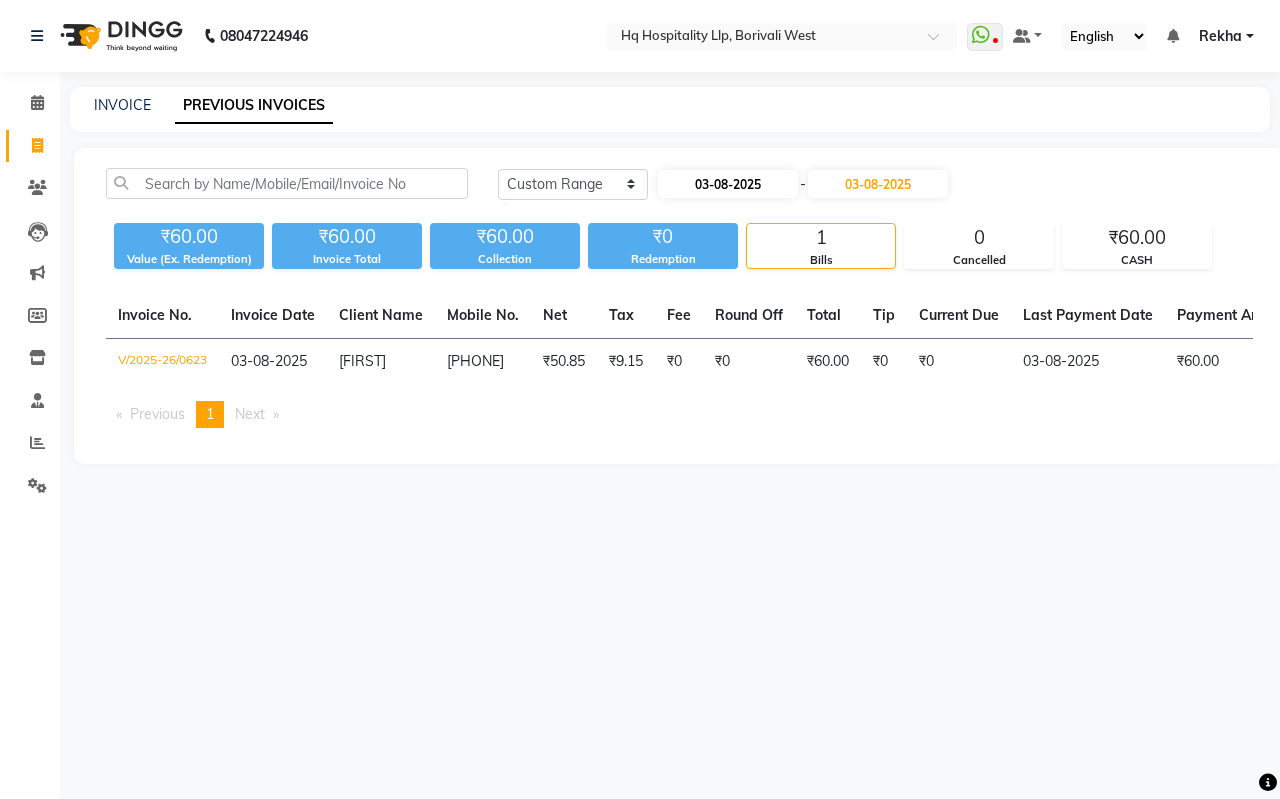 select on "8" 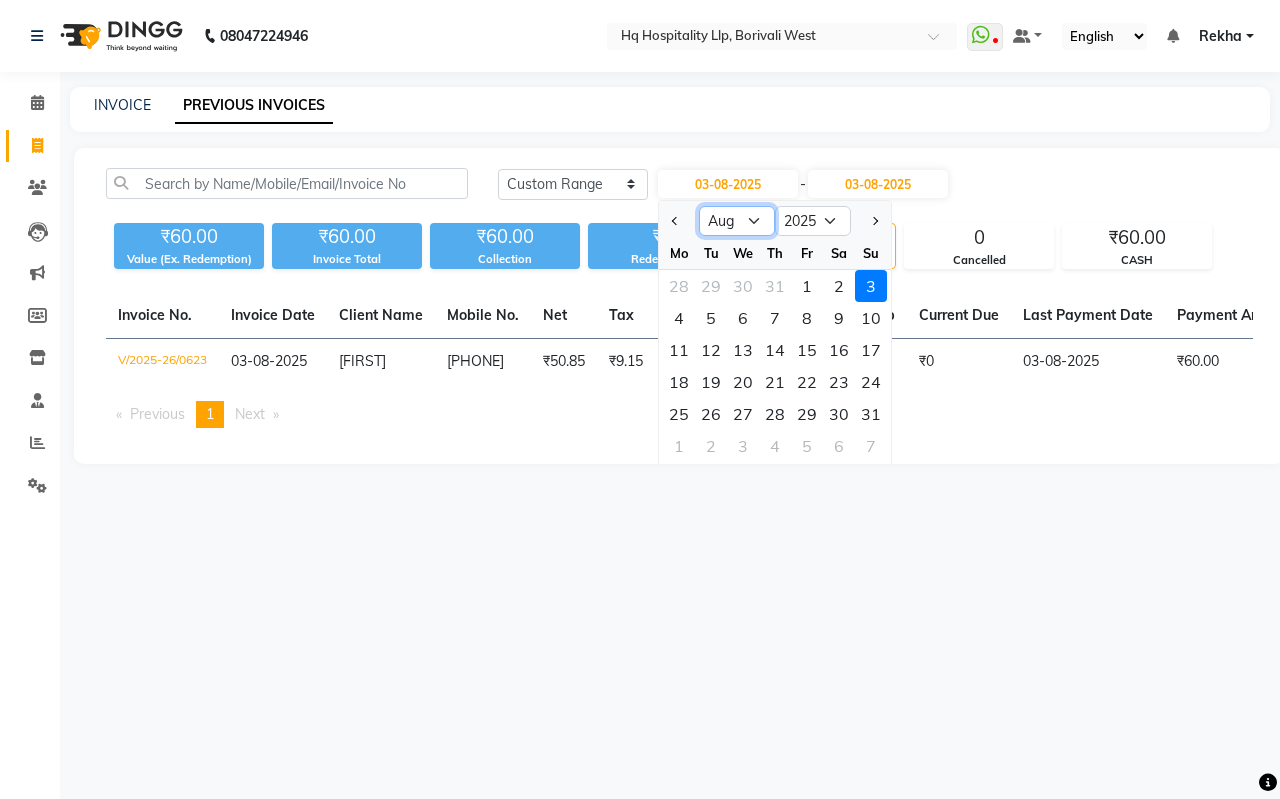 click on "Jan Feb Mar Apr May Jun Jul Aug Sep Oct Nov Dec" 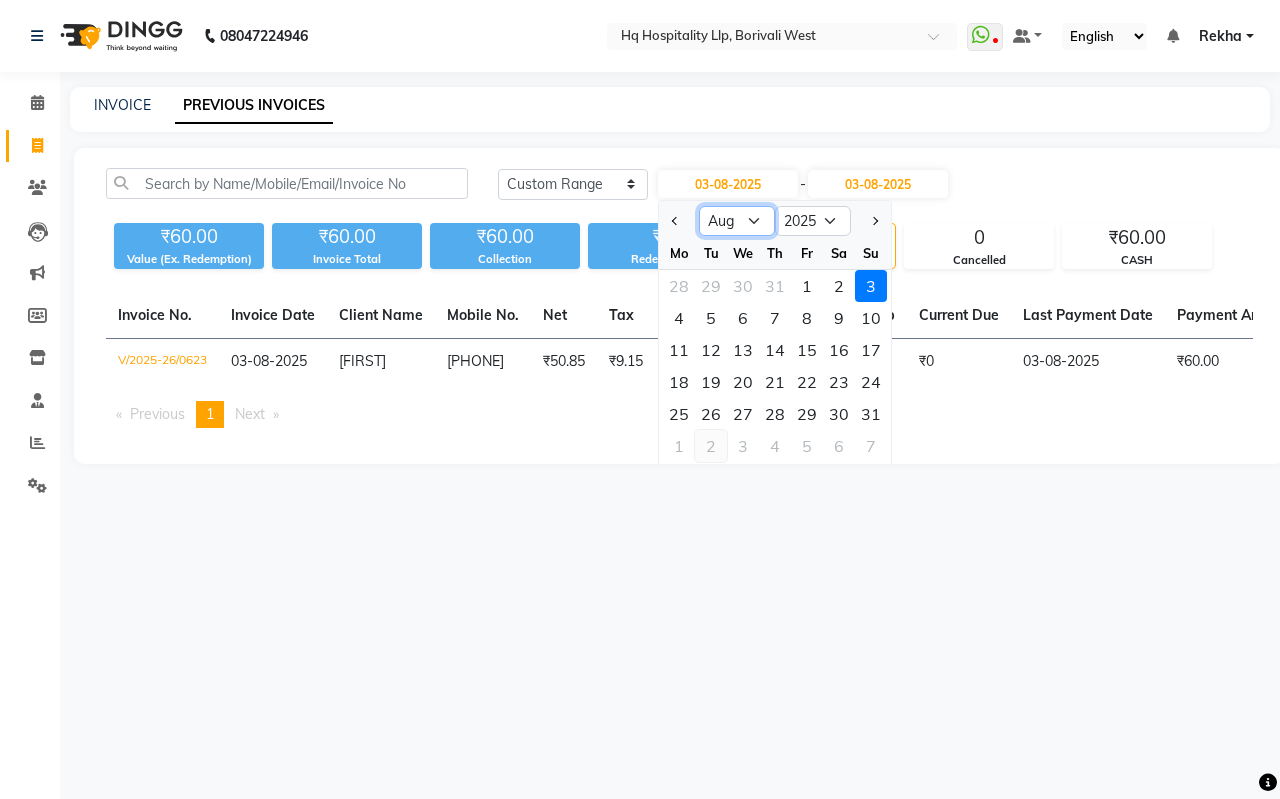 select on "7" 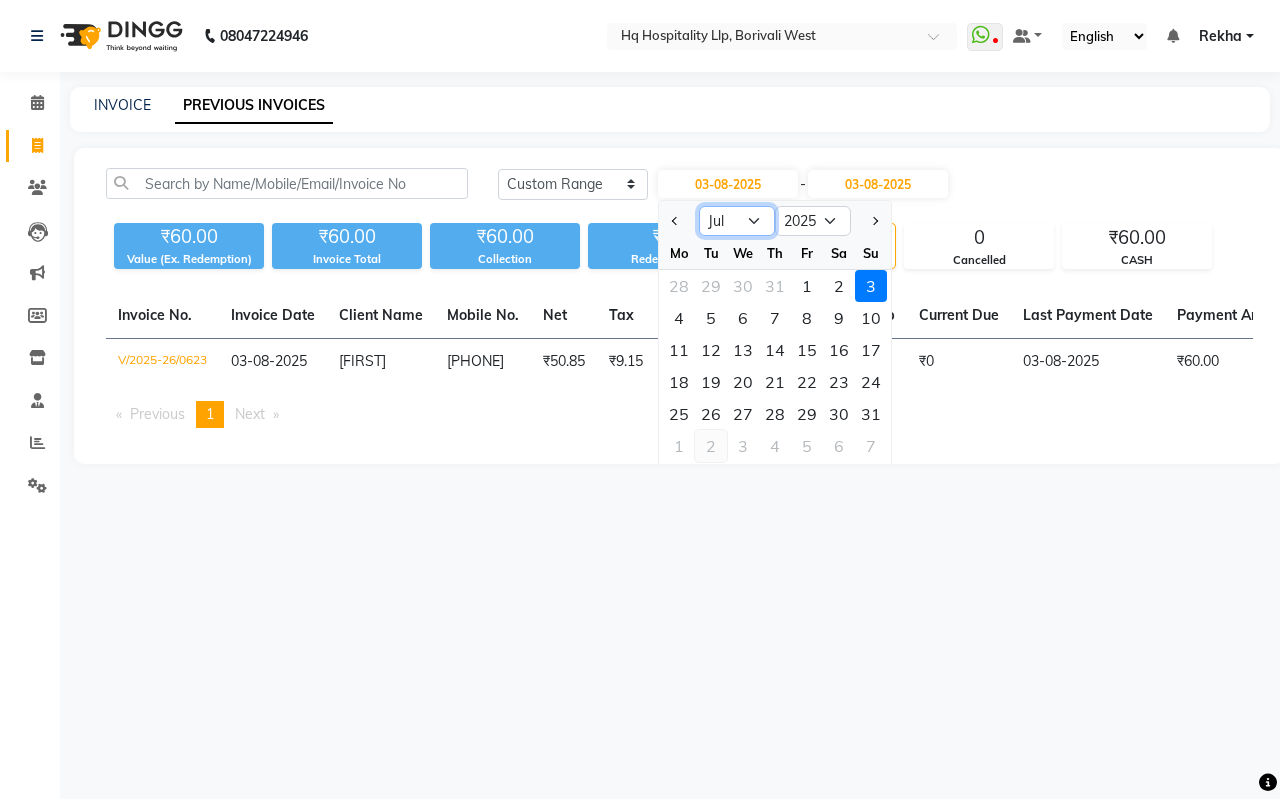 click on "Jan Feb Mar Apr May Jun Jul Aug Sep Oct Nov Dec" 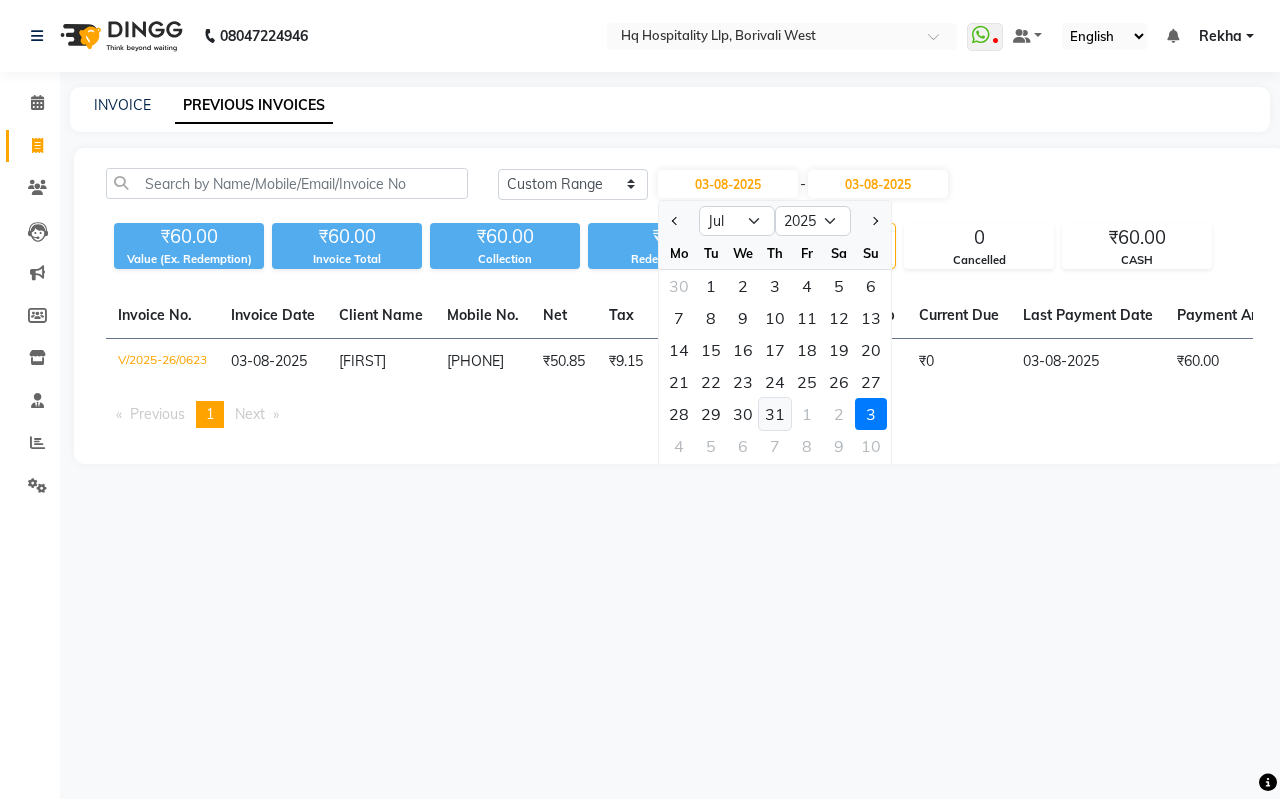 click on "31" 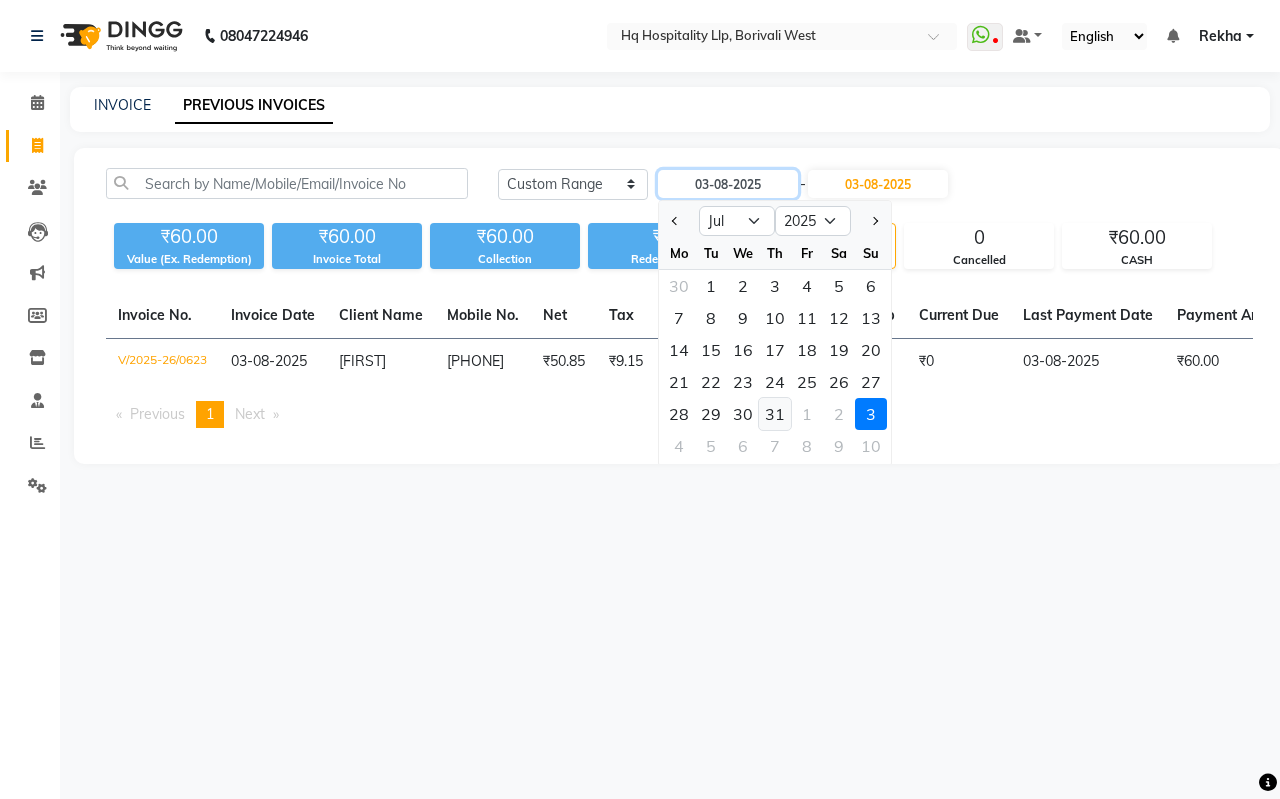 type on "31-07-2025" 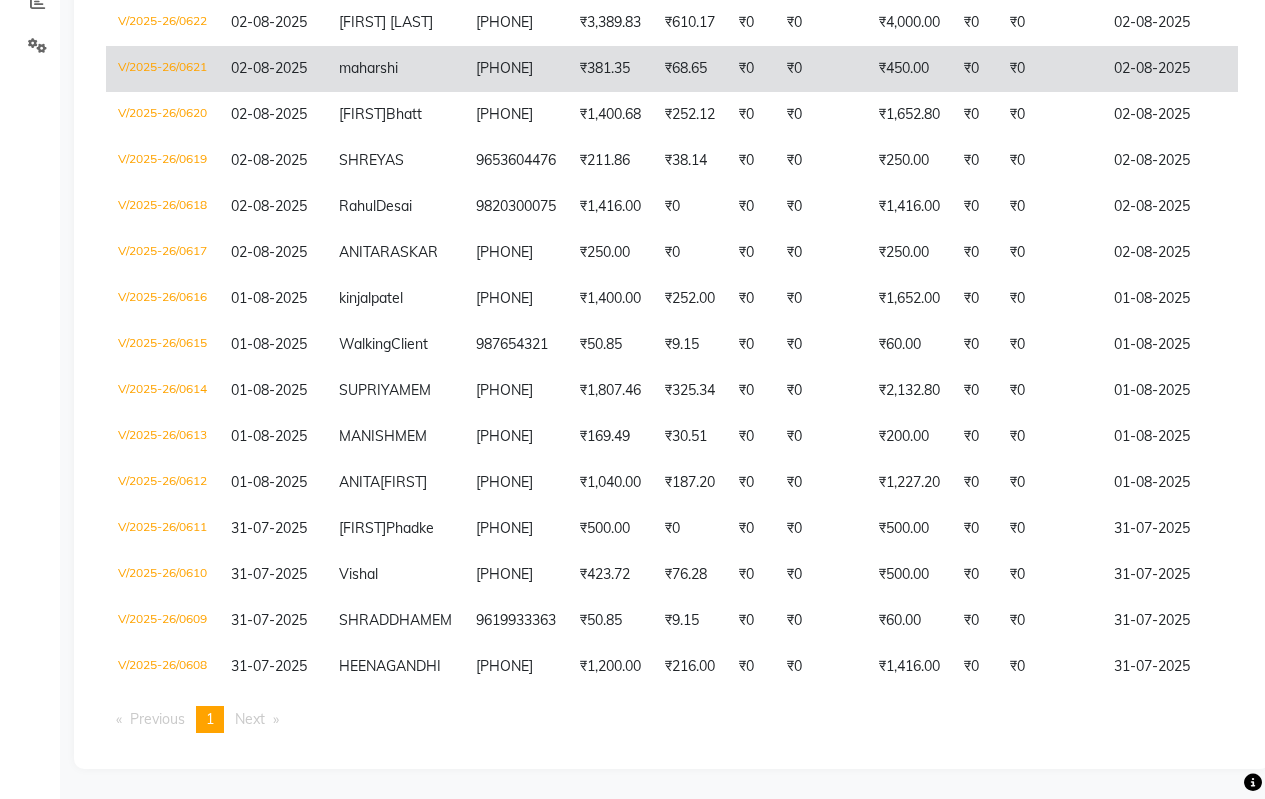 scroll, scrollTop: 600, scrollLeft: 0, axis: vertical 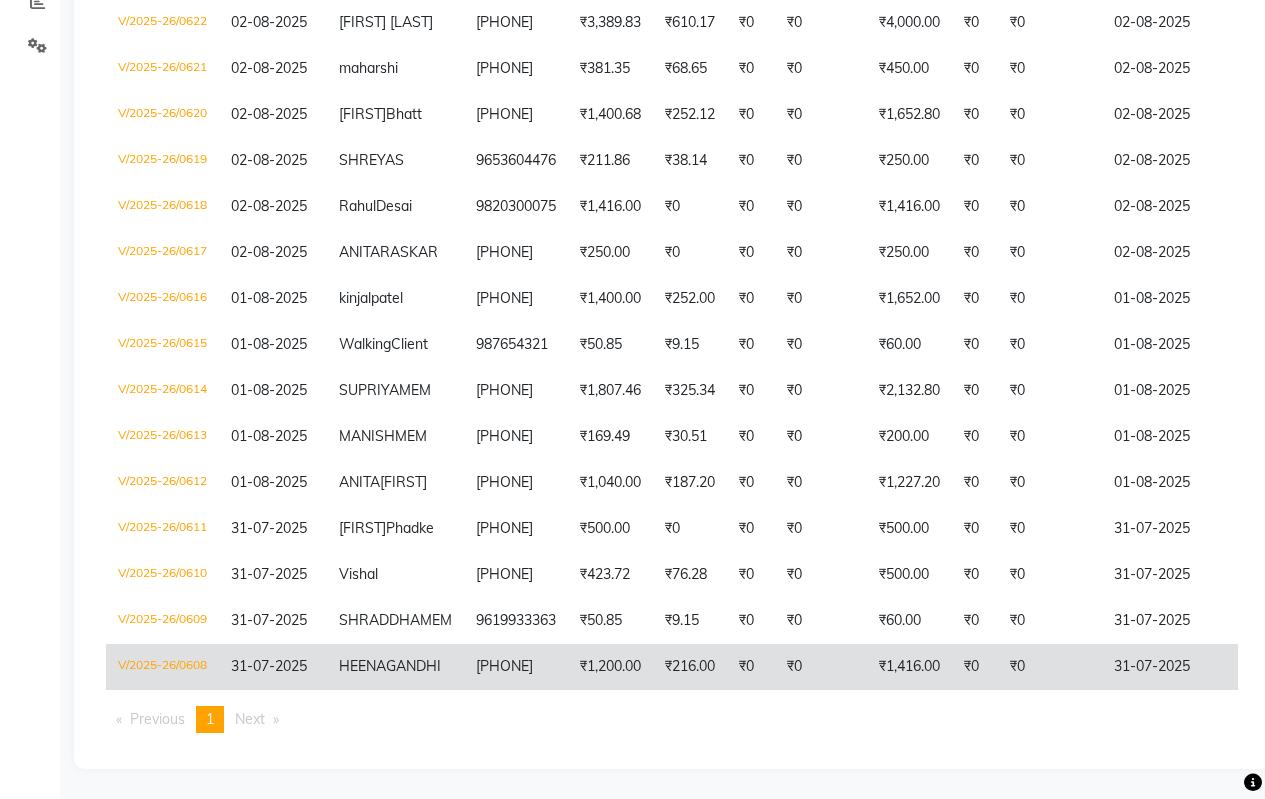 click on "[PHONE]" 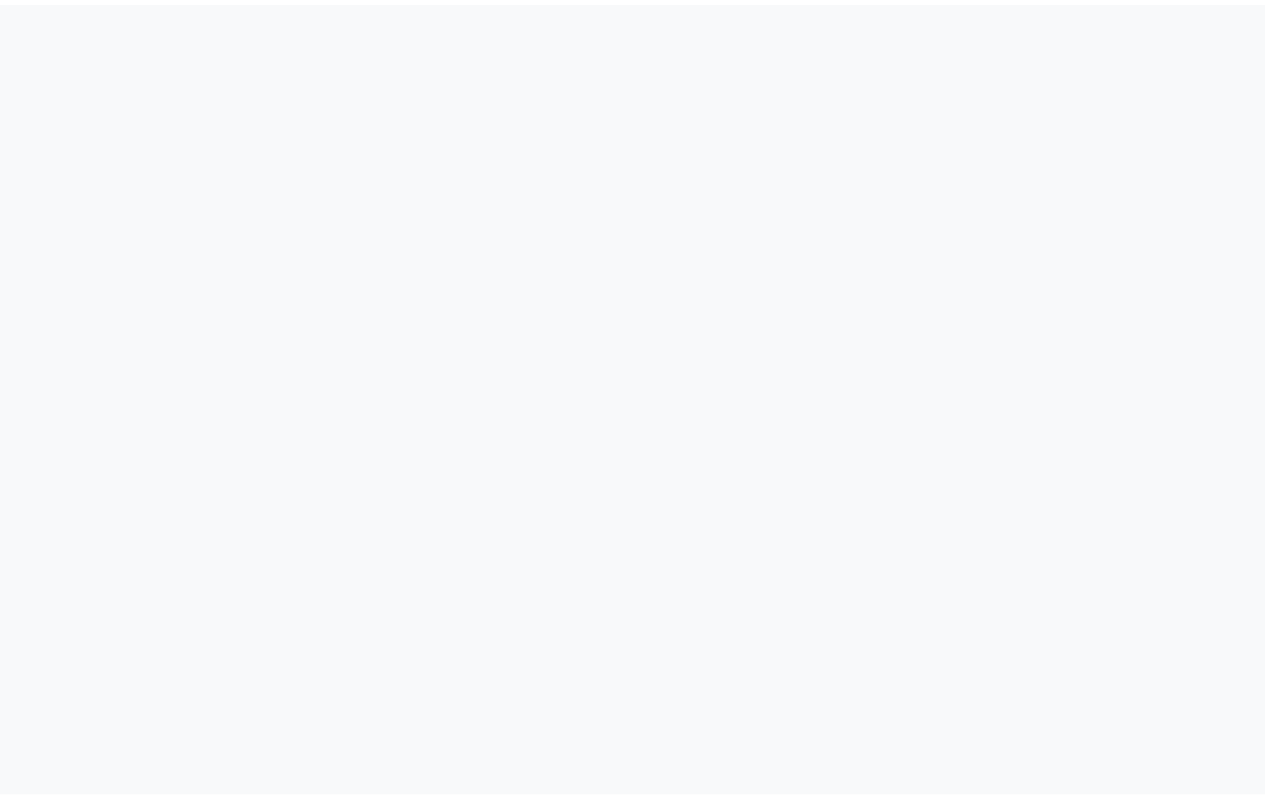 scroll, scrollTop: 0, scrollLeft: 0, axis: both 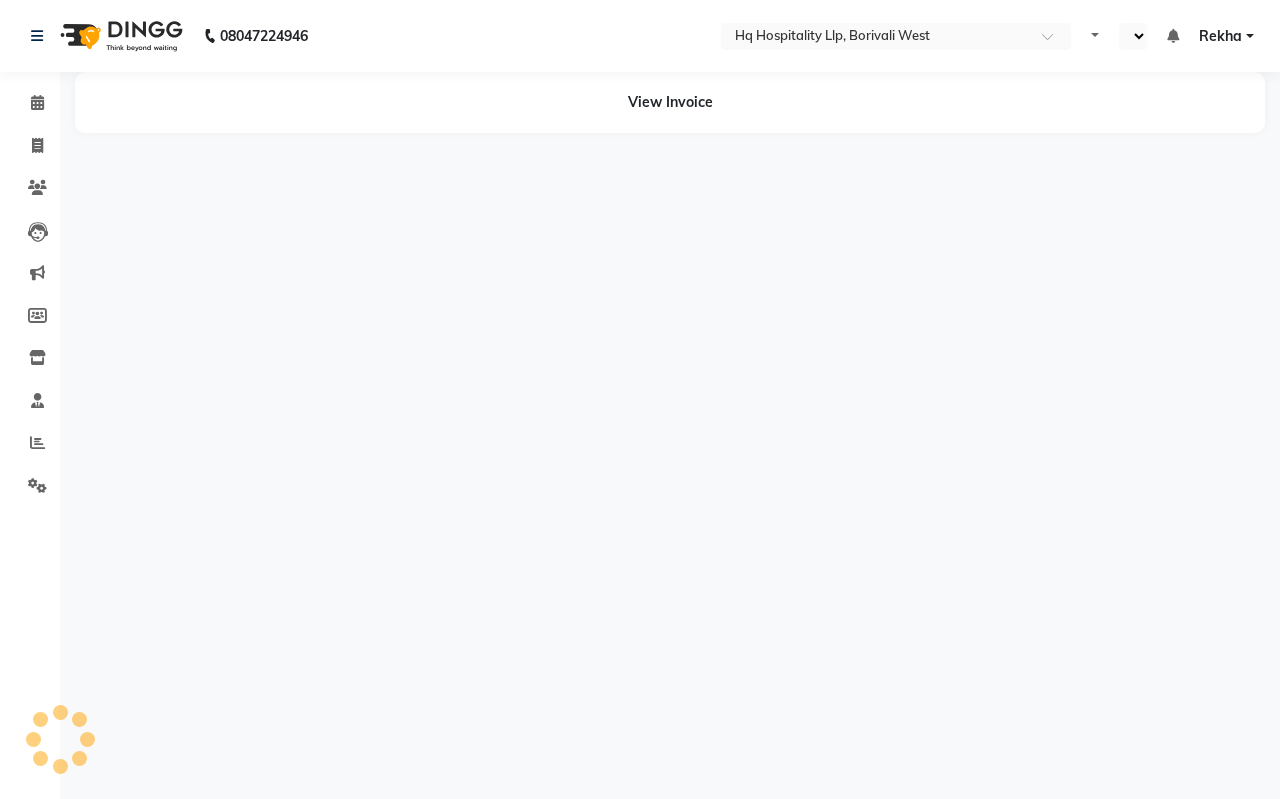 select on "en" 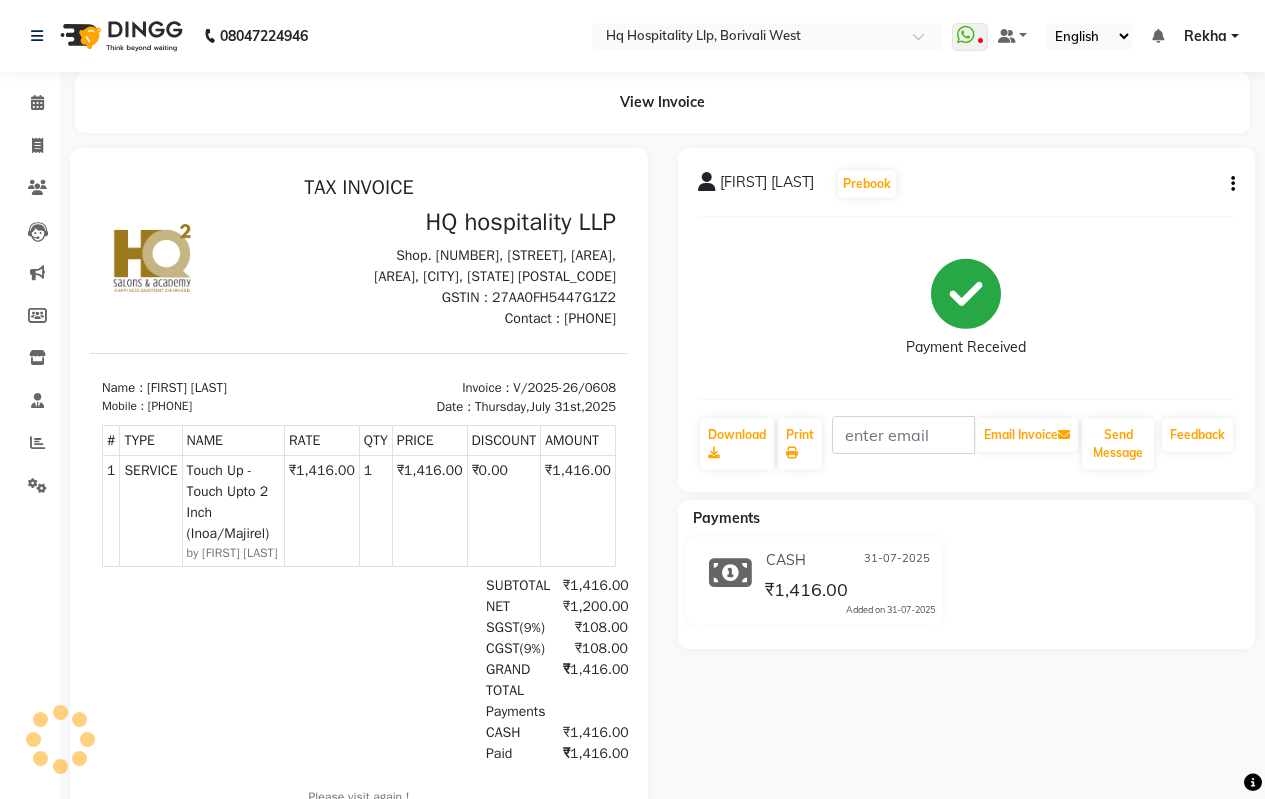 scroll, scrollTop: 0, scrollLeft: 0, axis: both 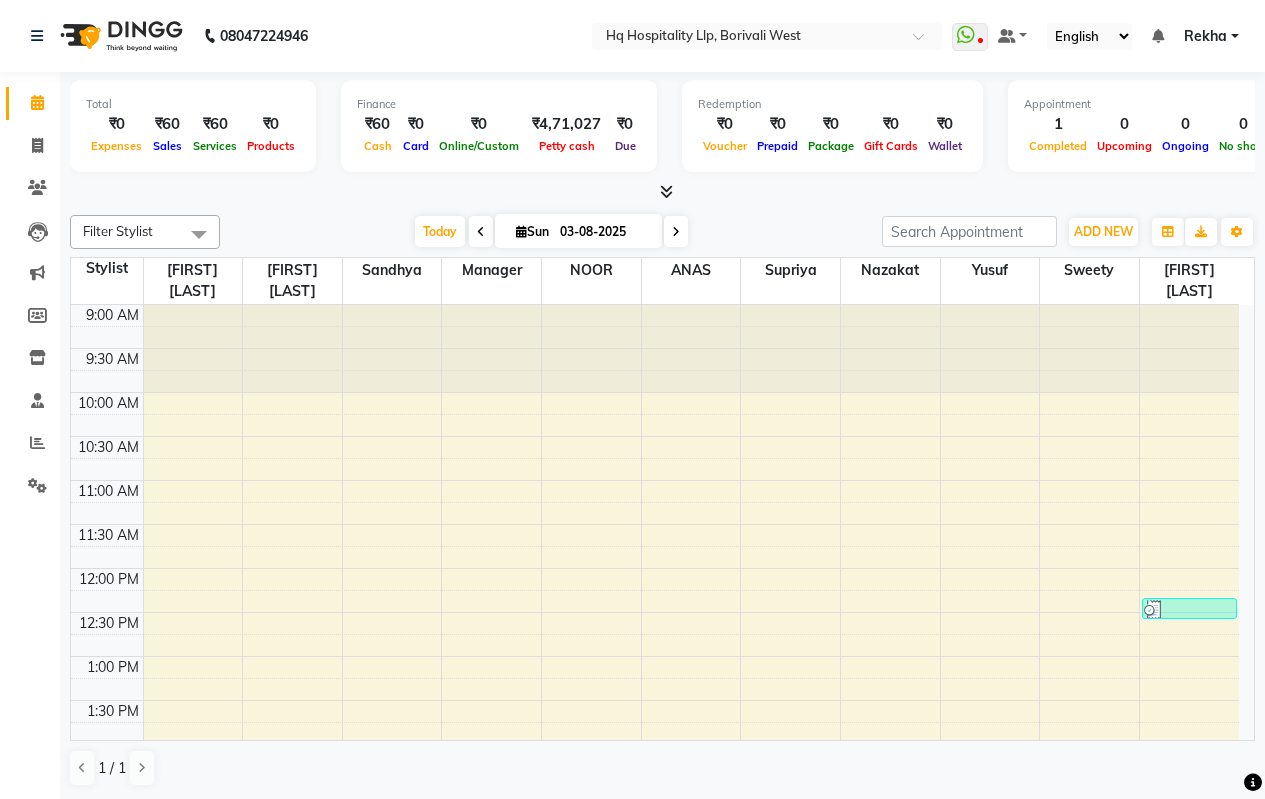 click on "Rekha" at bounding box center (1205, 36) 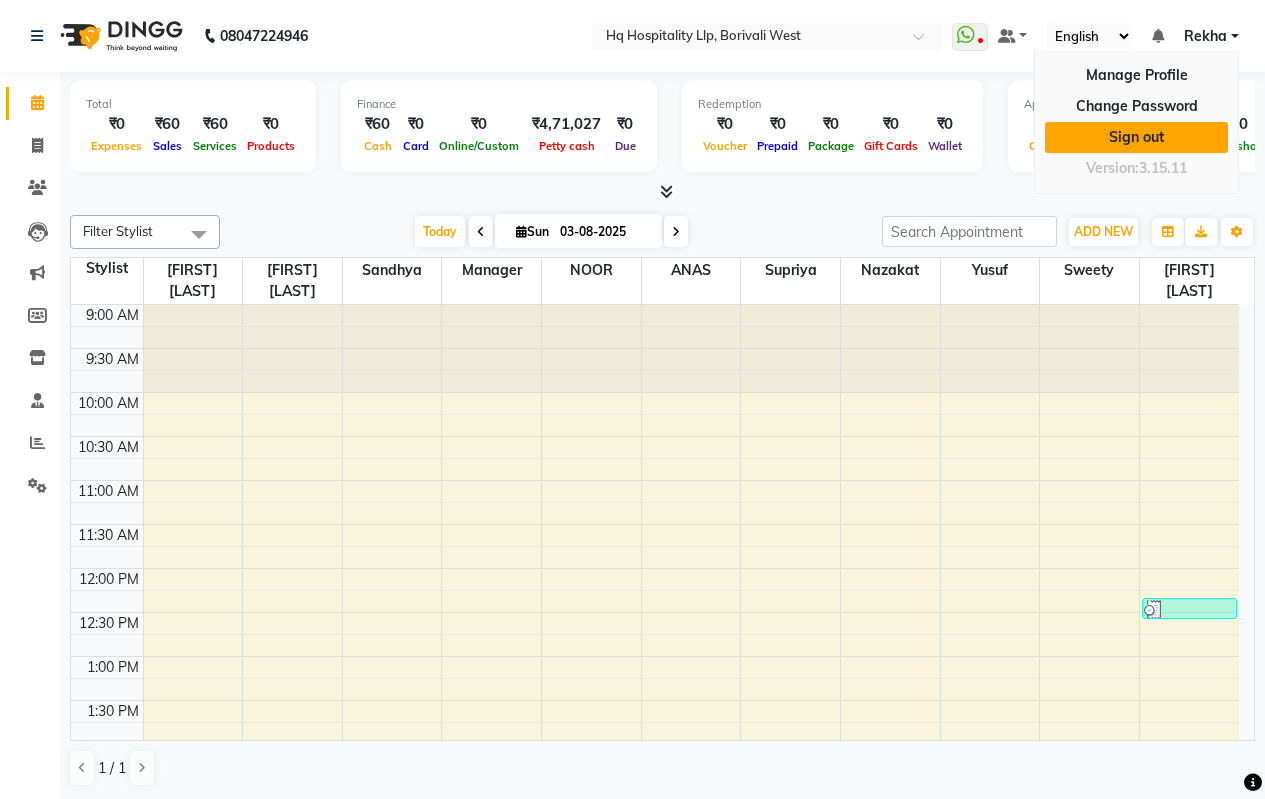click on "Sign out" at bounding box center (1136, 137) 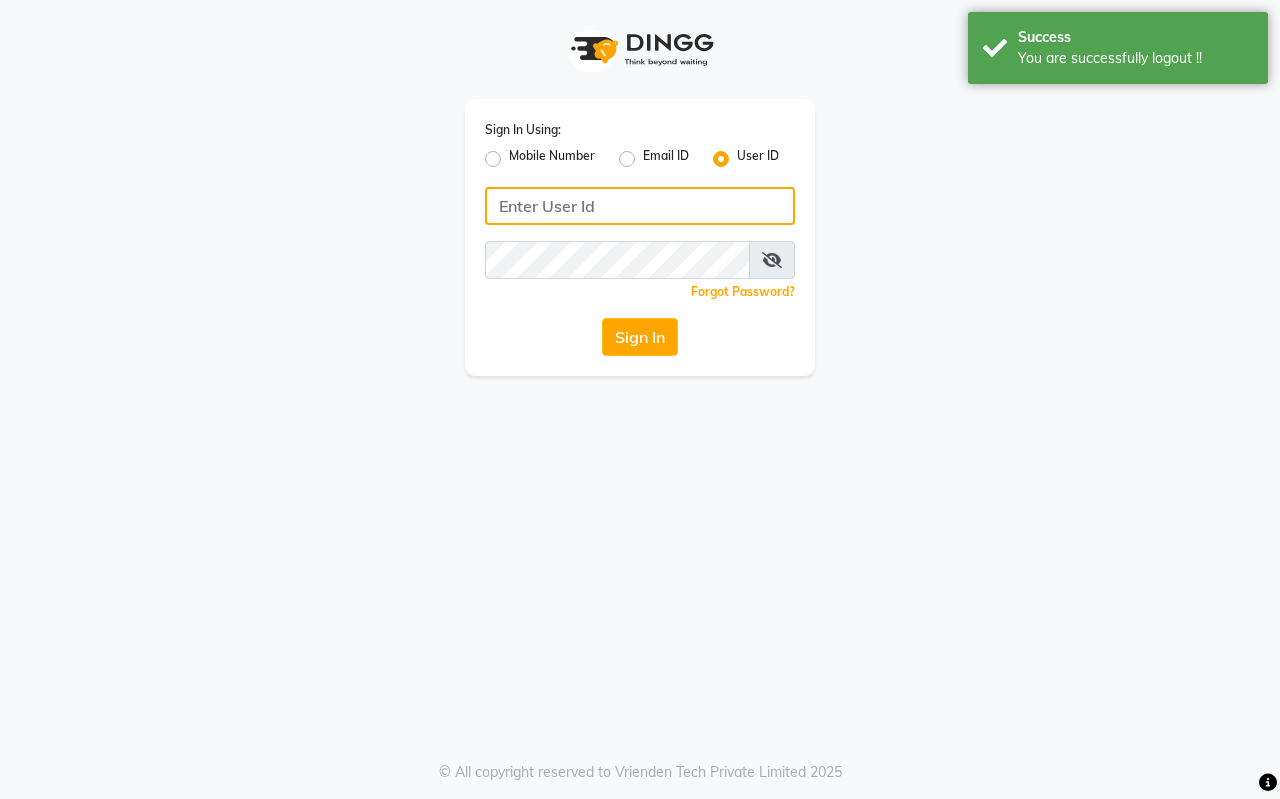 type on "[PHONE]" 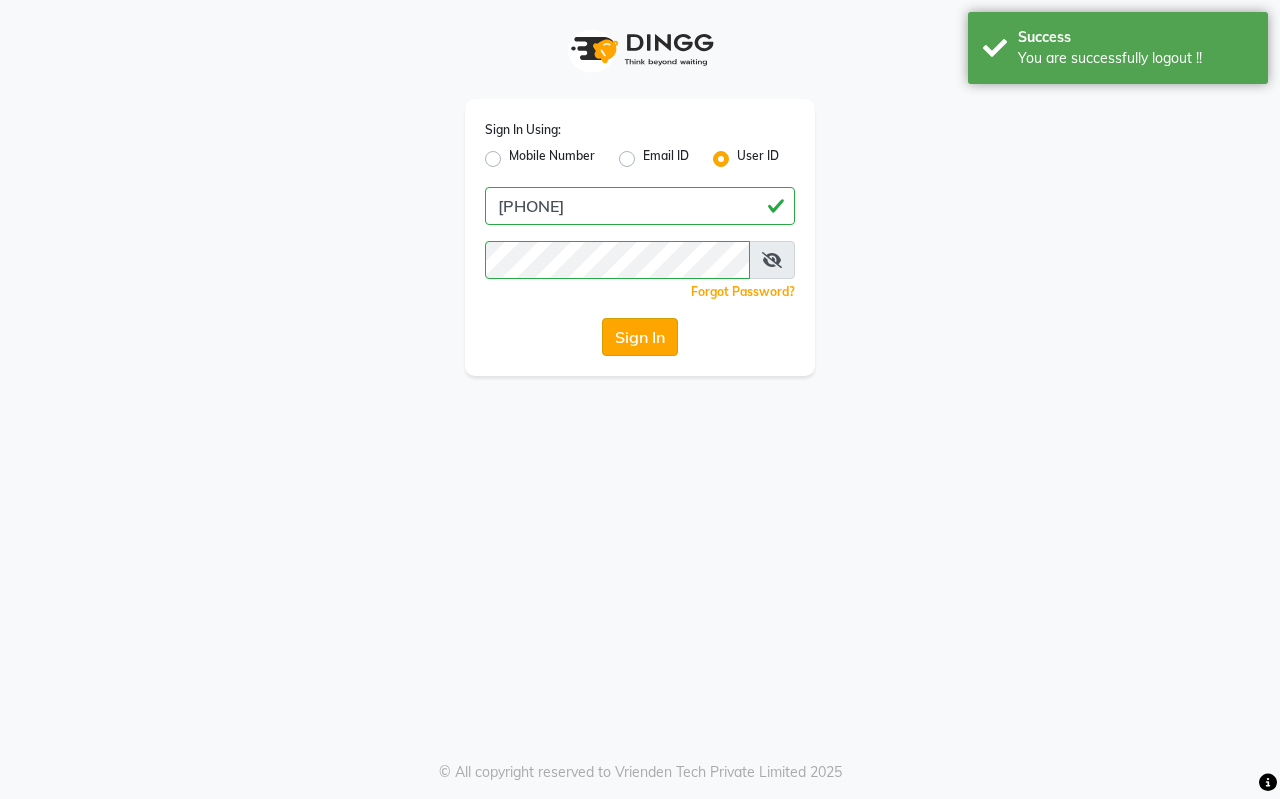 click on "Sign In" 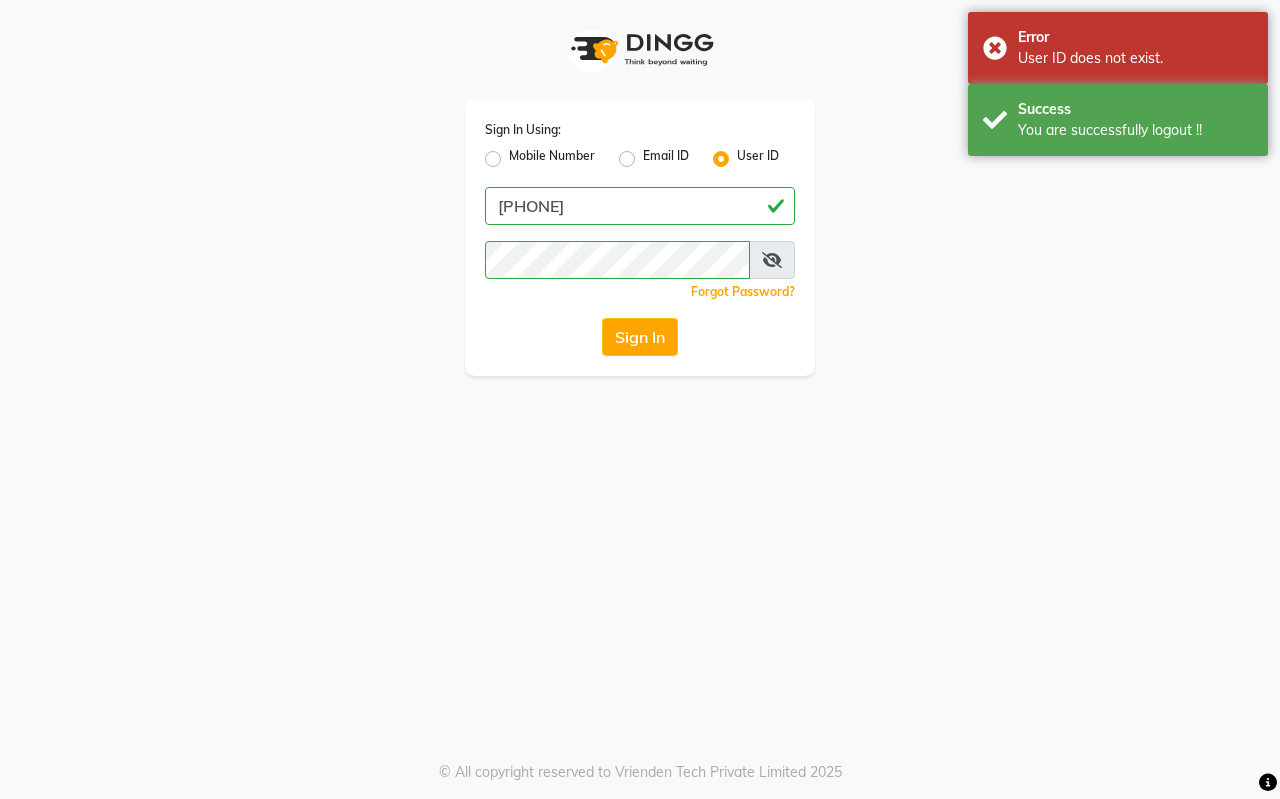 click on "Mobile Number" 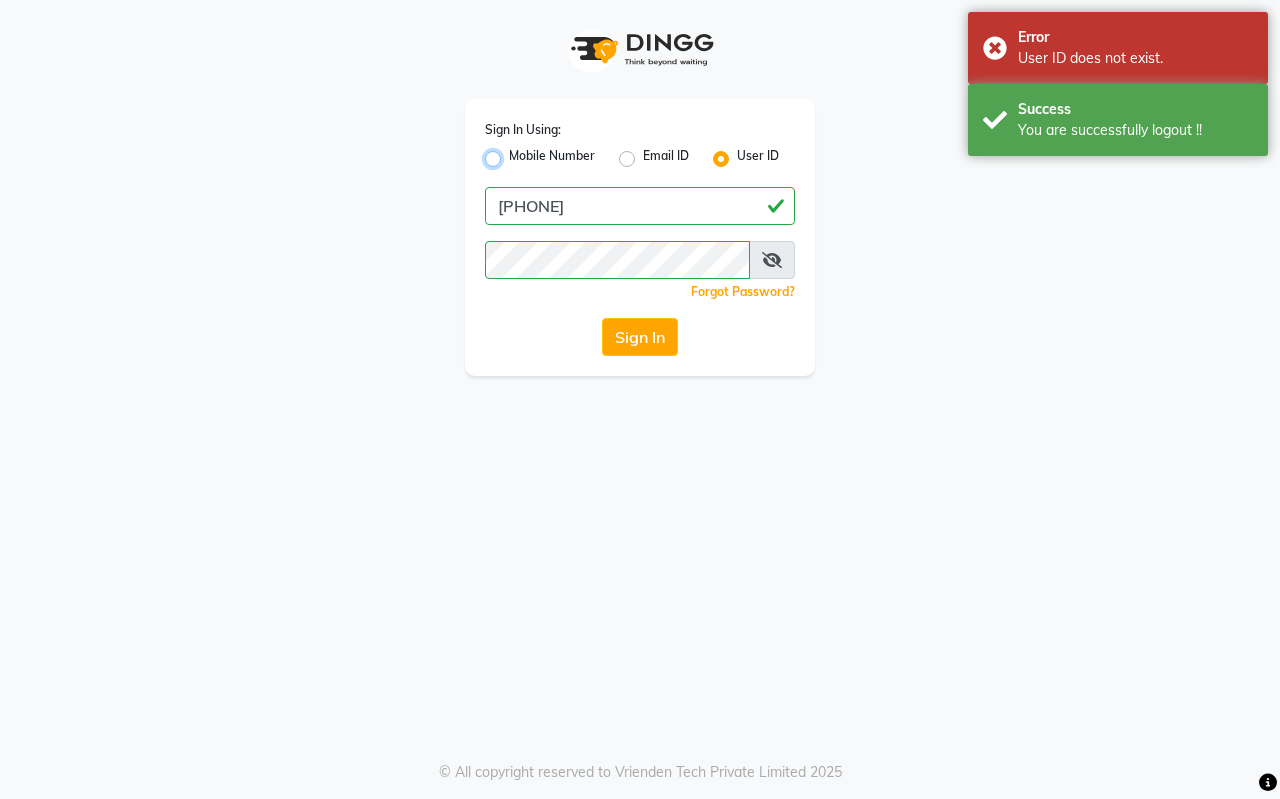 click on "Mobile Number" at bounding box center (515, 153) 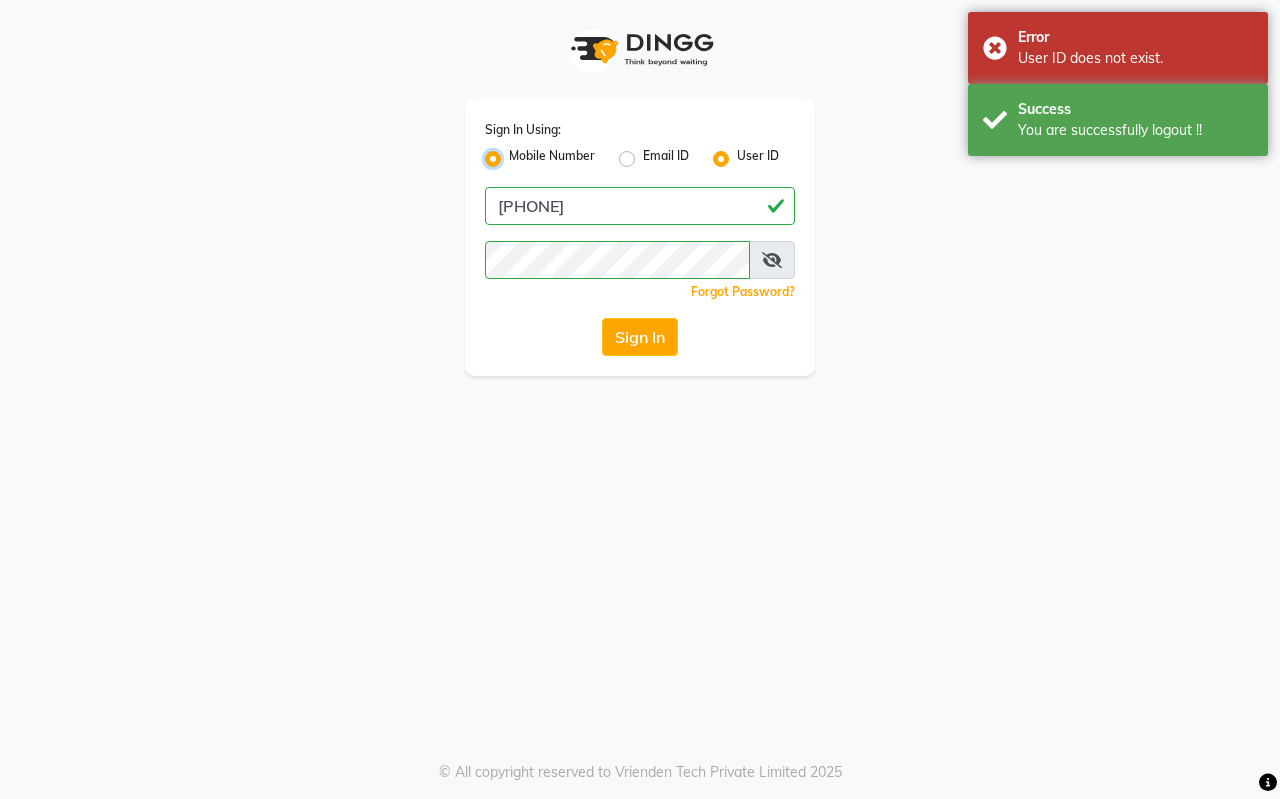 radio on "false" 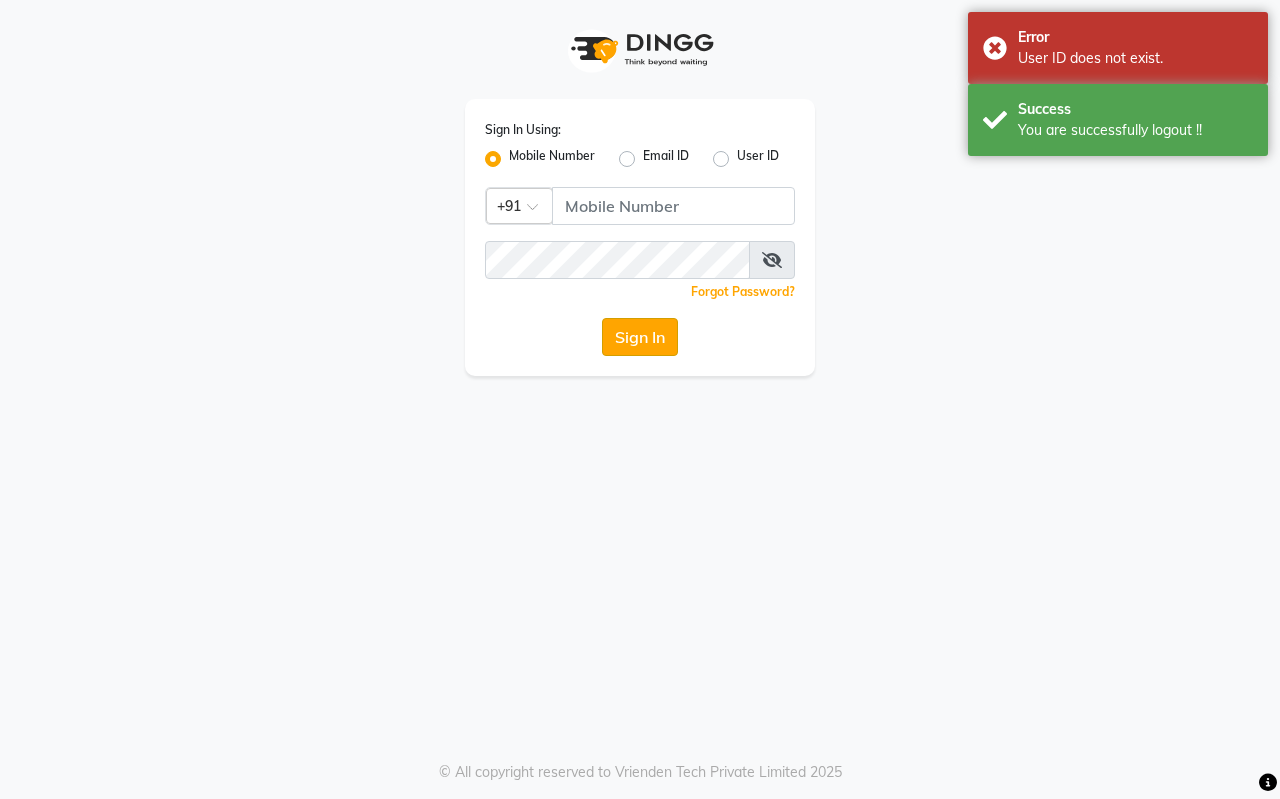 click on "Sign In" 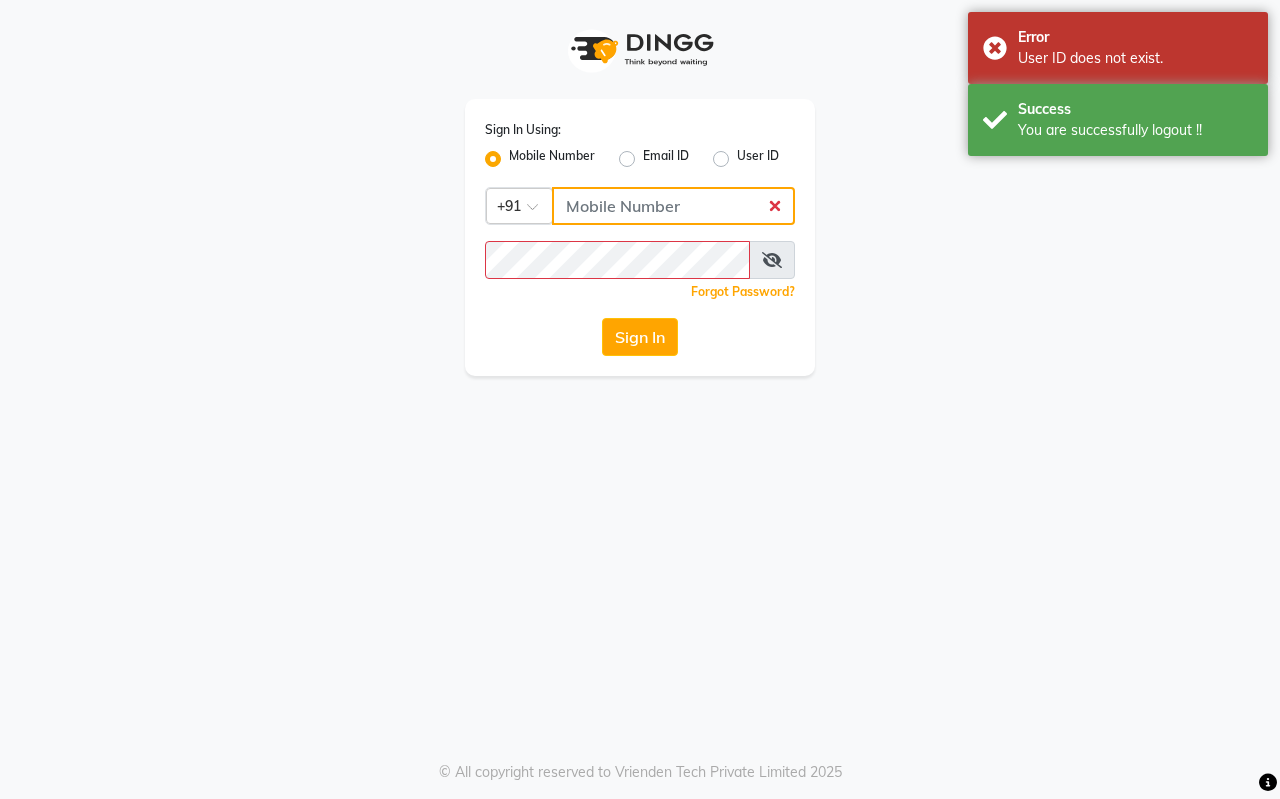 click 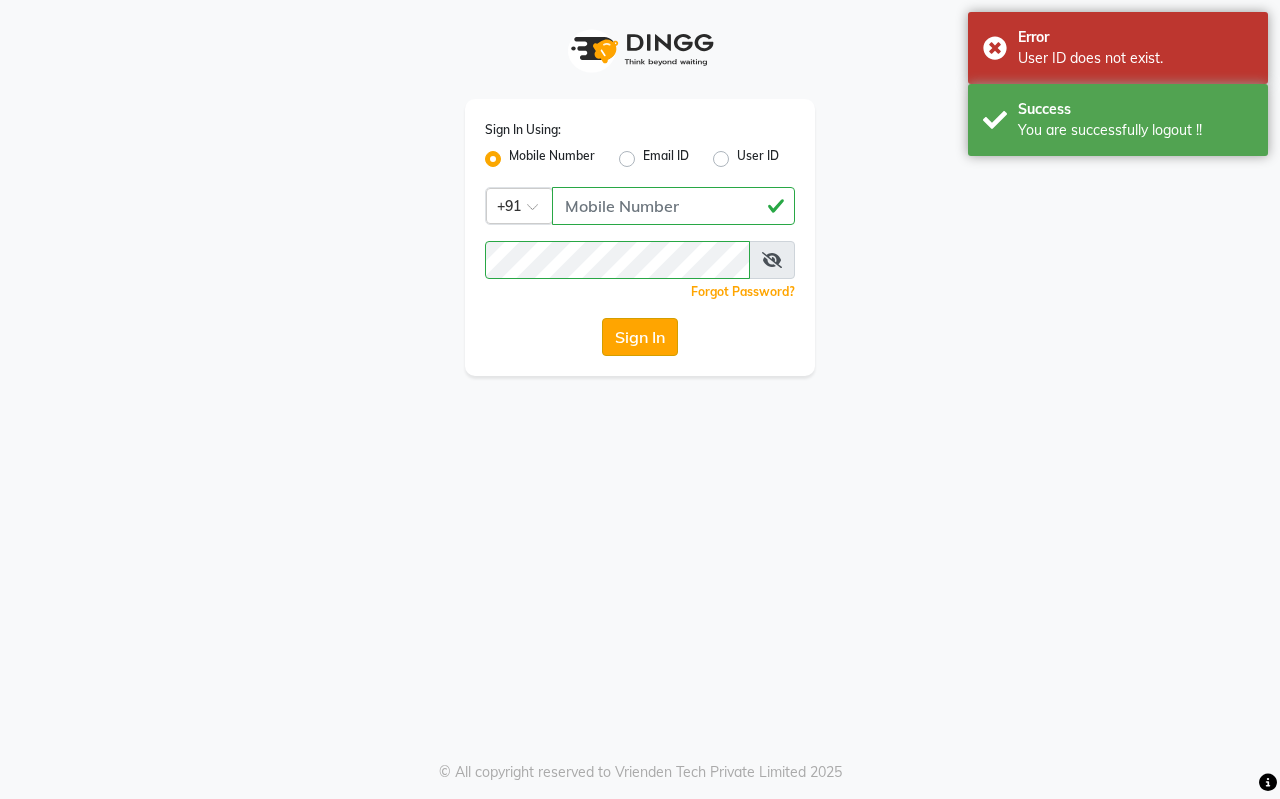 click on "Sign In" 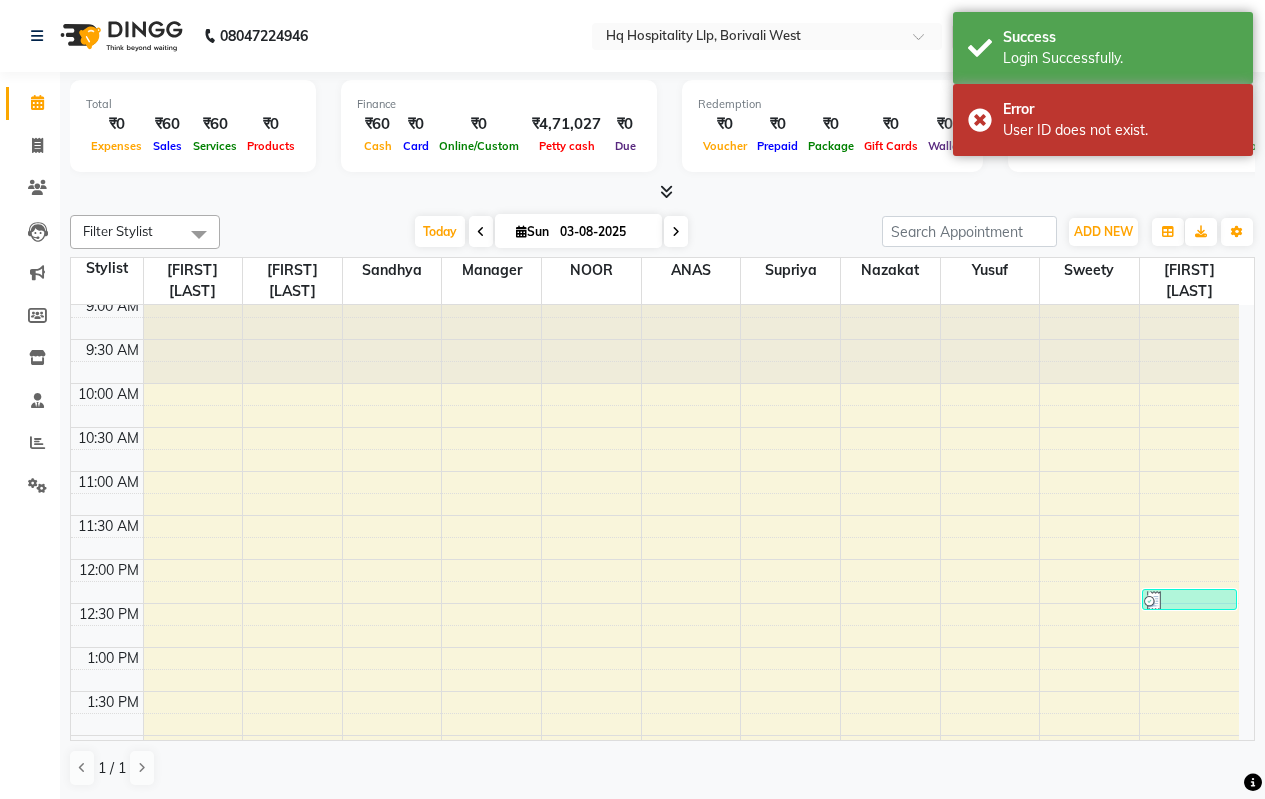 scroll, scrollTop: 8, scrollLeft: 0, axis: vertical 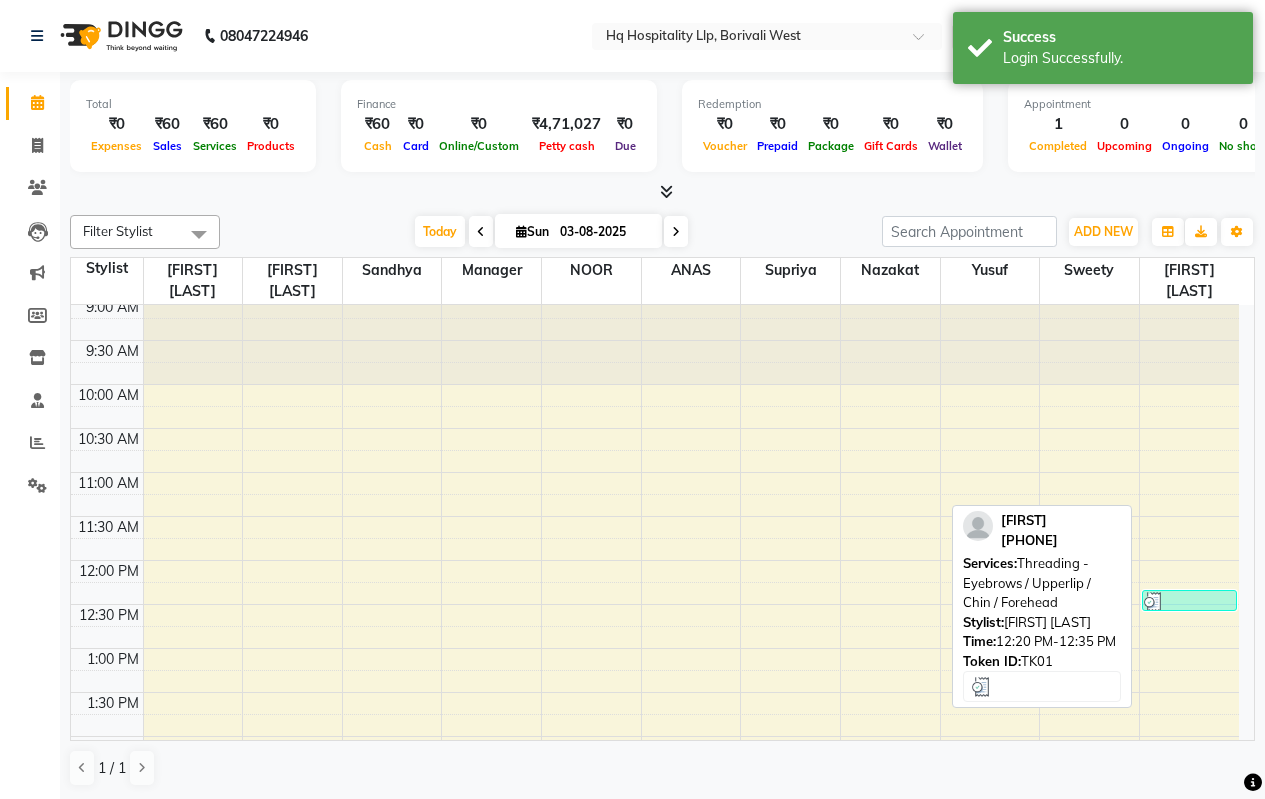 click at bounding box center [1189, 602] 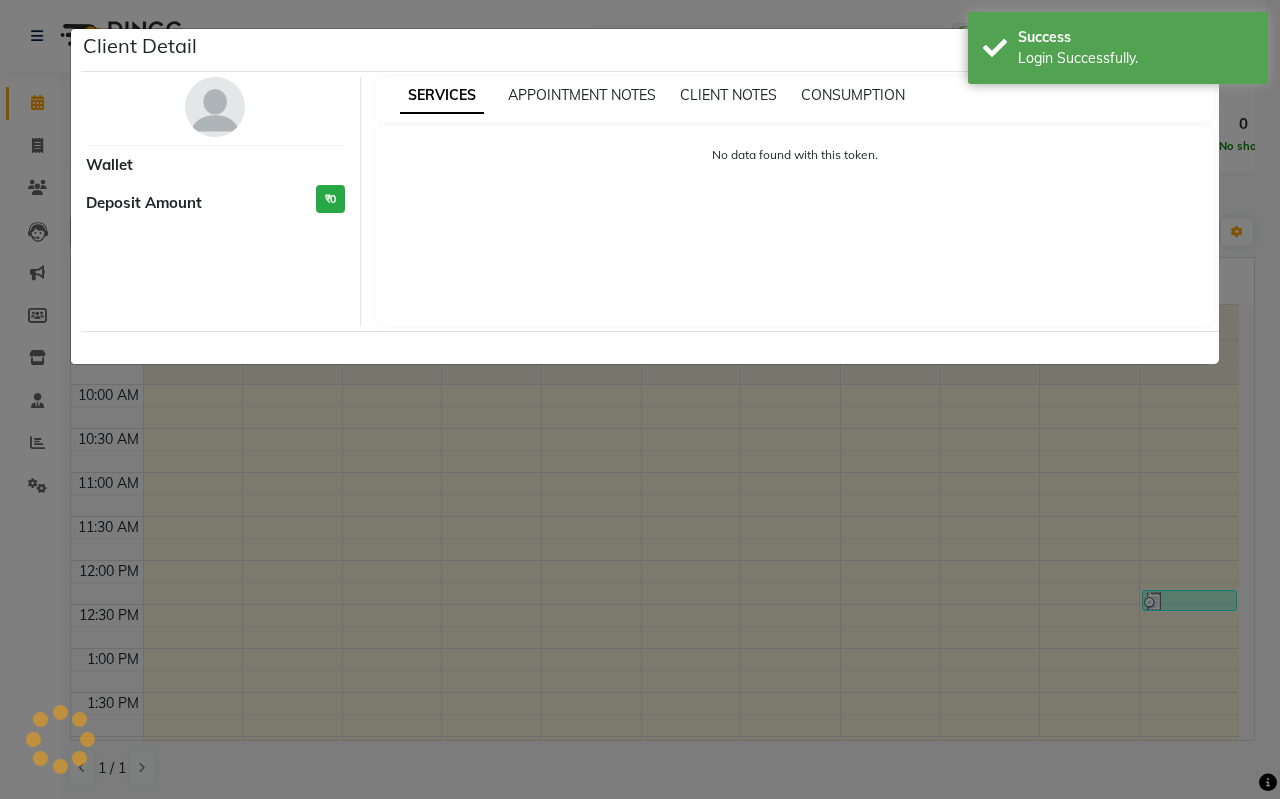 select on "3" 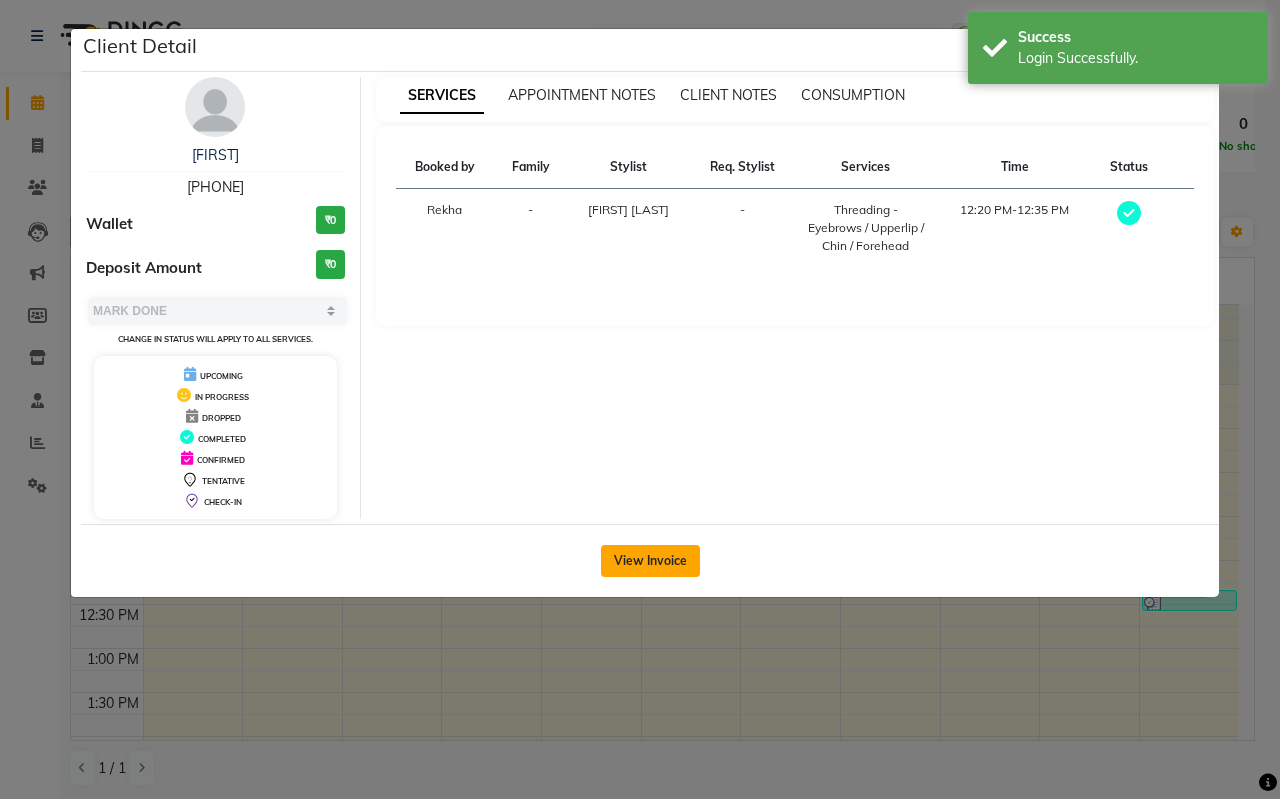 click on "View Invoice" 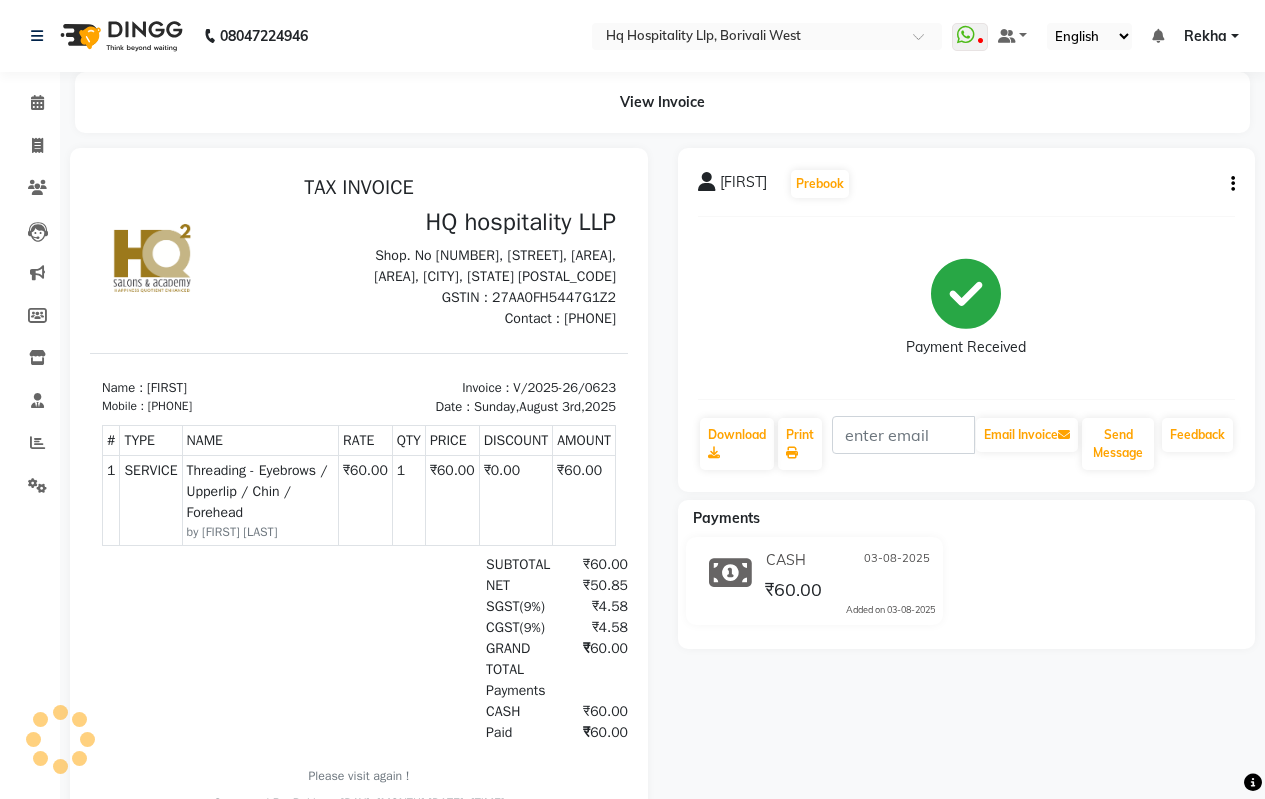 scroll, scrollTop: 0, scrollLeft: 0, axis: both 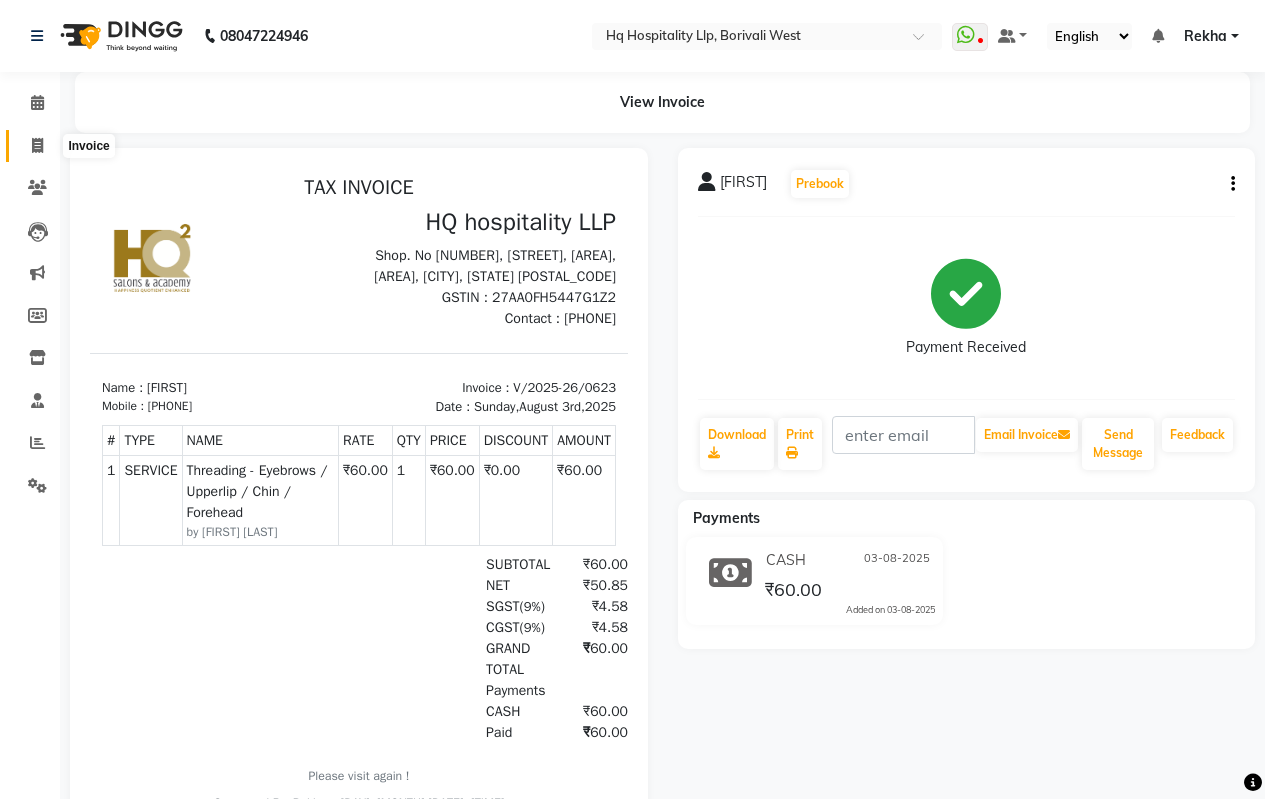 click 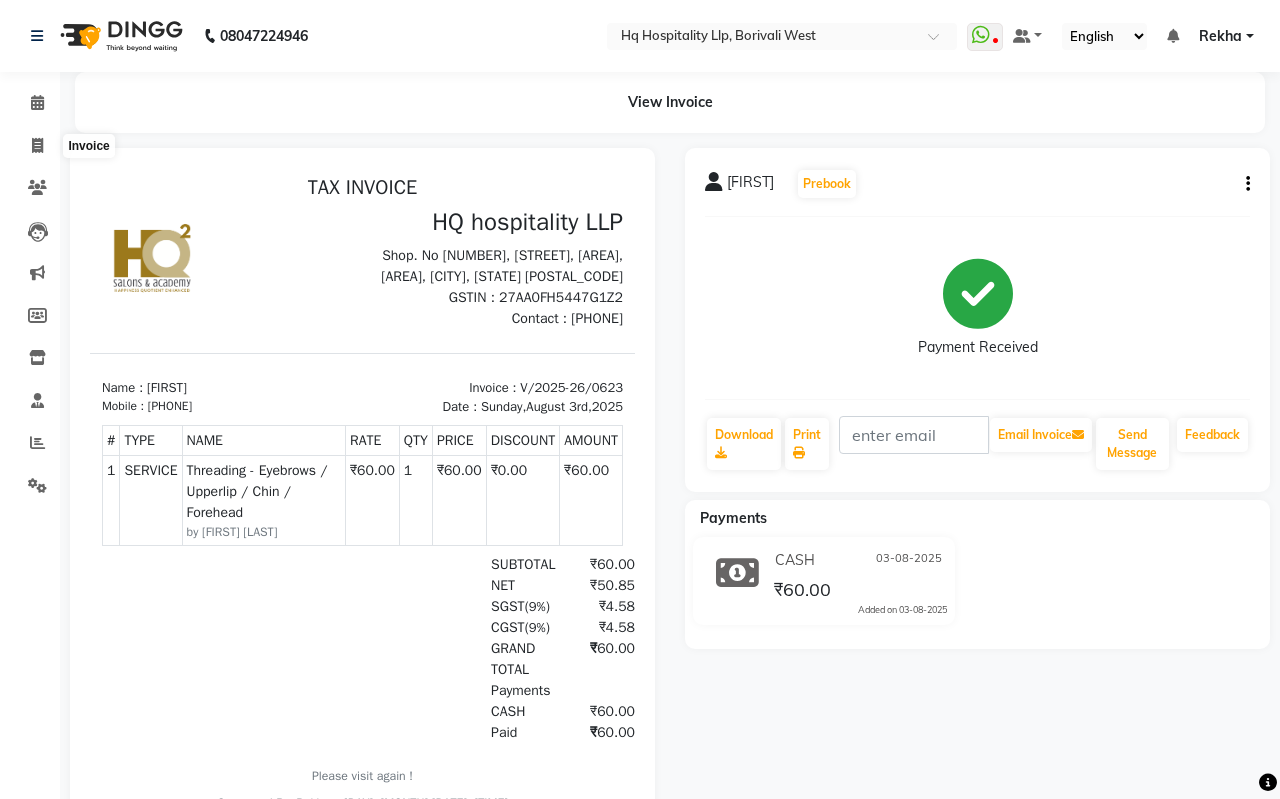select on "7197" 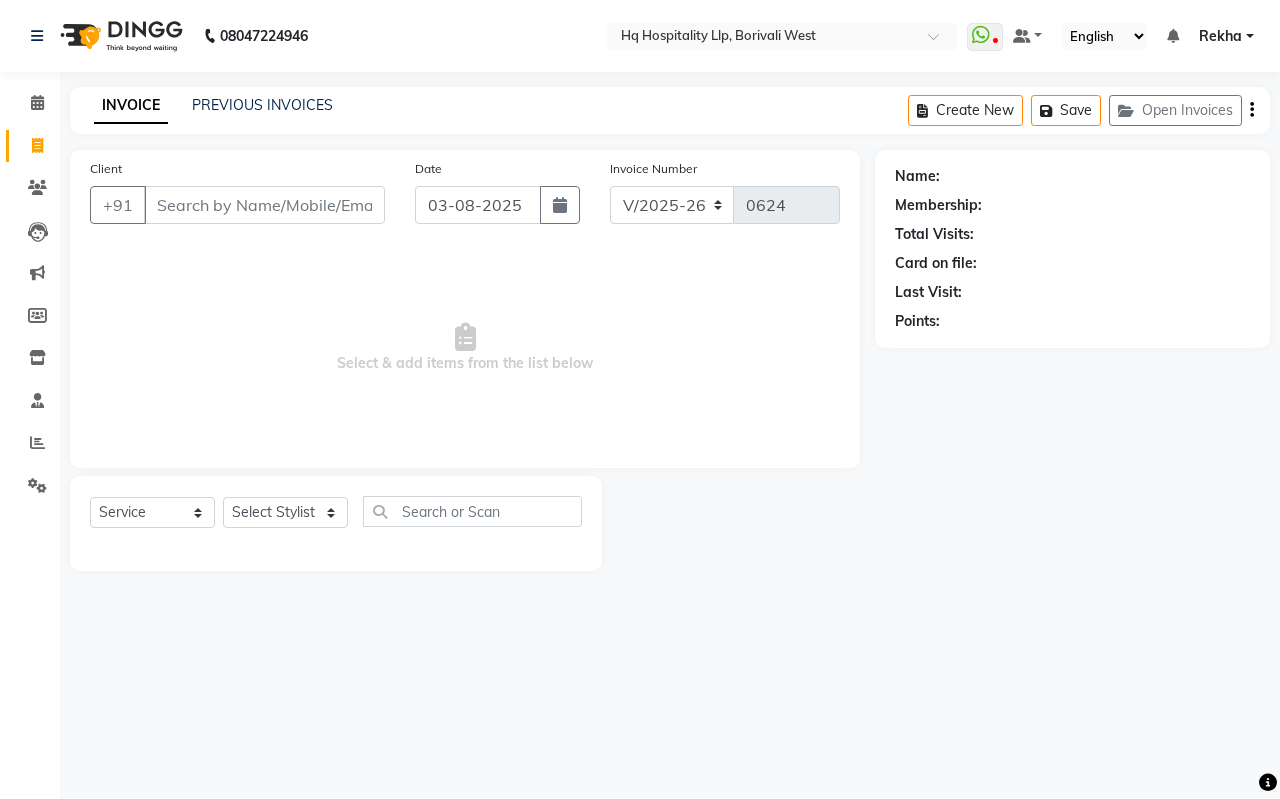 click on "Client" at bounding box center (264, 205) 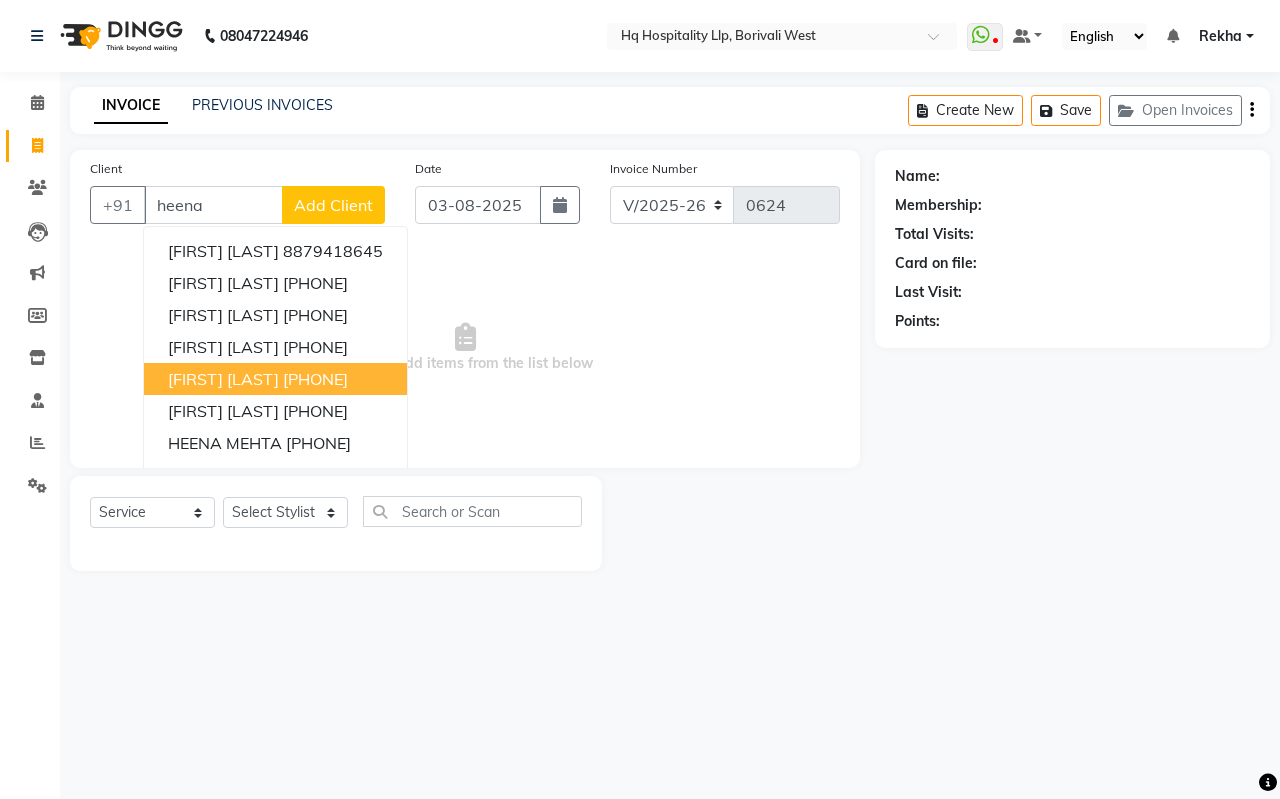 click on "[FIRST] [LAST] [PHONE]" at bounding box center [275, 379] 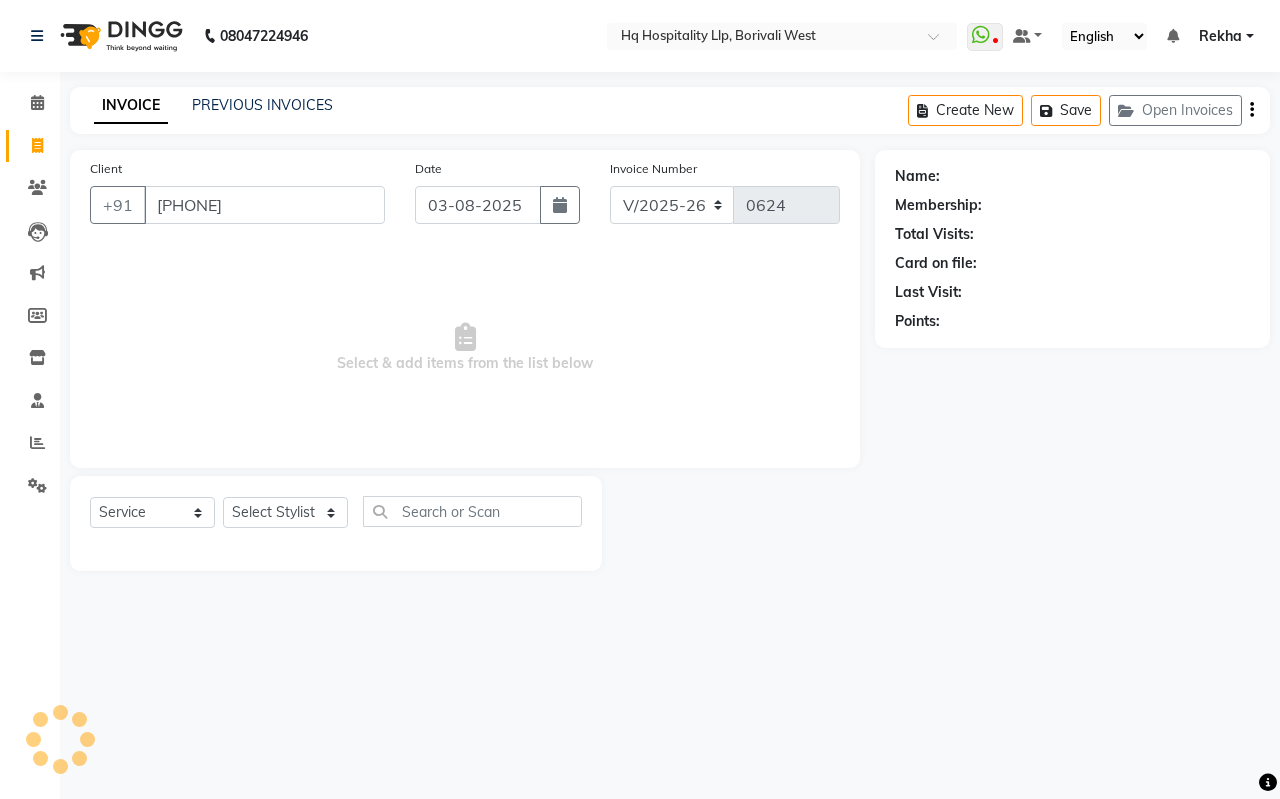 type on "[PHONE]" 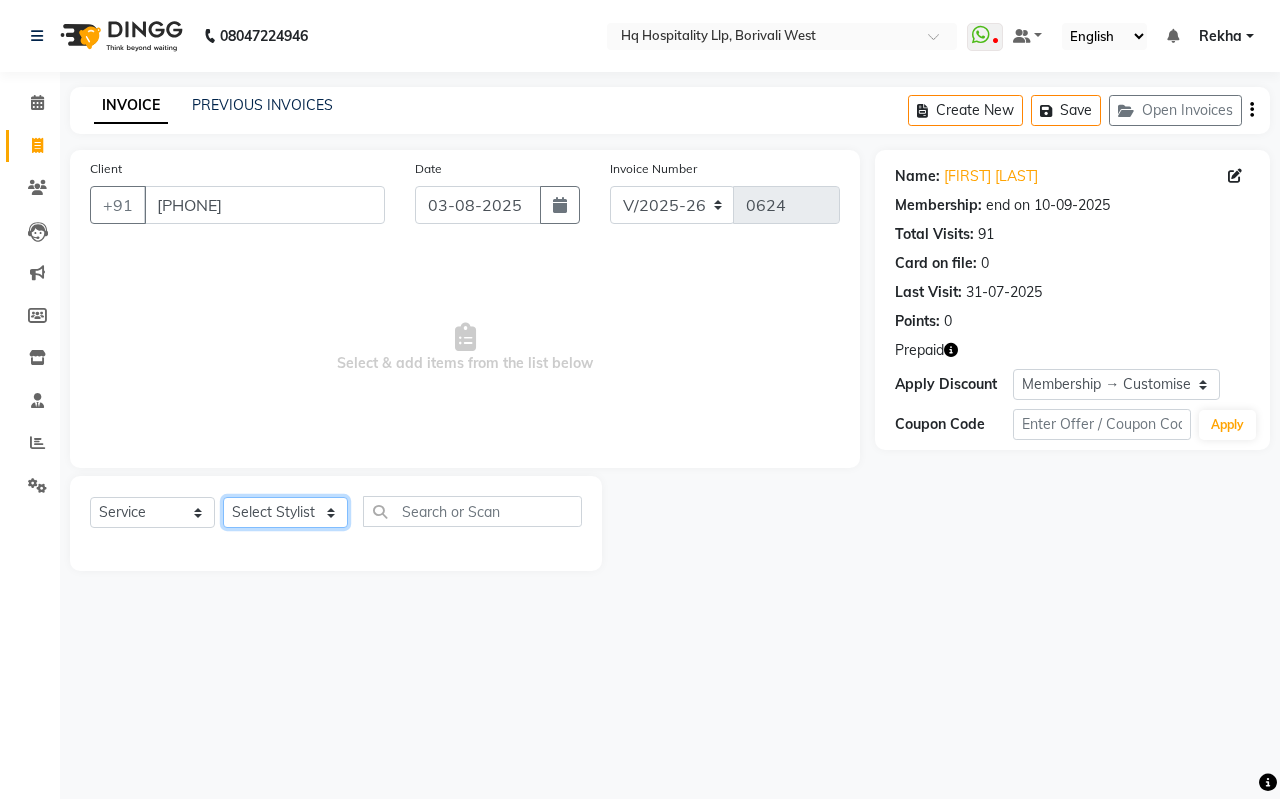 click on "Select Stylist [FIRST] [LAST] Manager [LAST] [LAST] [LAST] [LAST] [FIRST] [LAST] [FIRST] [LAST] [FIRST] [LAST] [FIRST] [LAST]" 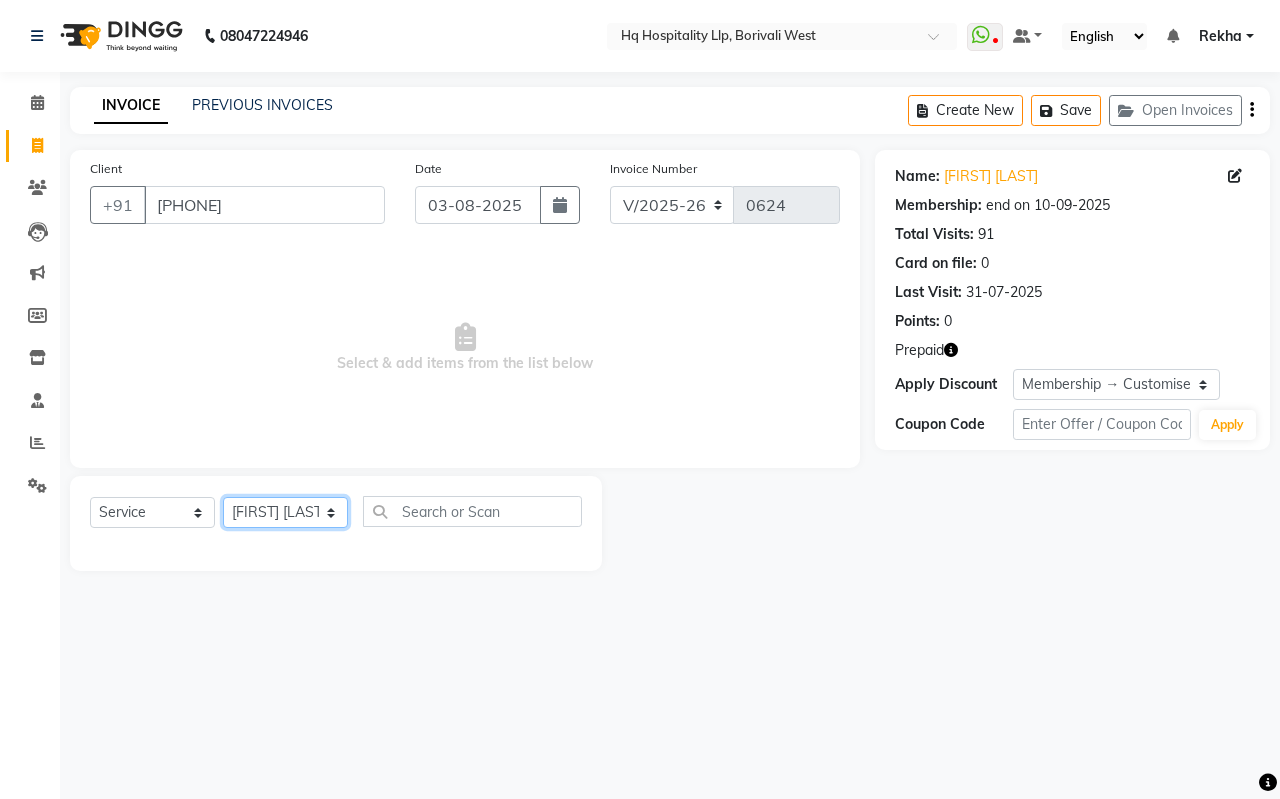 click on "Select Stylist [FIRST] [LAST] Manager [LAST] [LAST] [LAST] [LAST] [FIRST] [LAST] [FIRST] [LAST] [FIRST] [LAST] [FIRST] [LAST]" 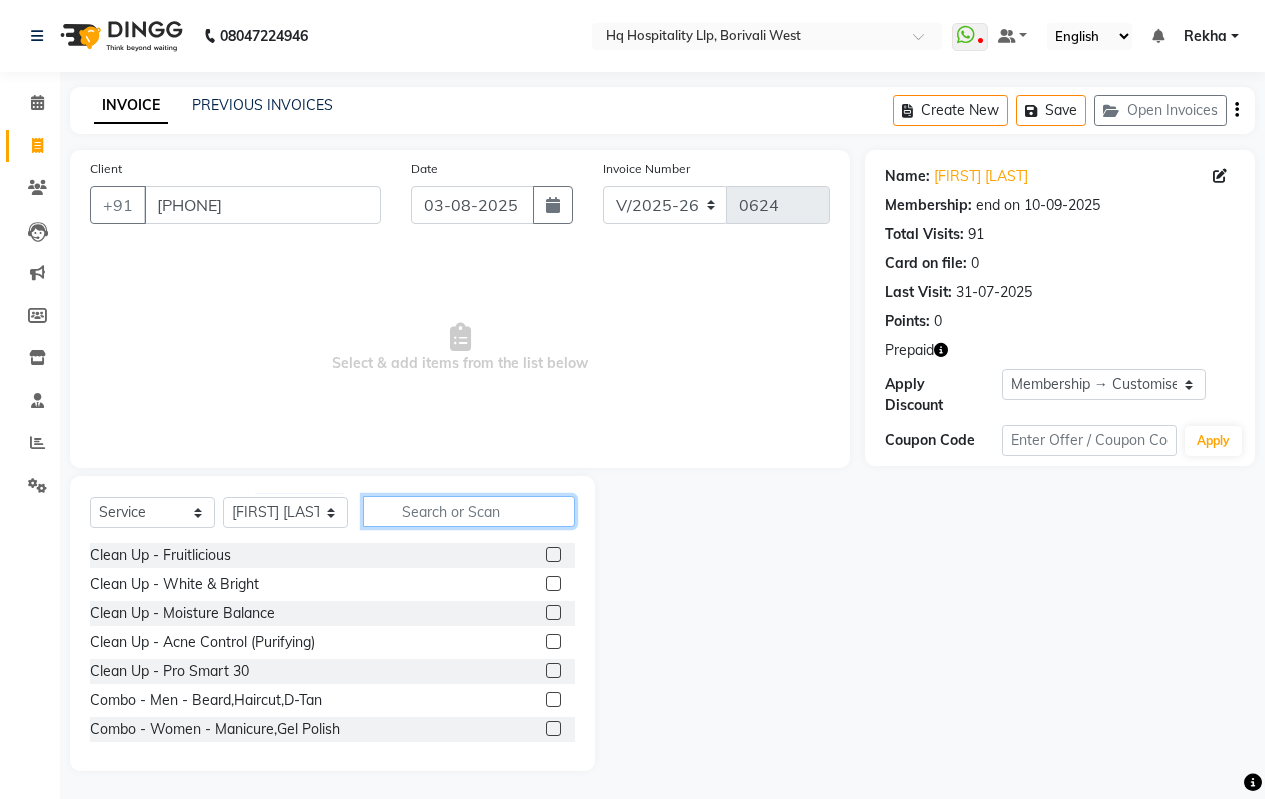 click 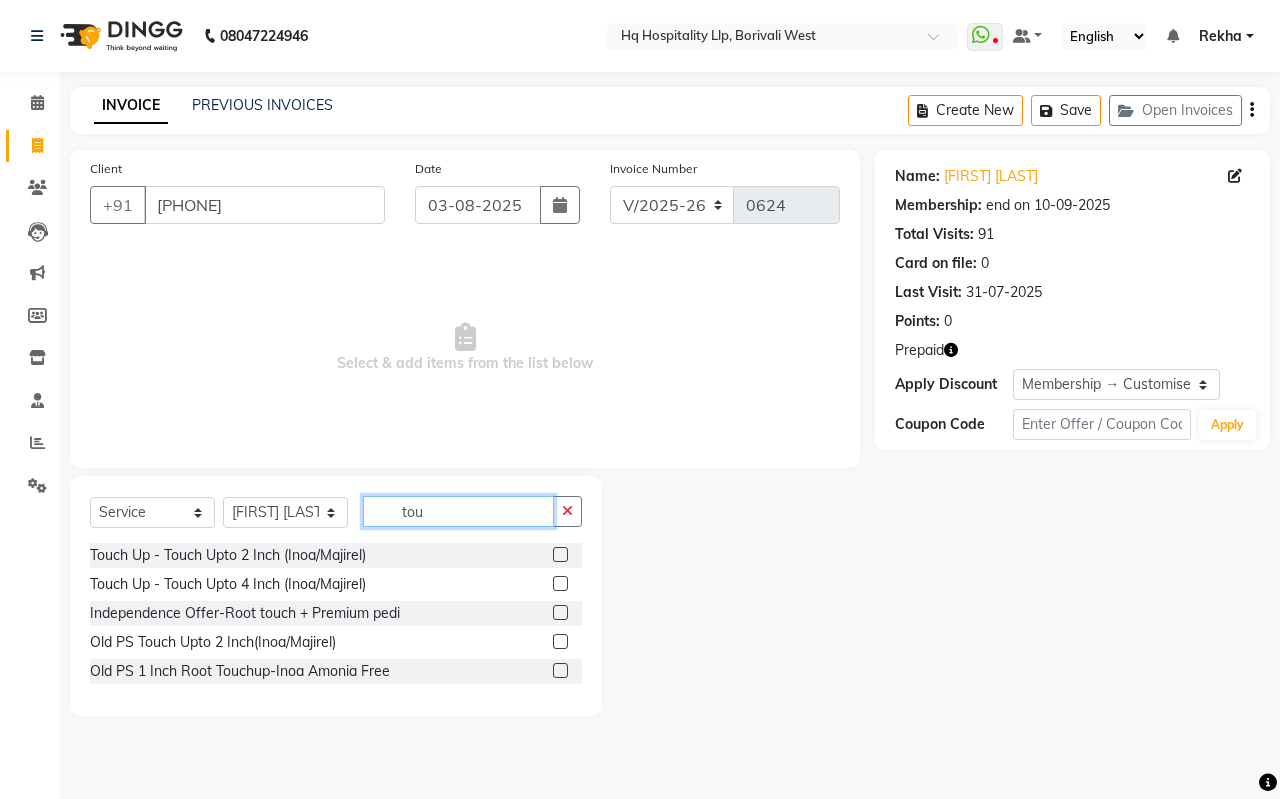 type on "tou" 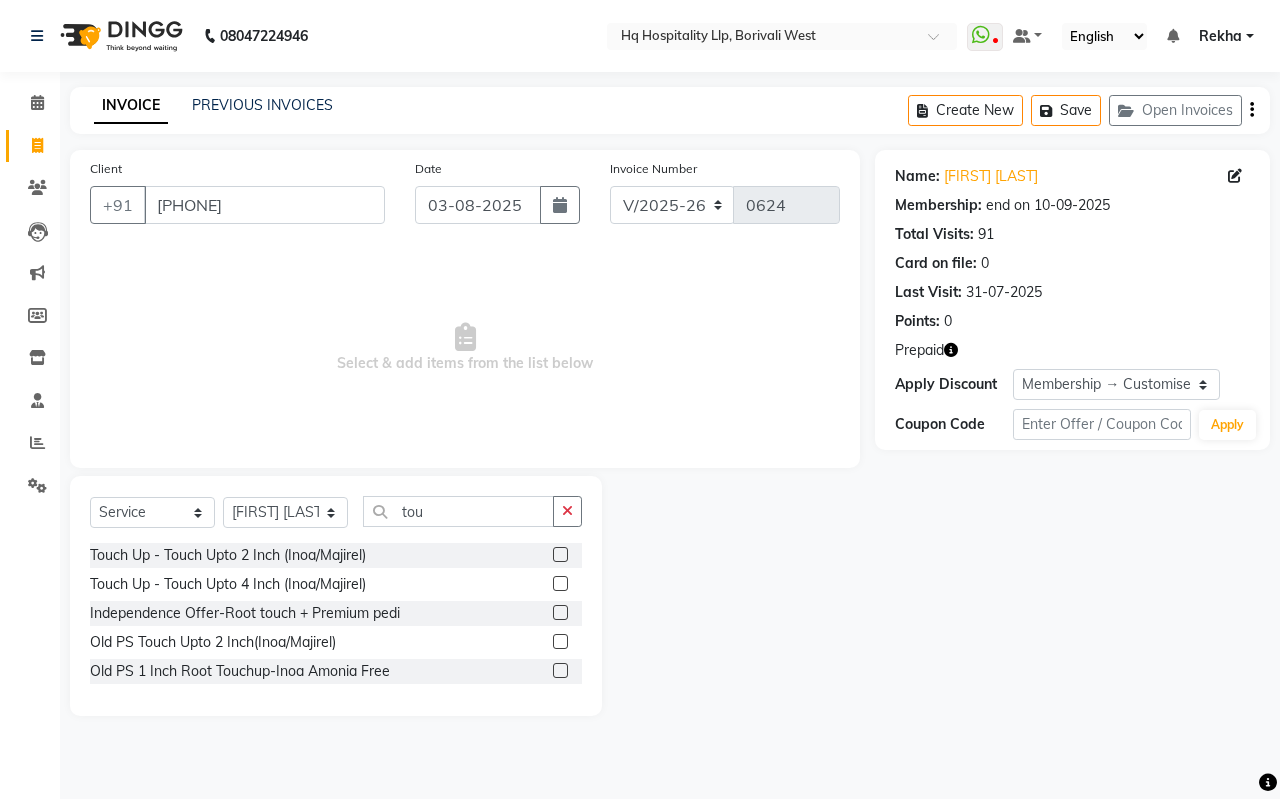 click 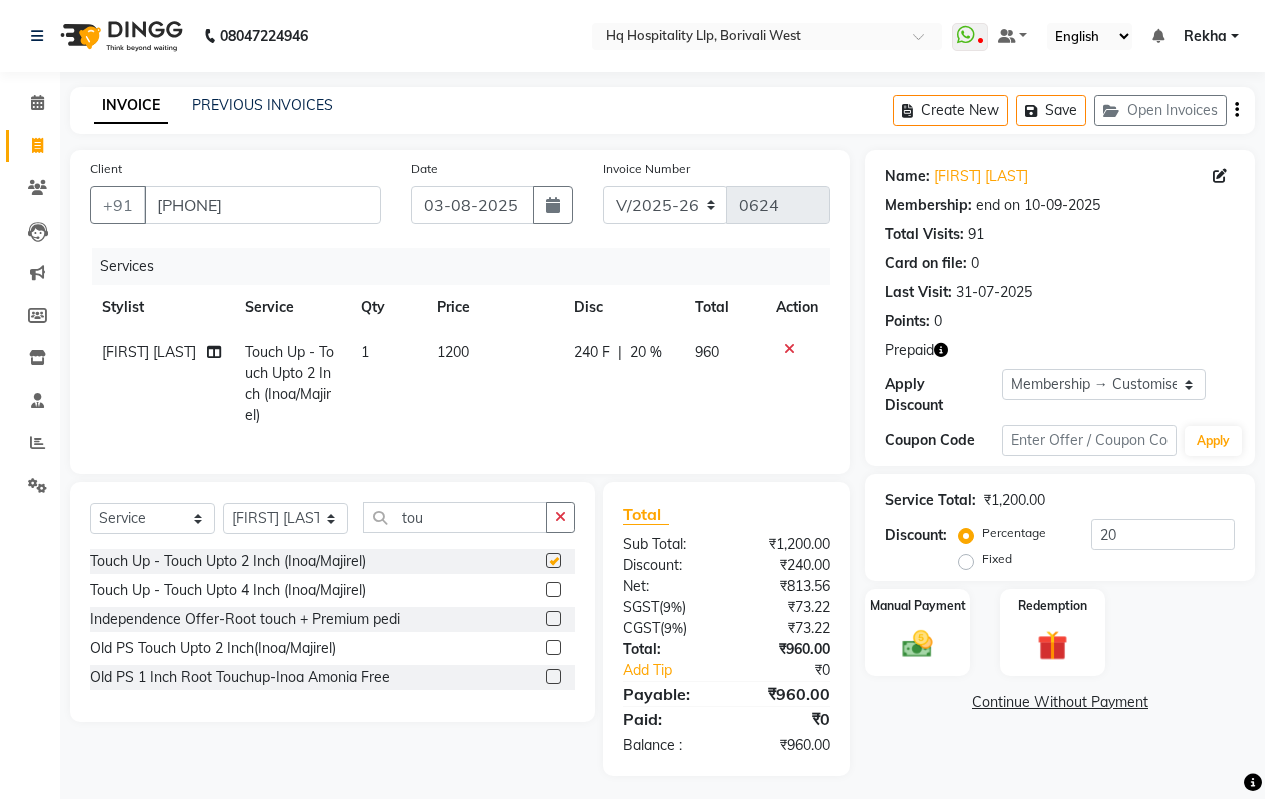 checkbox on "false" 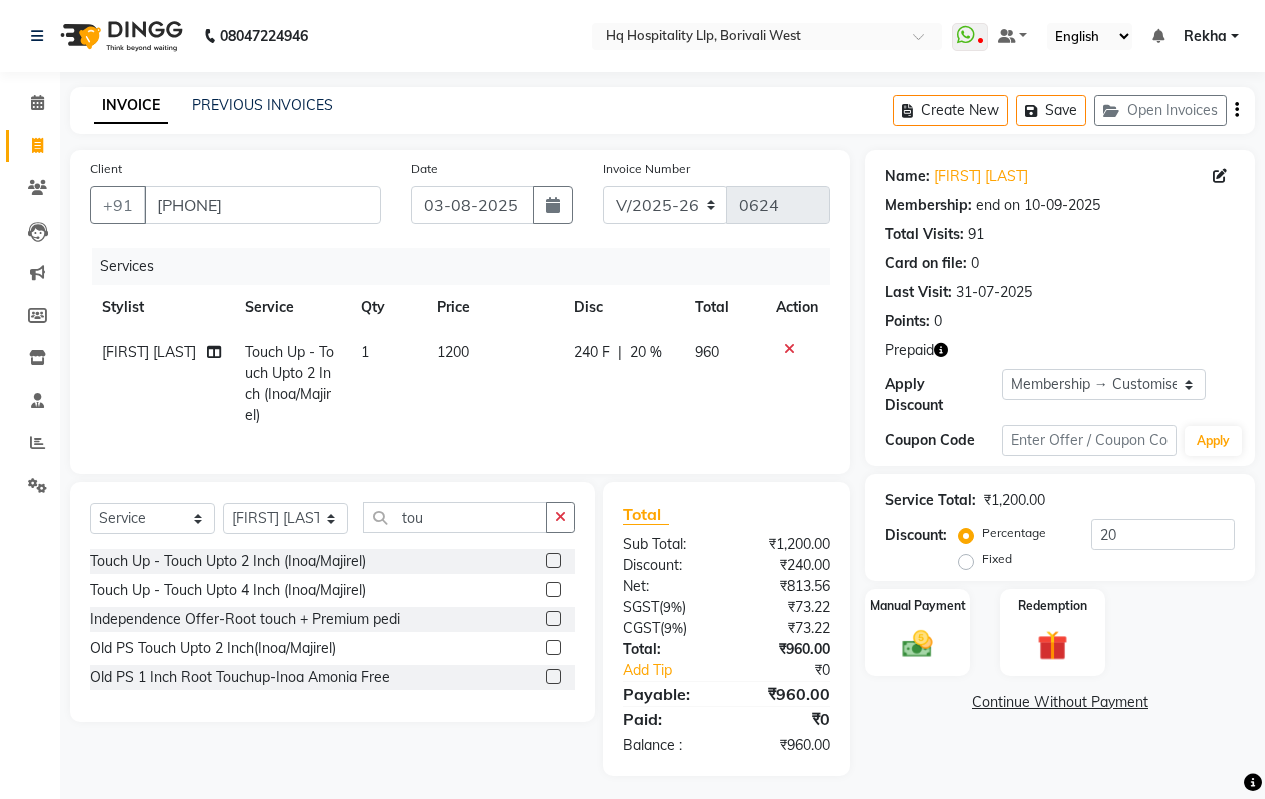 click on "1200" 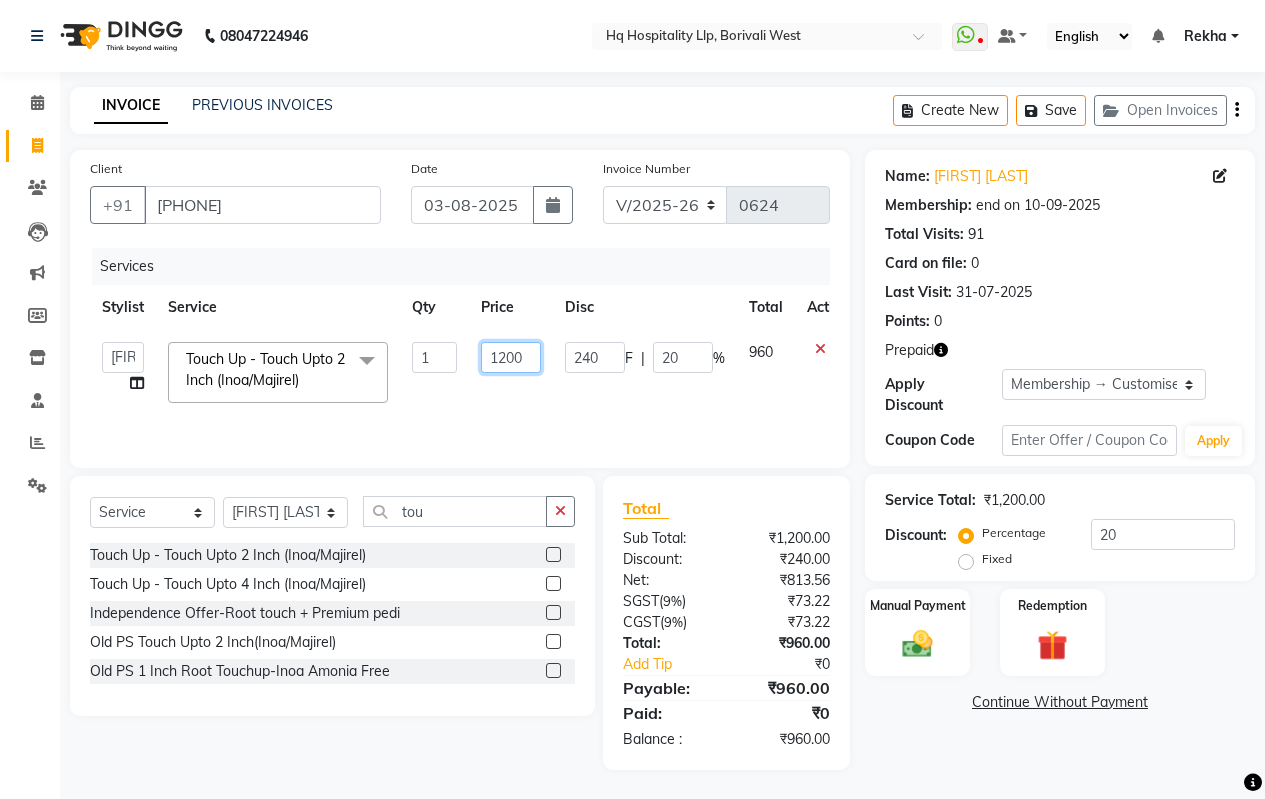 click on "1200" 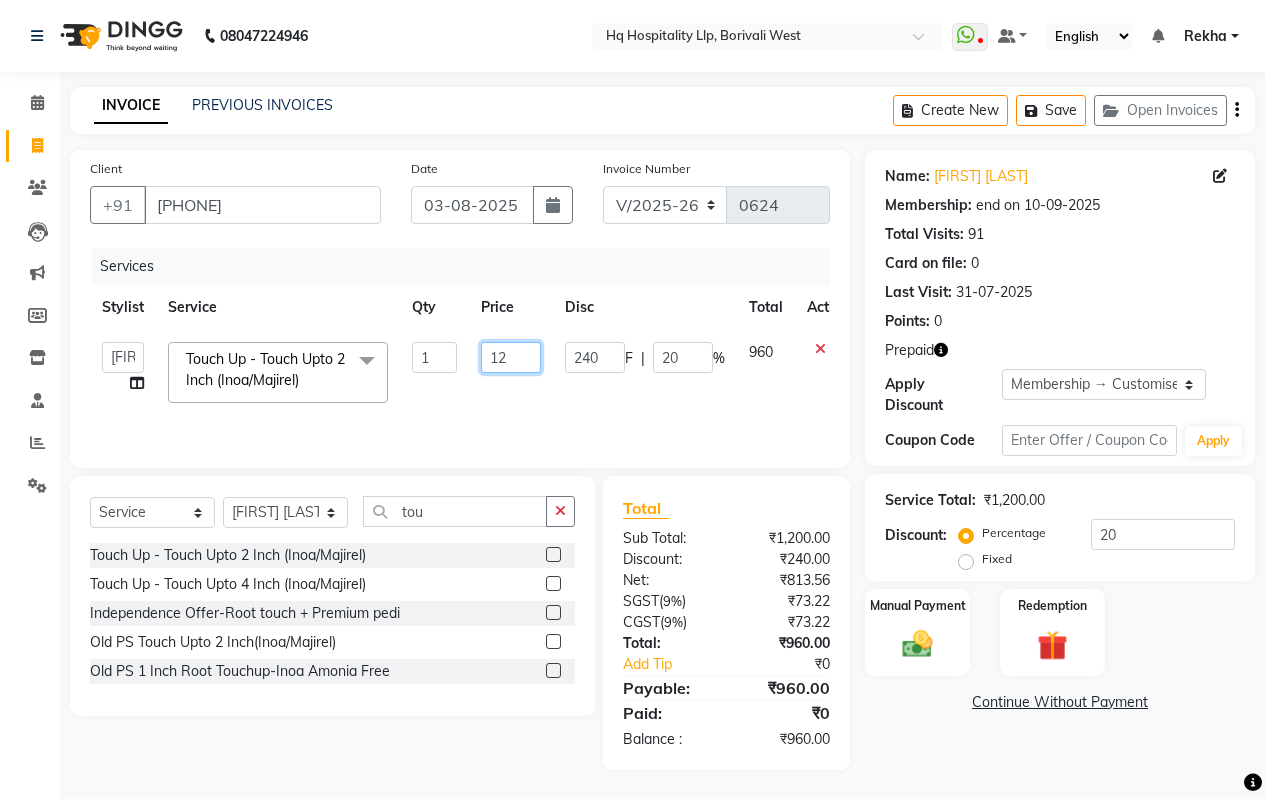 type on "1" 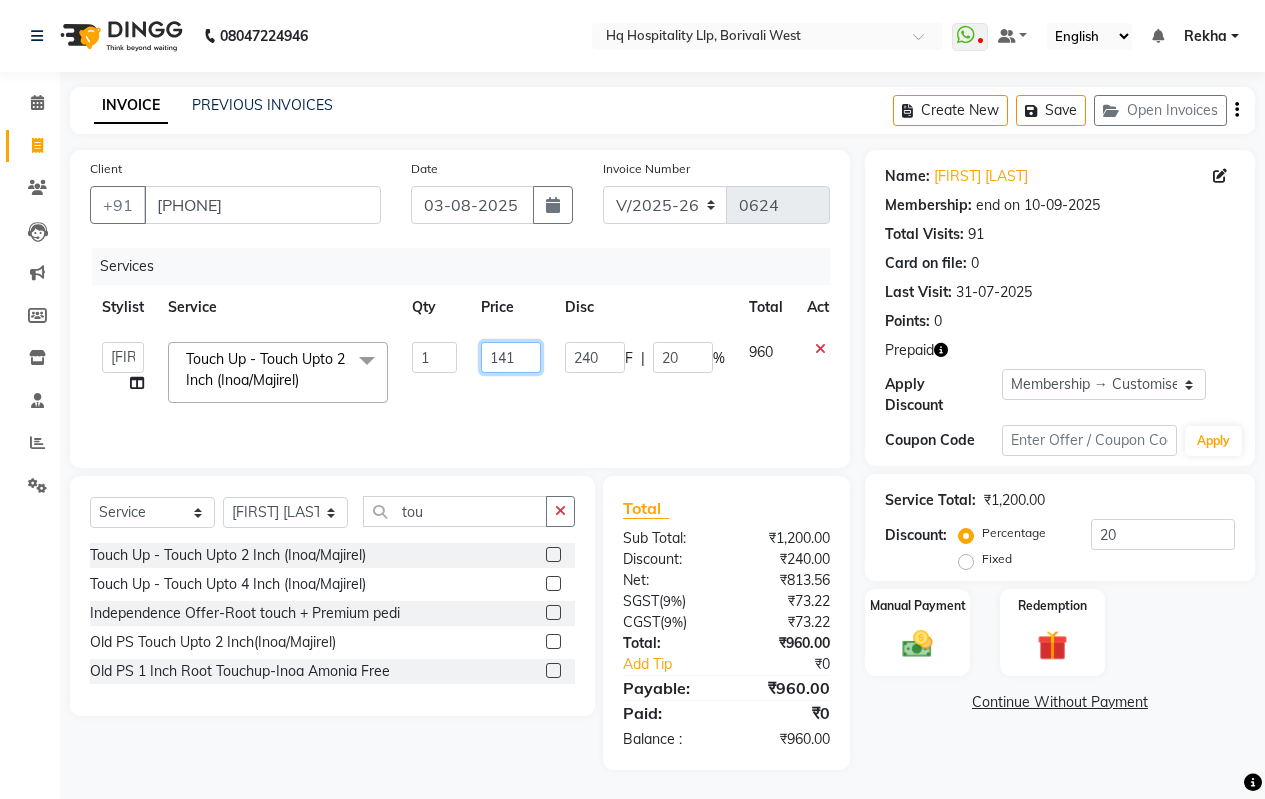 type on "1416" 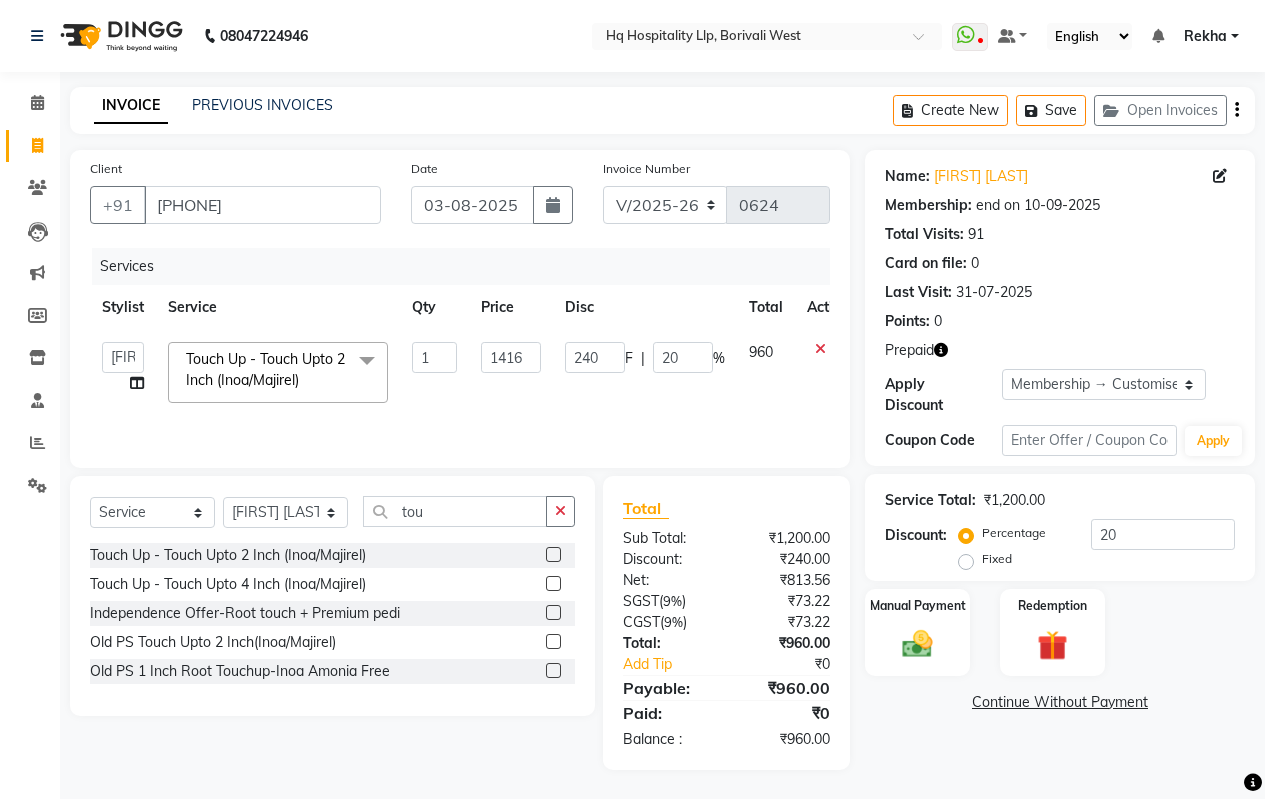 click on "Name: [FIRST] [LAST] Membership: end on [DATE] Total Visits:  91 Card on file:  0 Last Visit:   [DATE] Points:   0  Prepaid Apply Discount Select Membership → Customised_membership Coupon Code Apply Service Total:  ₹1,200.00  Discount:  Percentage   Fixed  20 Manual Payment Redemption  Continue Without Payment" 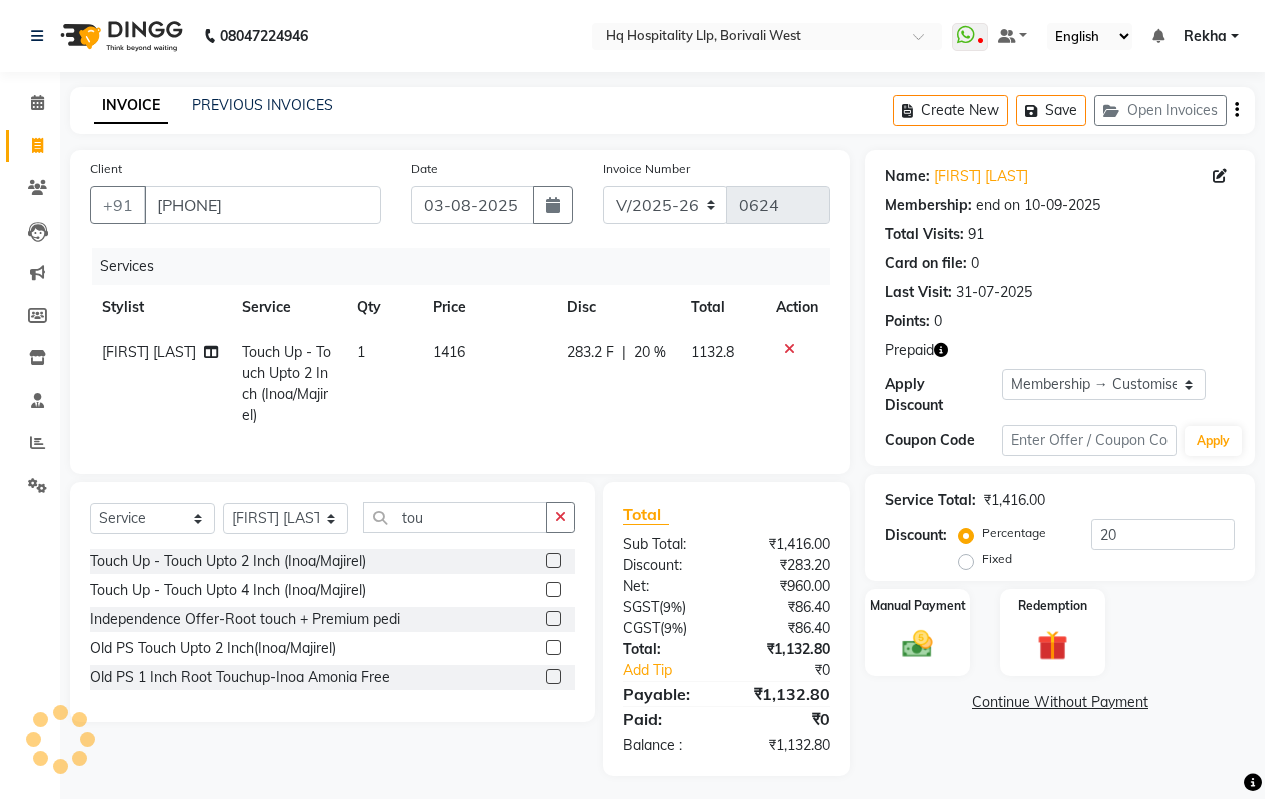 click on "1" 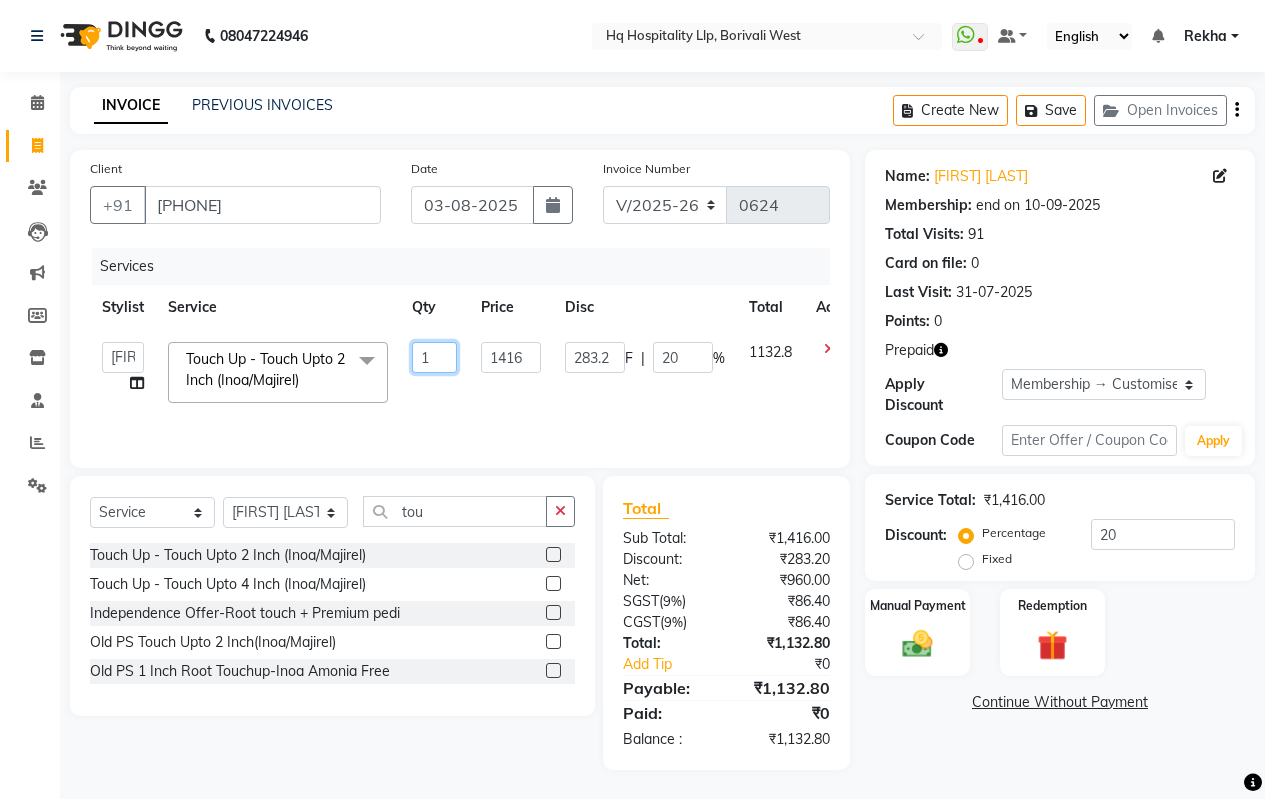 click on "1" 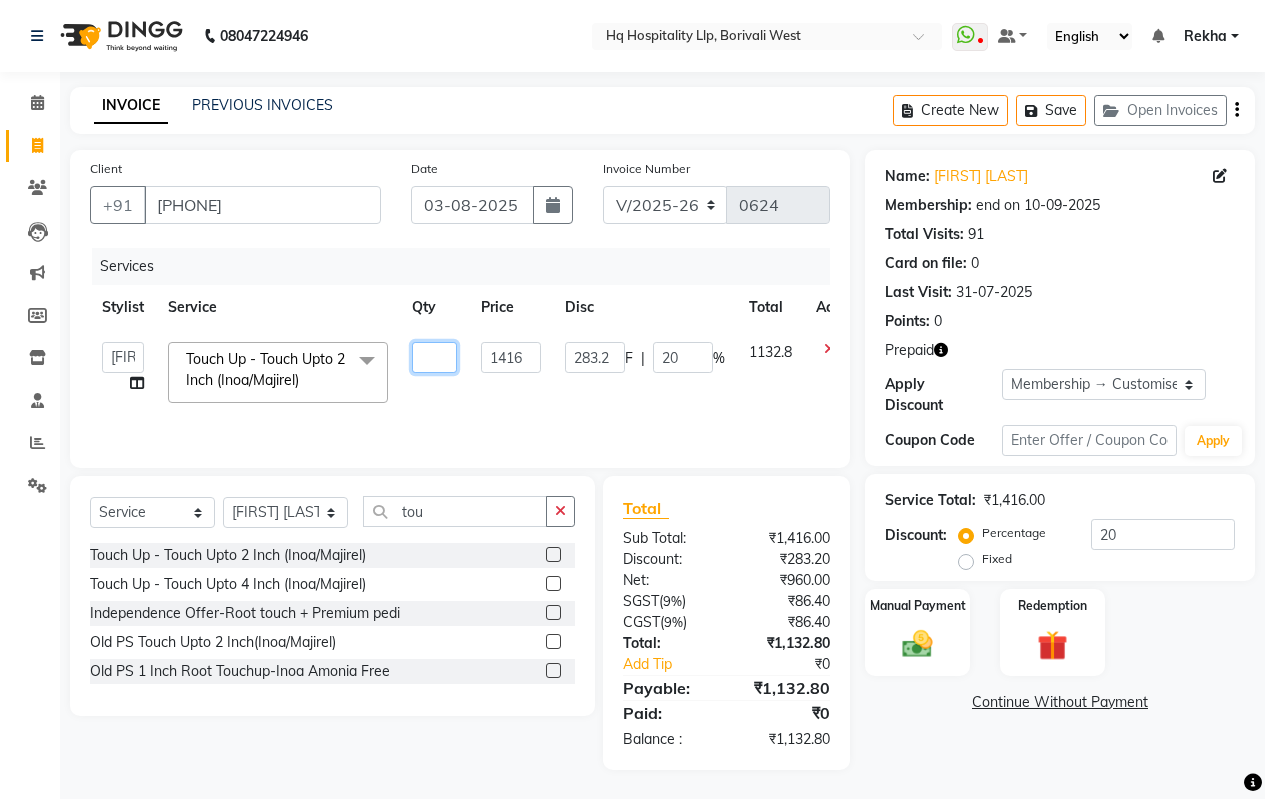 type on "2" 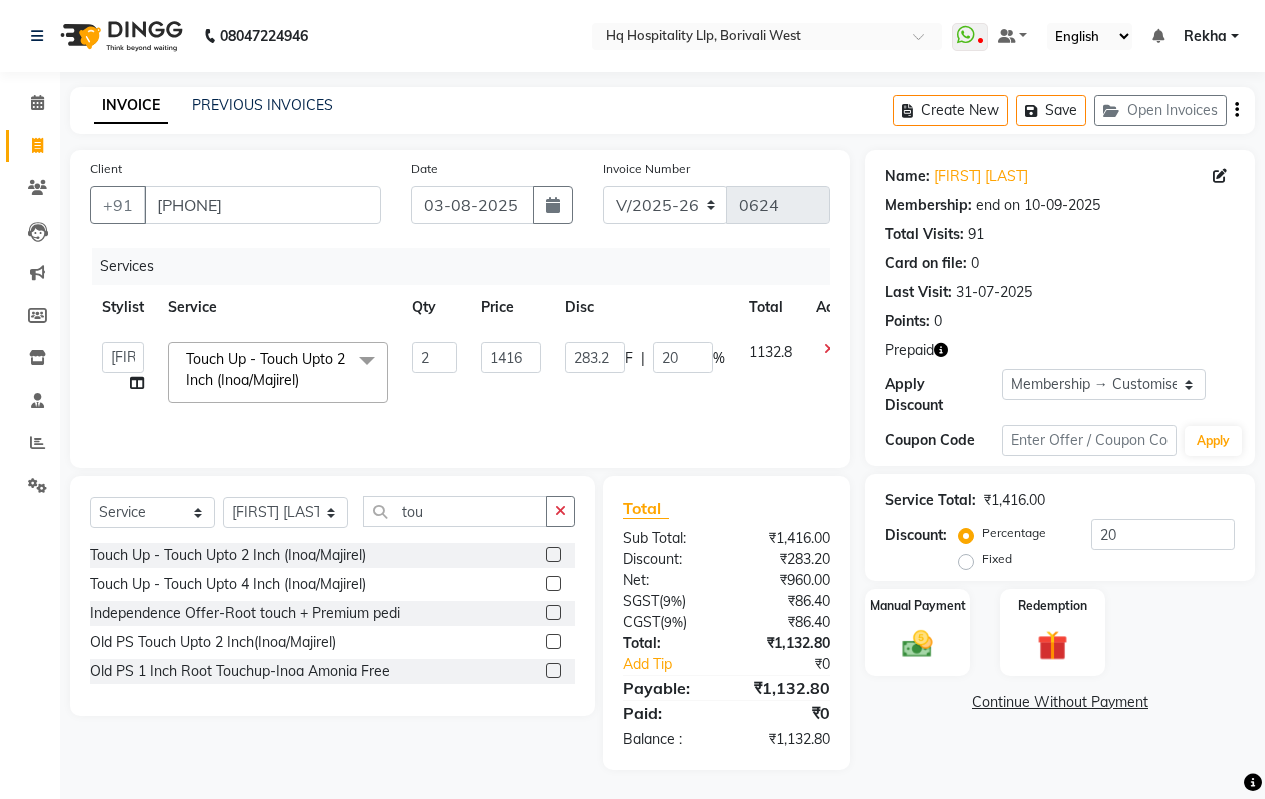 click on "Name: [FIRST] [LAST] Membership: end on [DATE] Total Visits:  91 Card on file:  0 Last Visit:   [DATE] Points:   0  Prepaid Apply Discount Select Membership → Customised_membership Coupon Code Apply Service Total:  ₹1,416.00  Discount:  Percentage   Fixed  20 Manual Payment Redemption  Continue Without Payment" 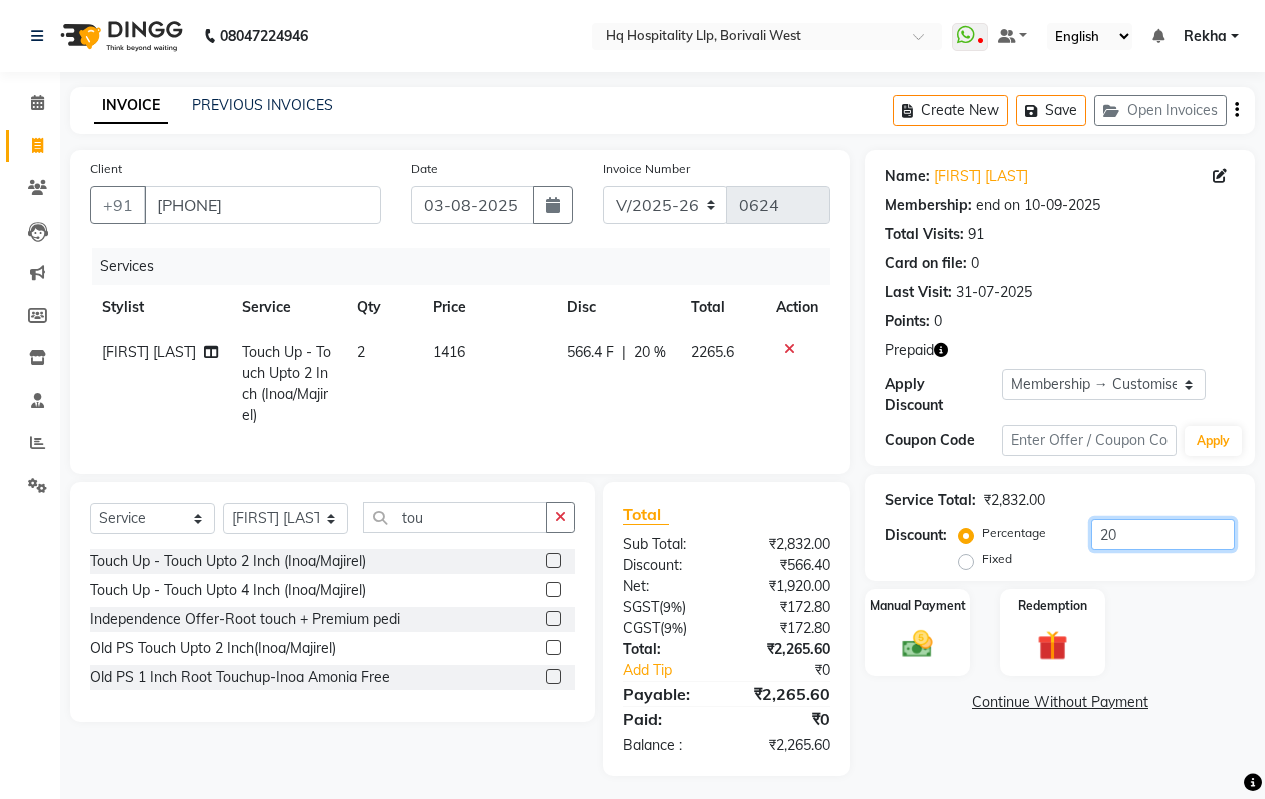 click on "20" 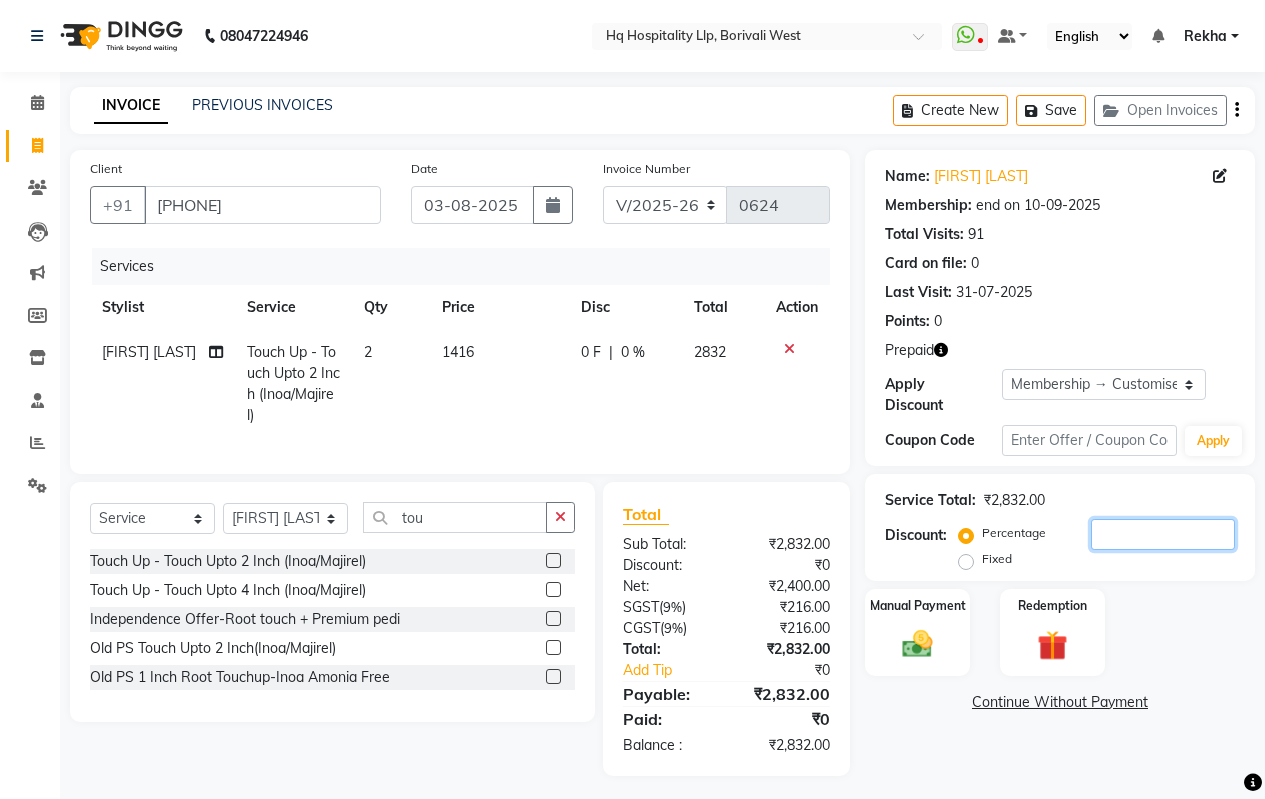 type 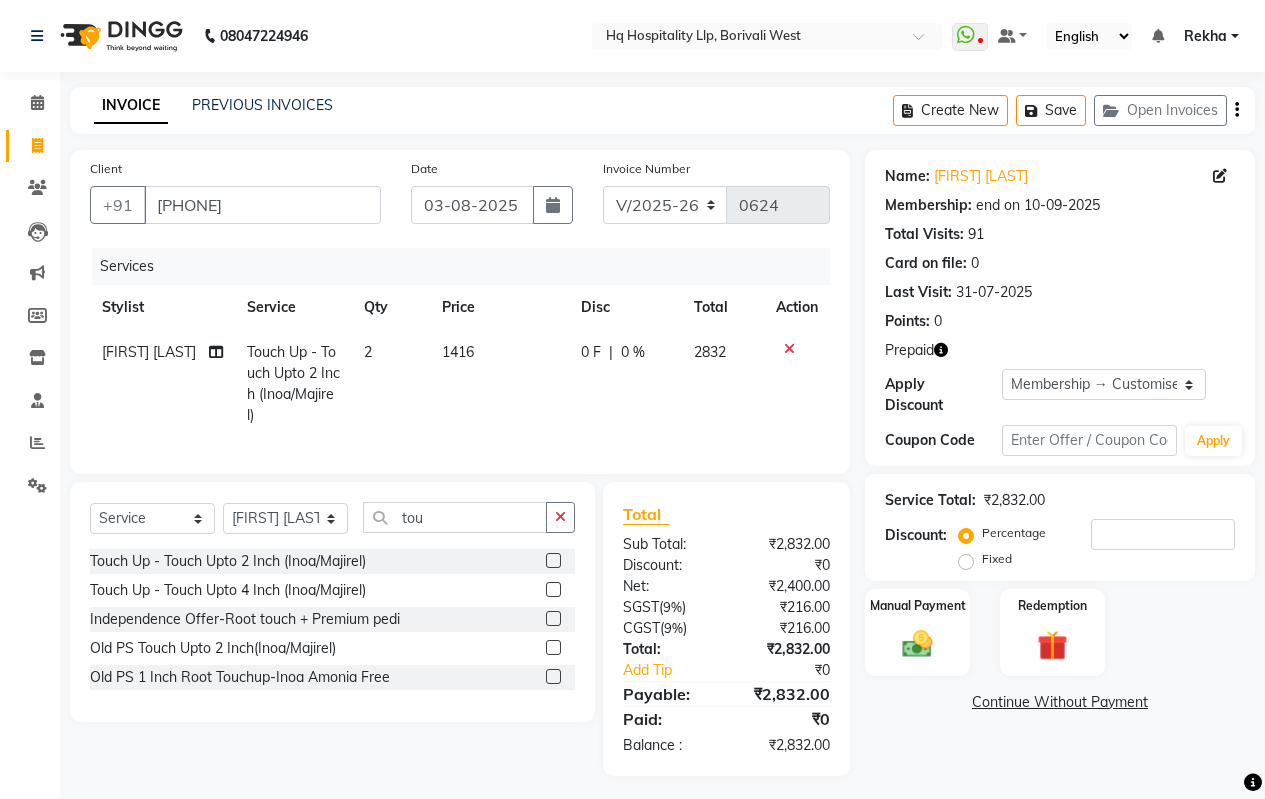 click on "Name: [FIRST] [LAST] Membership: end on [DATE] Total Visits:  91 Card on file:  0 Last Visit:   [DATE] Points:   0  Prepaid Apply Discount Select Membership → Customised_membership Coupon Code Apply Service Total:  ₹2,832.00  Discount:  Percentage   Fixed  Manual Payment Redemption  Continue Without Payment" 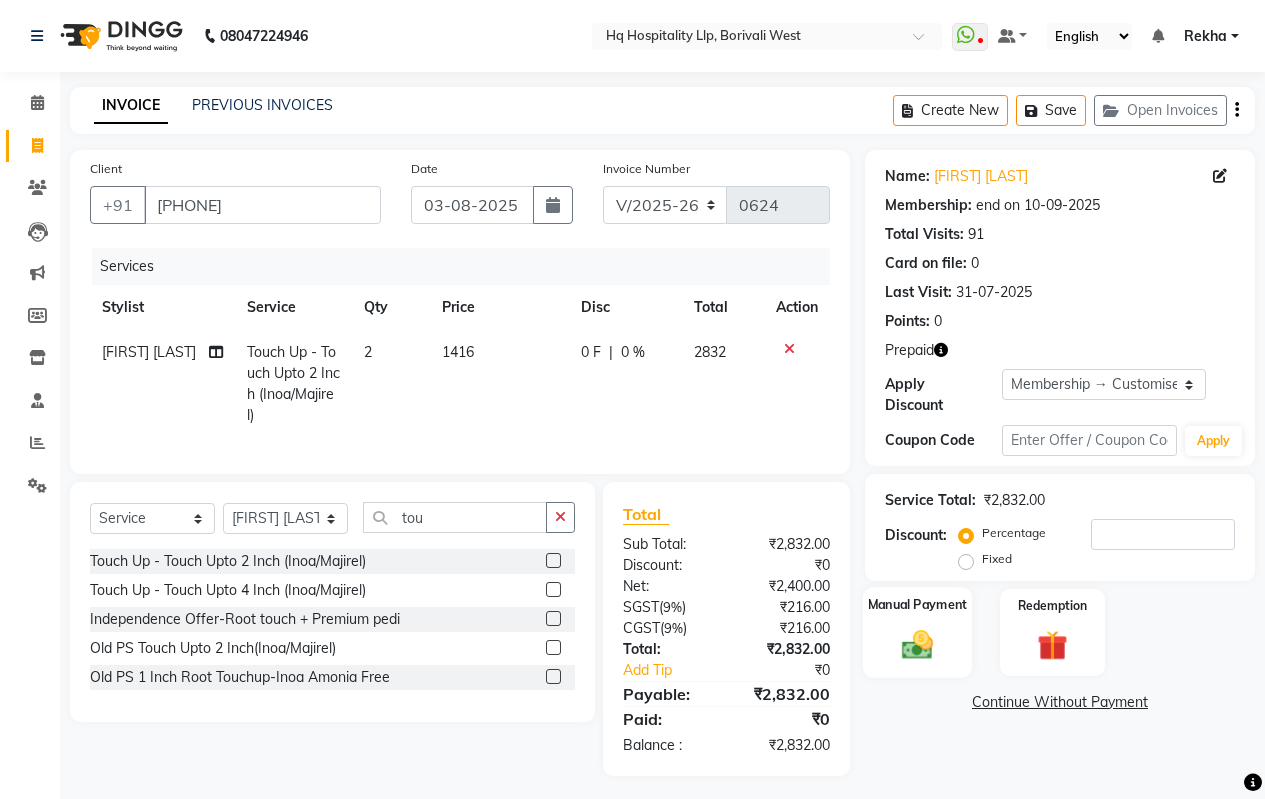 click 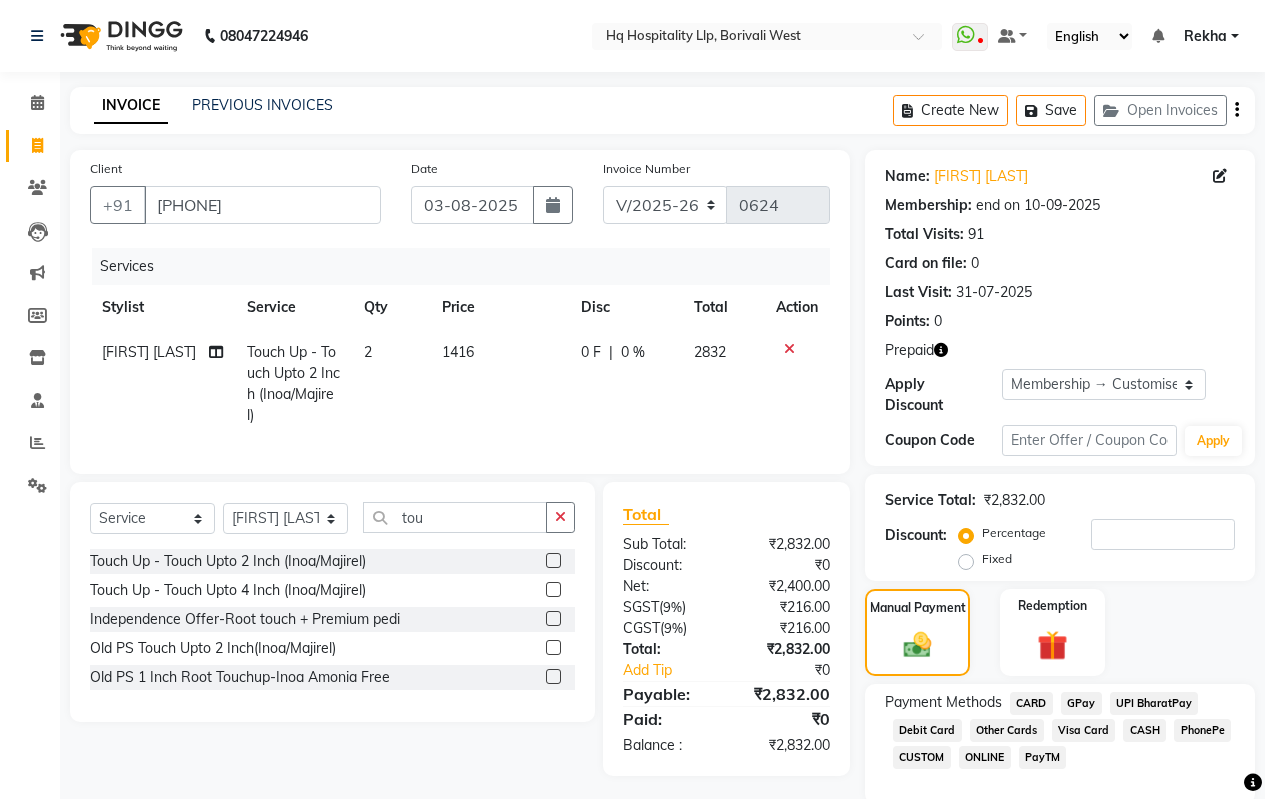 click on "CASH" 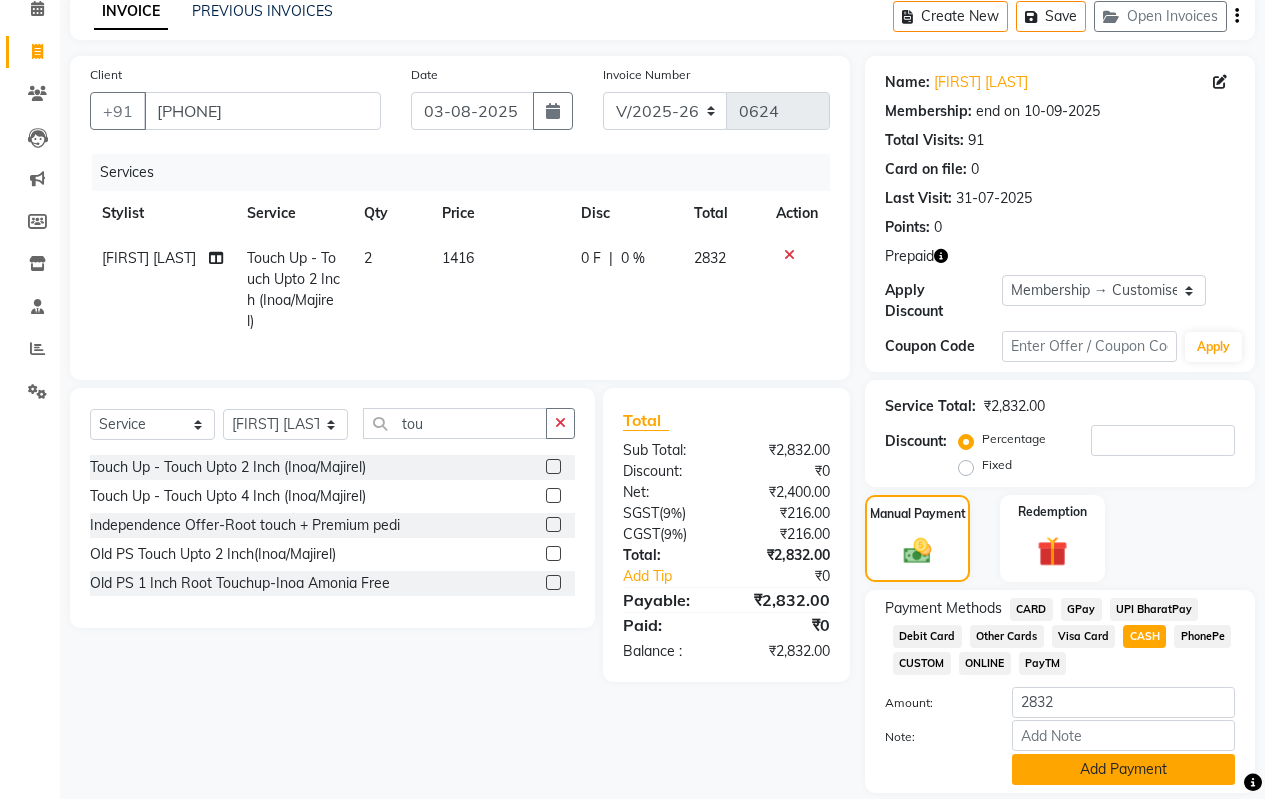 scroll, scrollTop: 143, scrollLeft: 0, axis: vertical 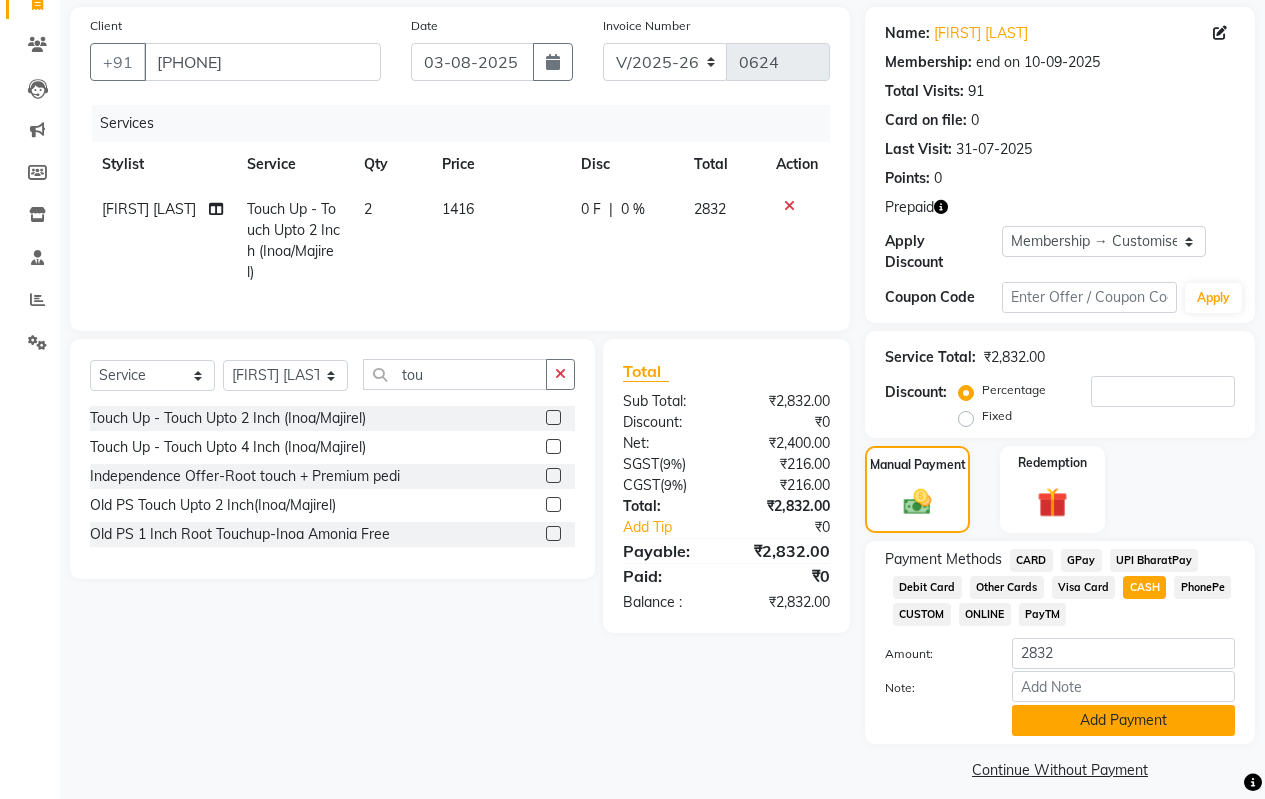 click on "Add Payment" 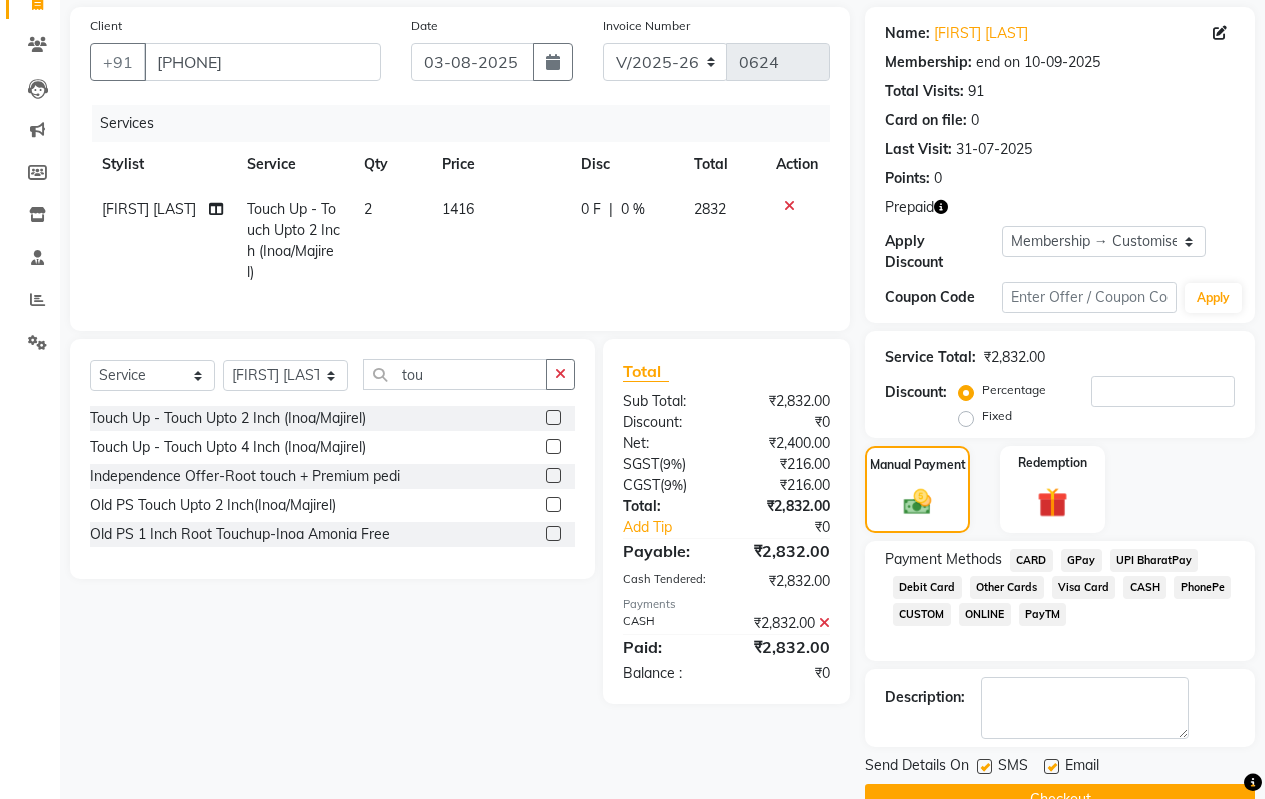 scroll, scrollTop: 173, scrollLeft: 0, axis: vertical 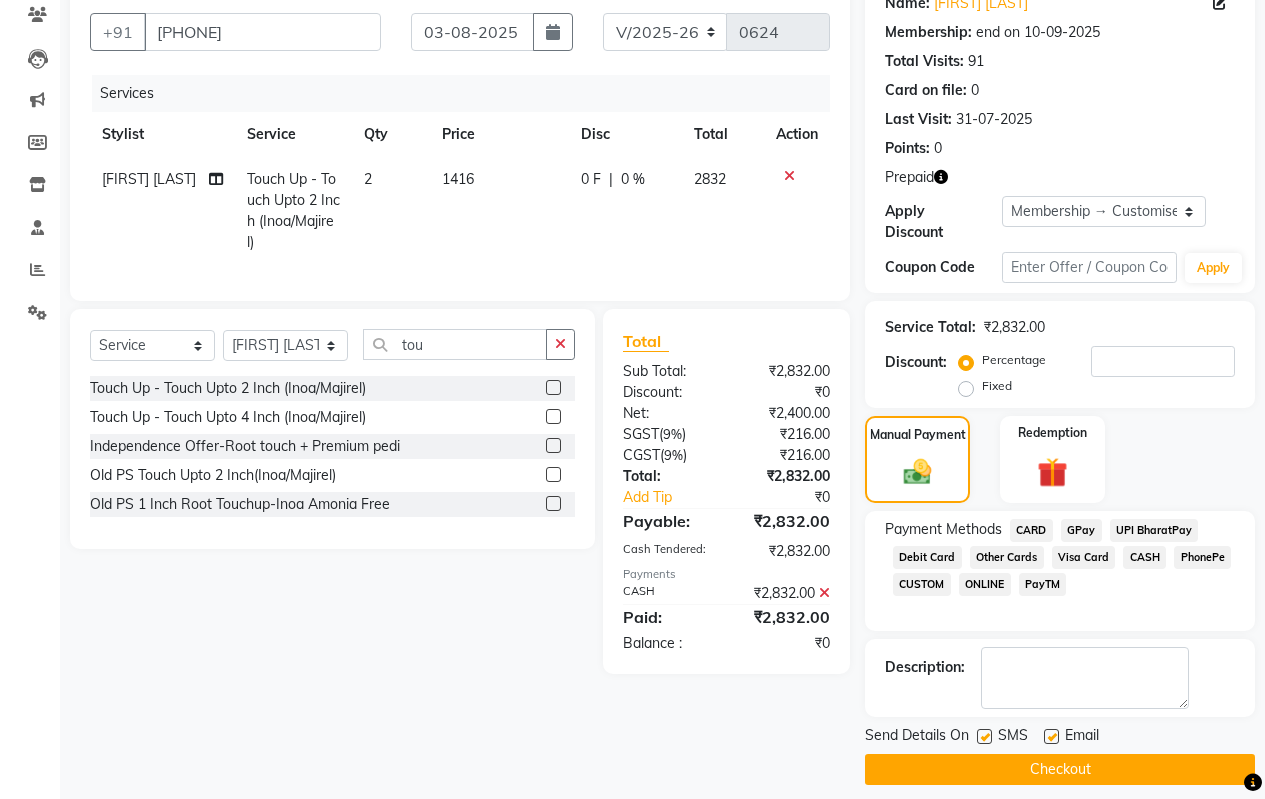 click on "Checkout" 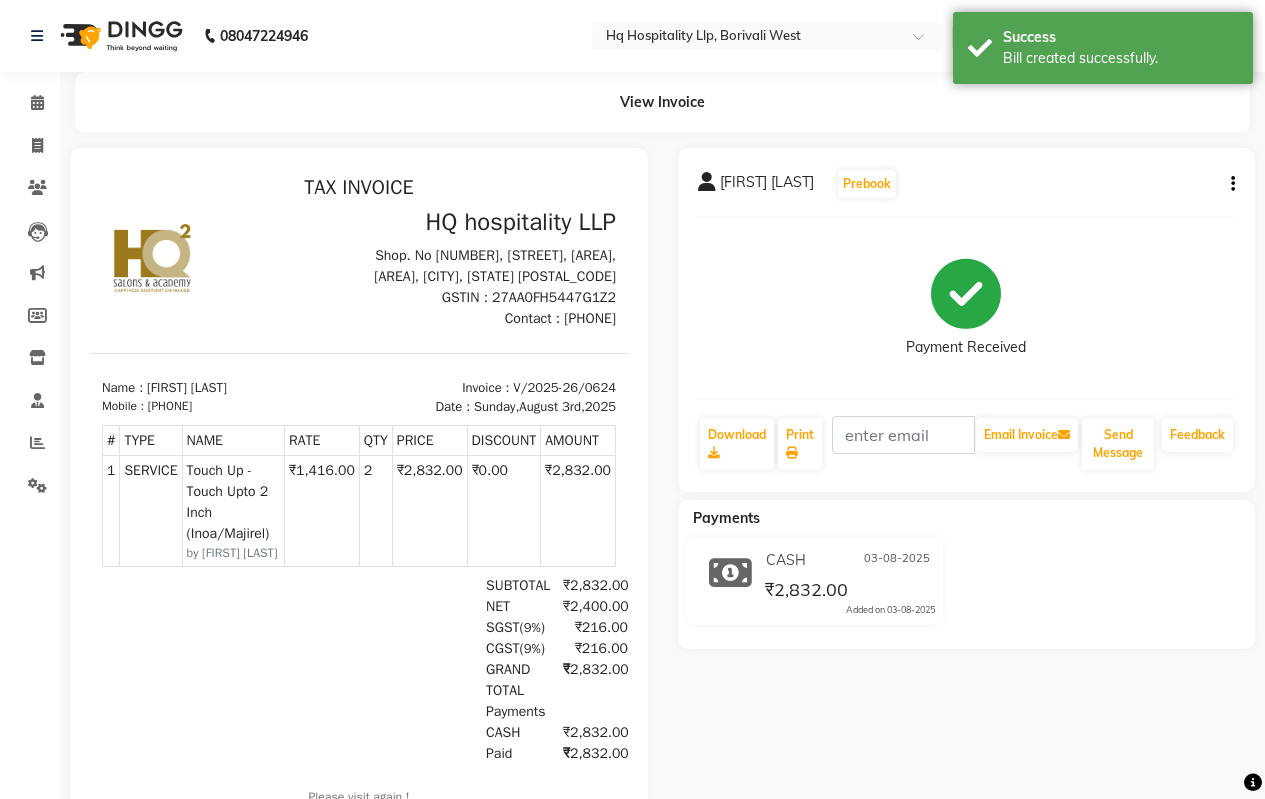 scroll, scrollTop: 0, scrollLeft: 0, axis: both 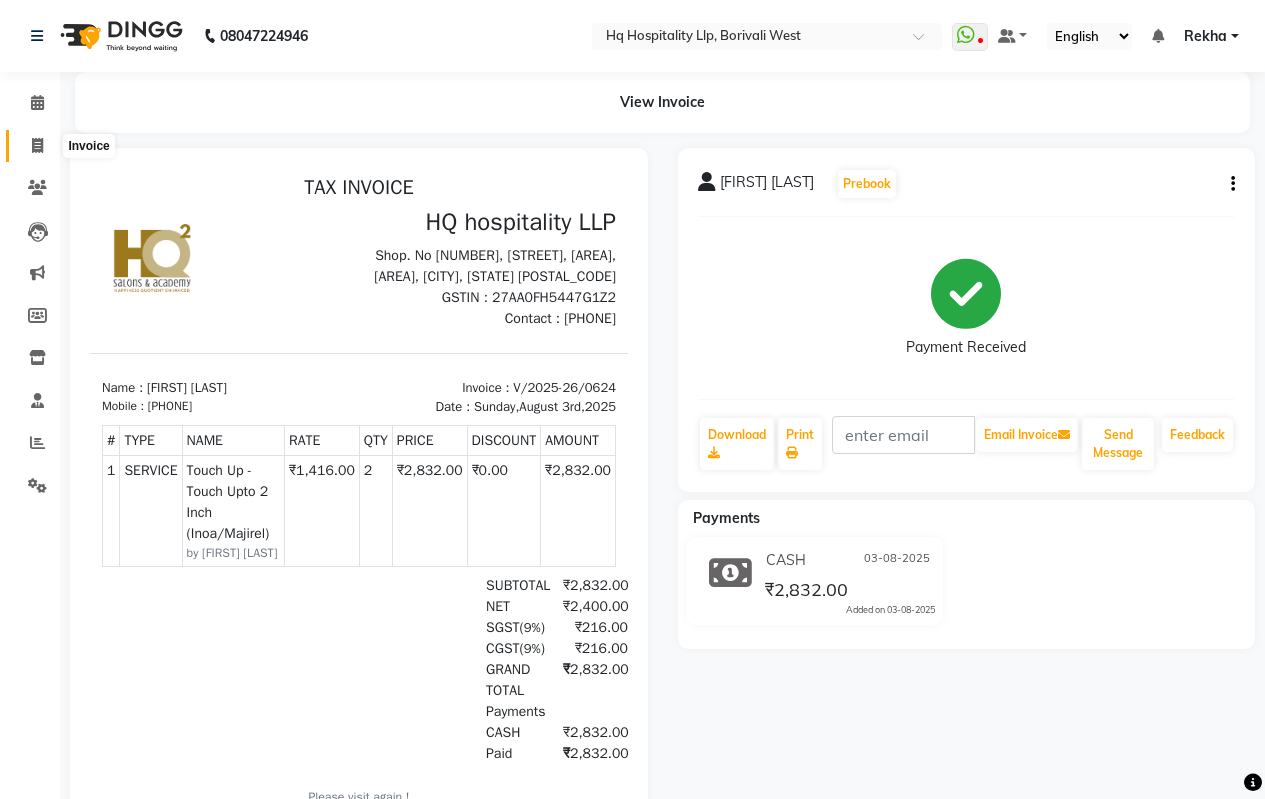 click 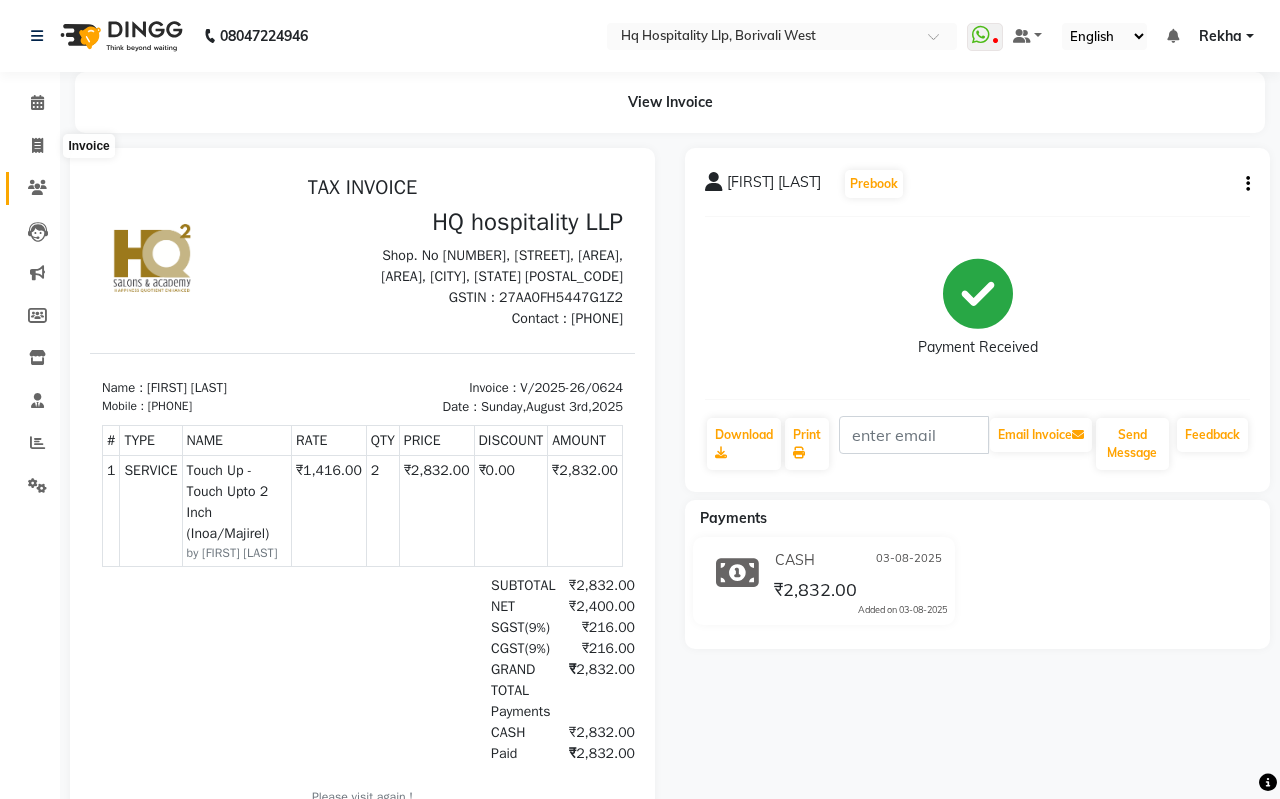 select on "service" 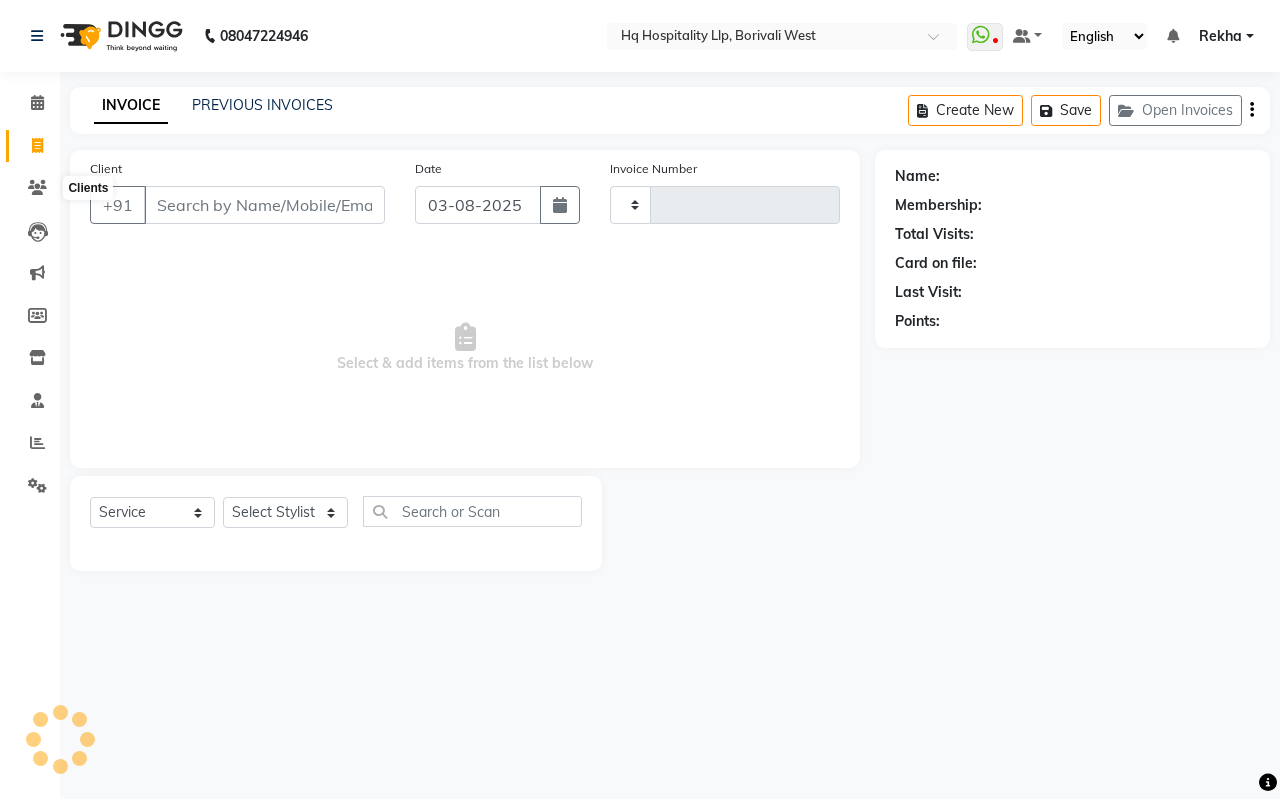 type on "0625" 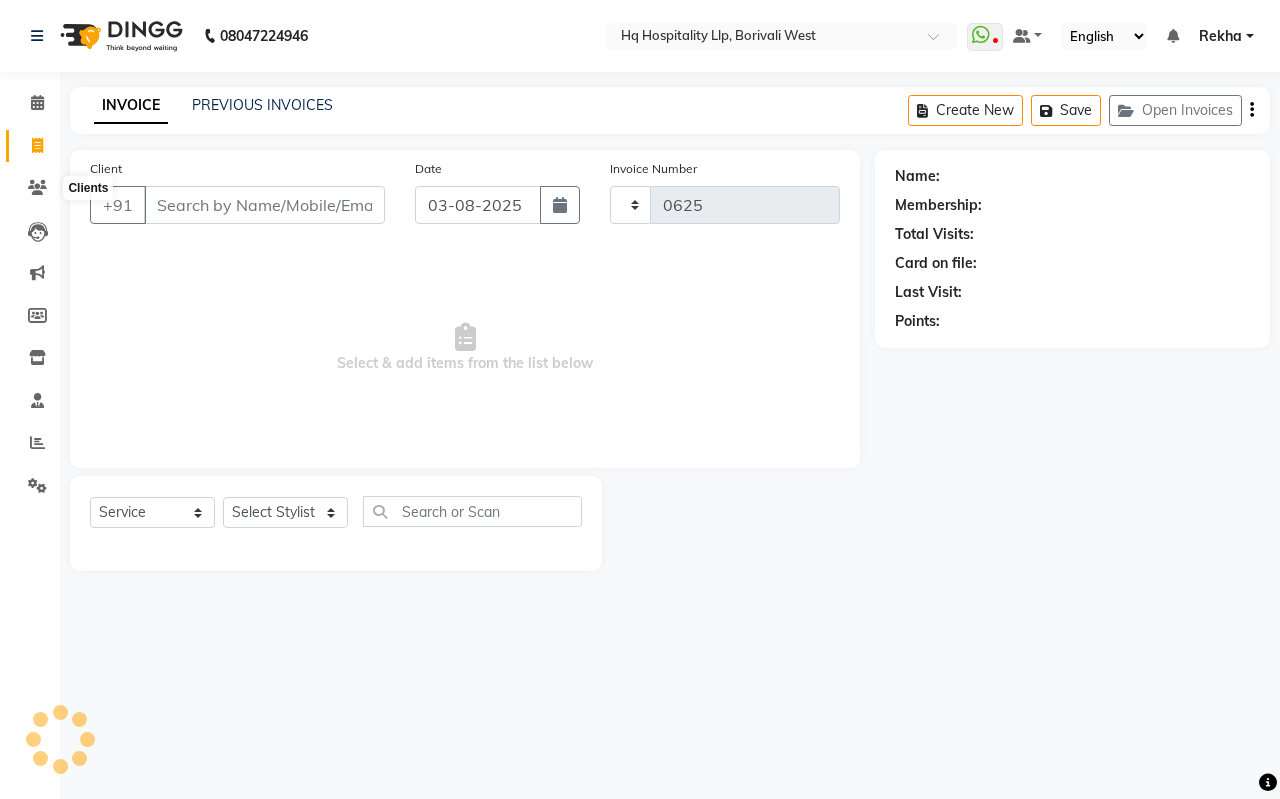 select on "7197" 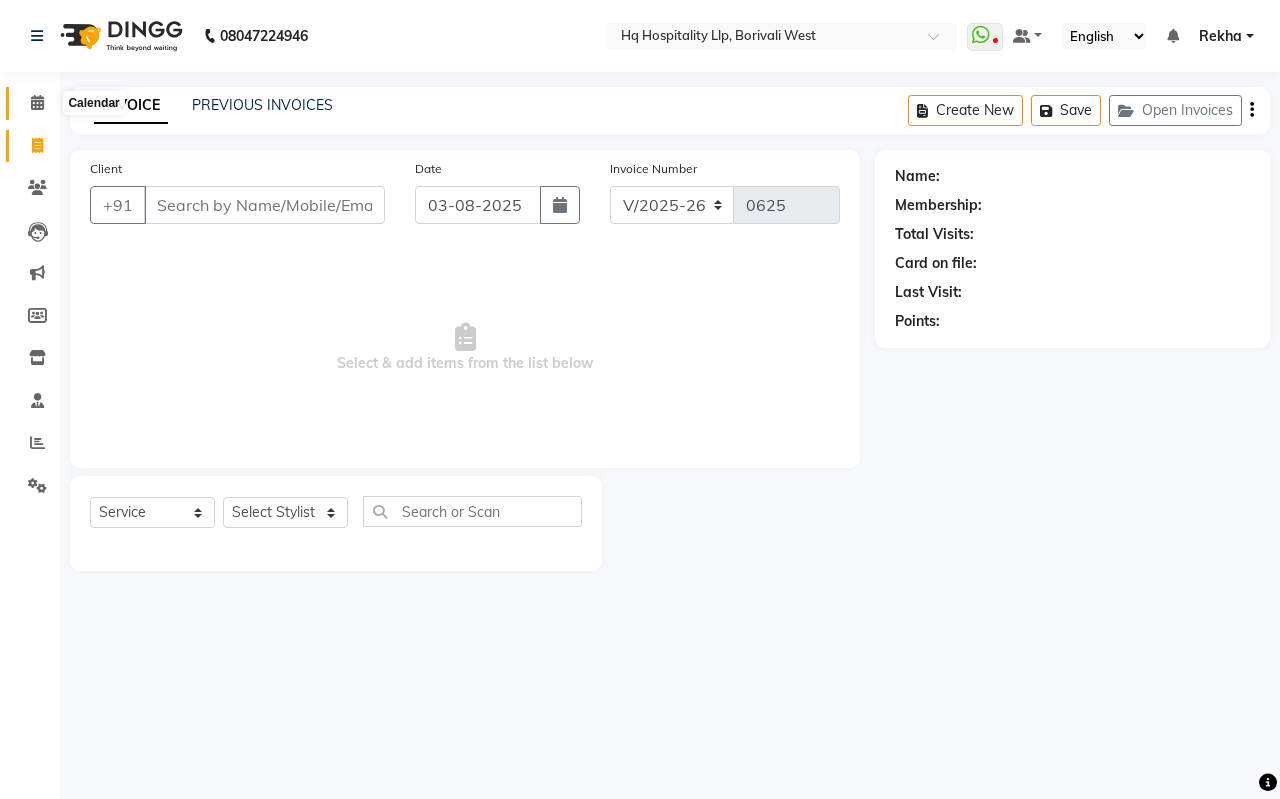 click 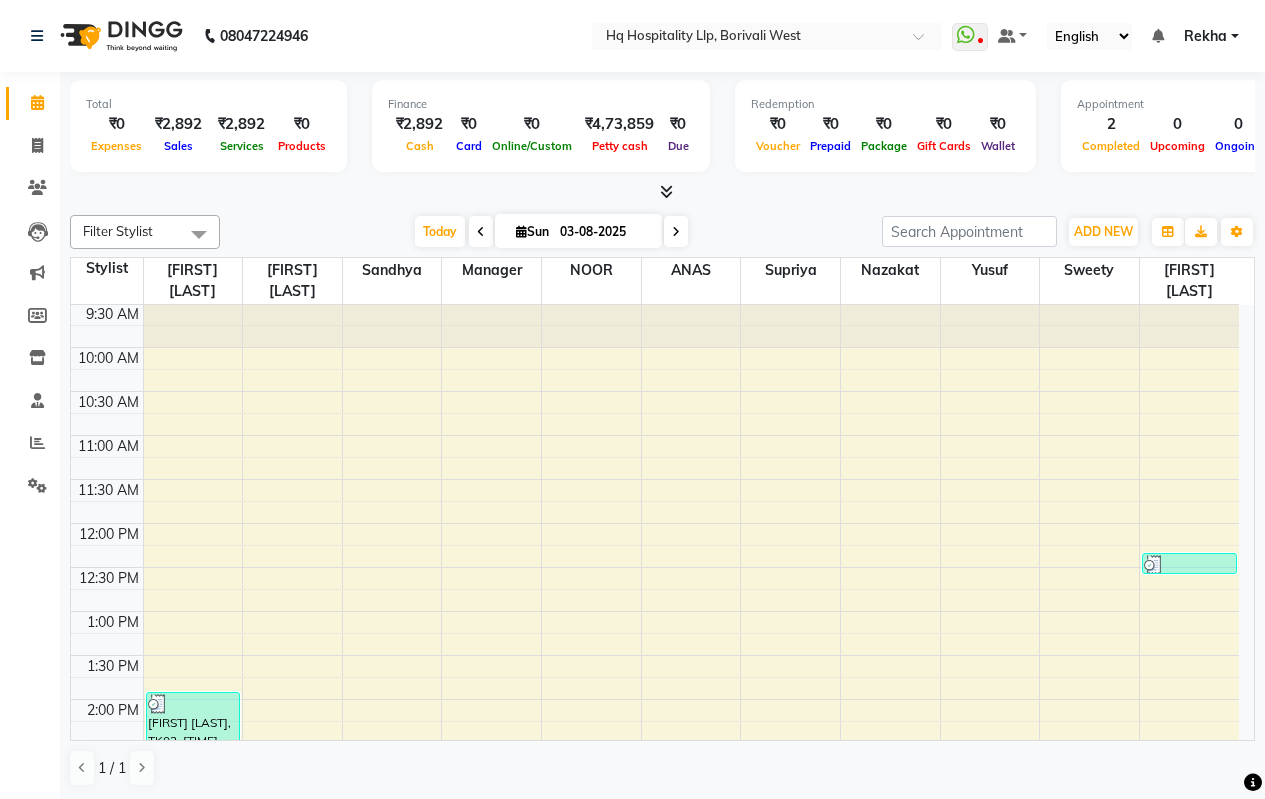 scroll, scrollTop: 0, scrollLeft: 0, axis: both 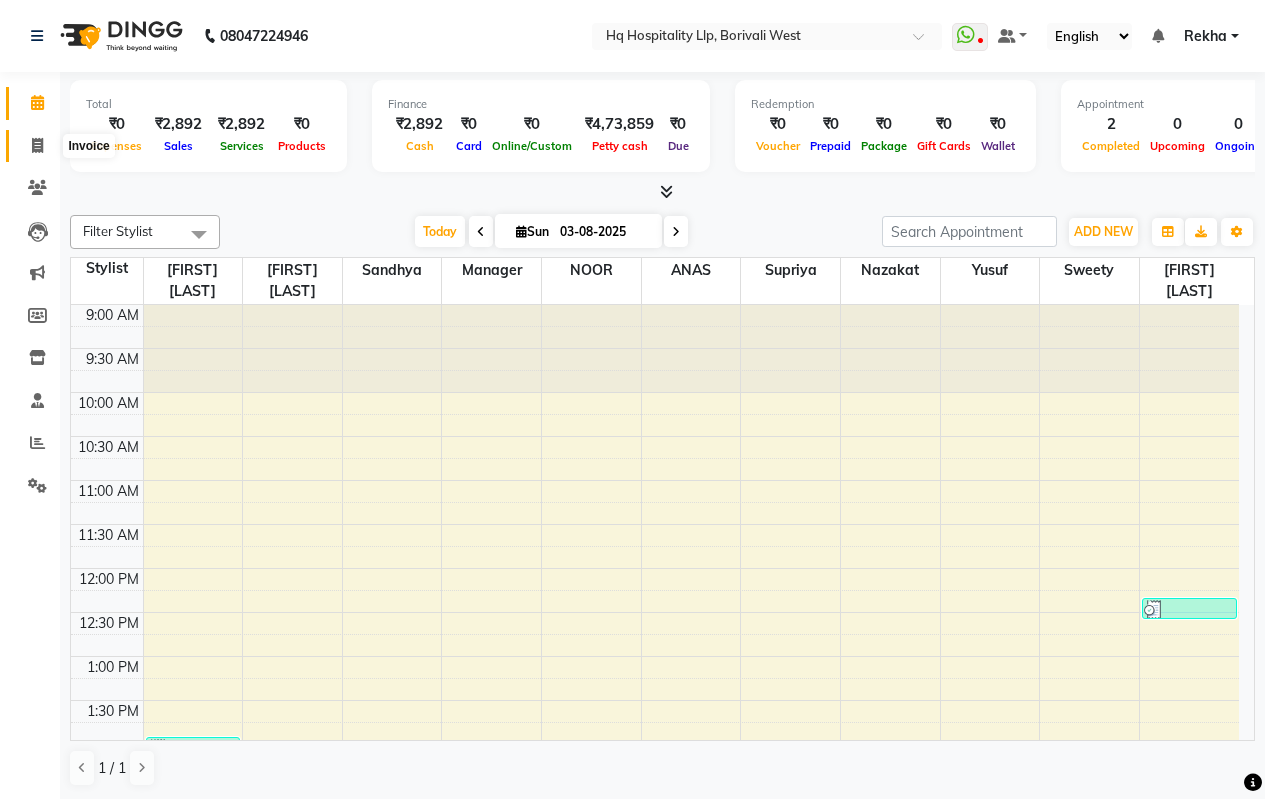 click 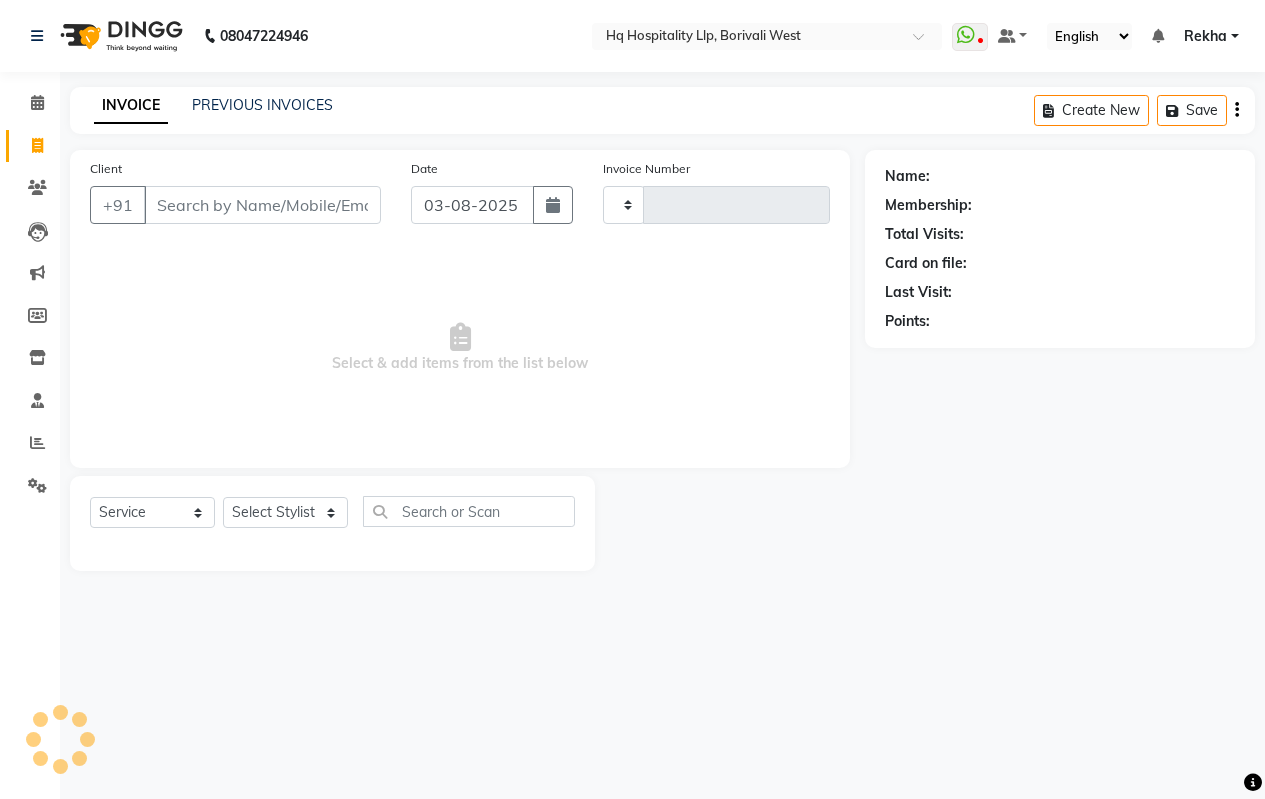 type on "0625" 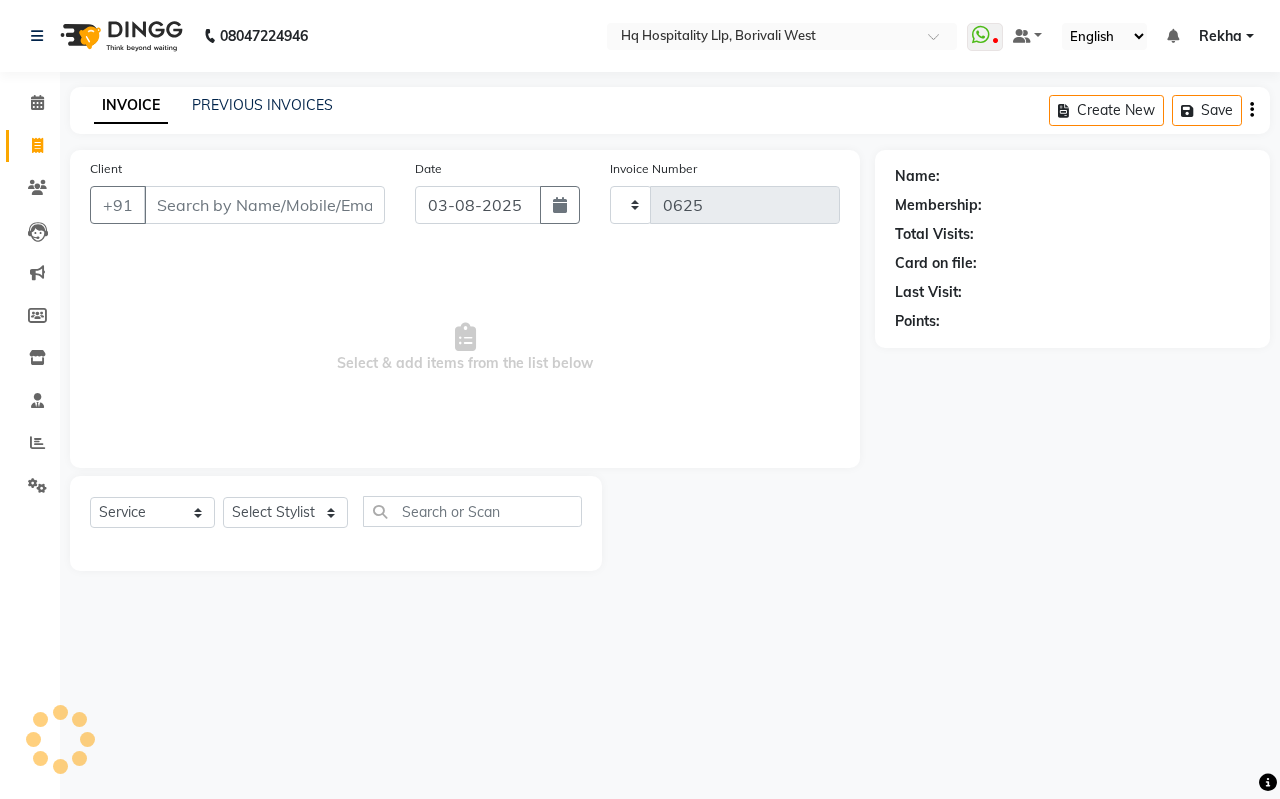 select on "7197" 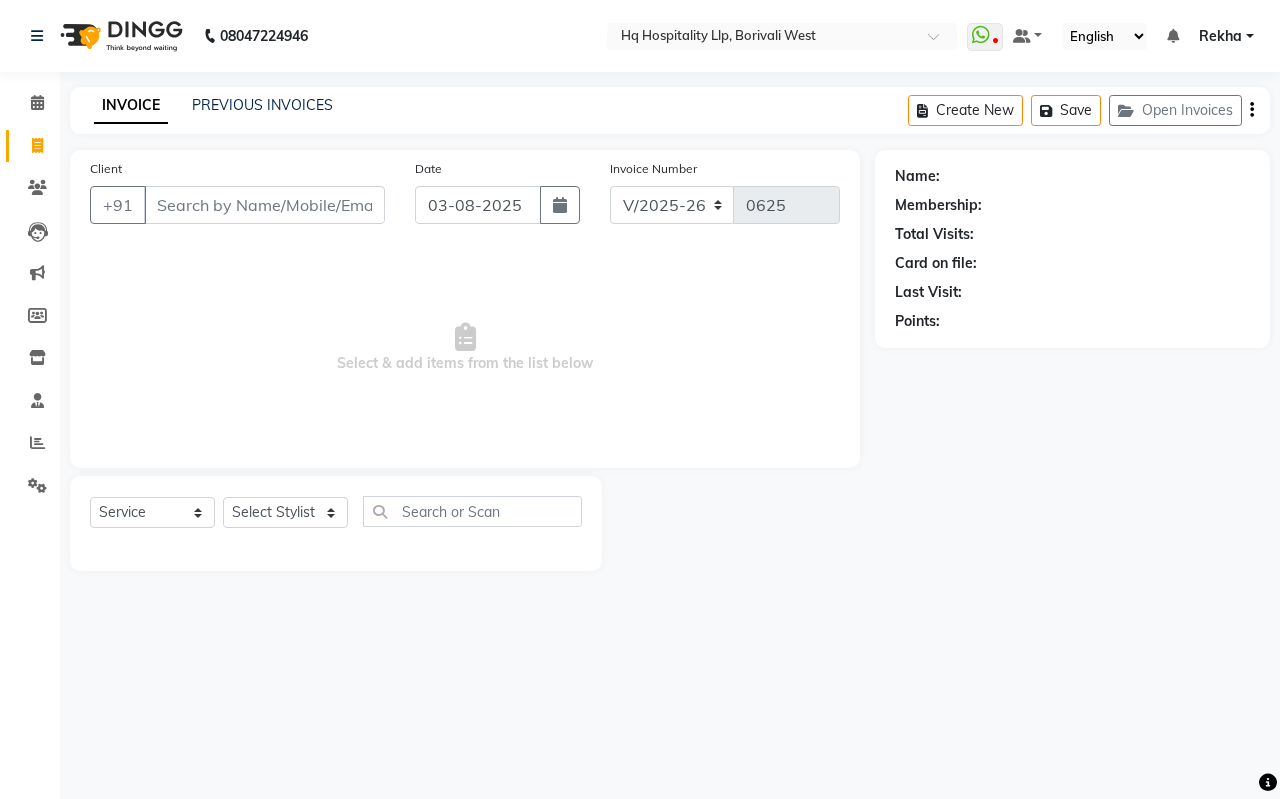 click on "Client" at bounding box center [264, 205] 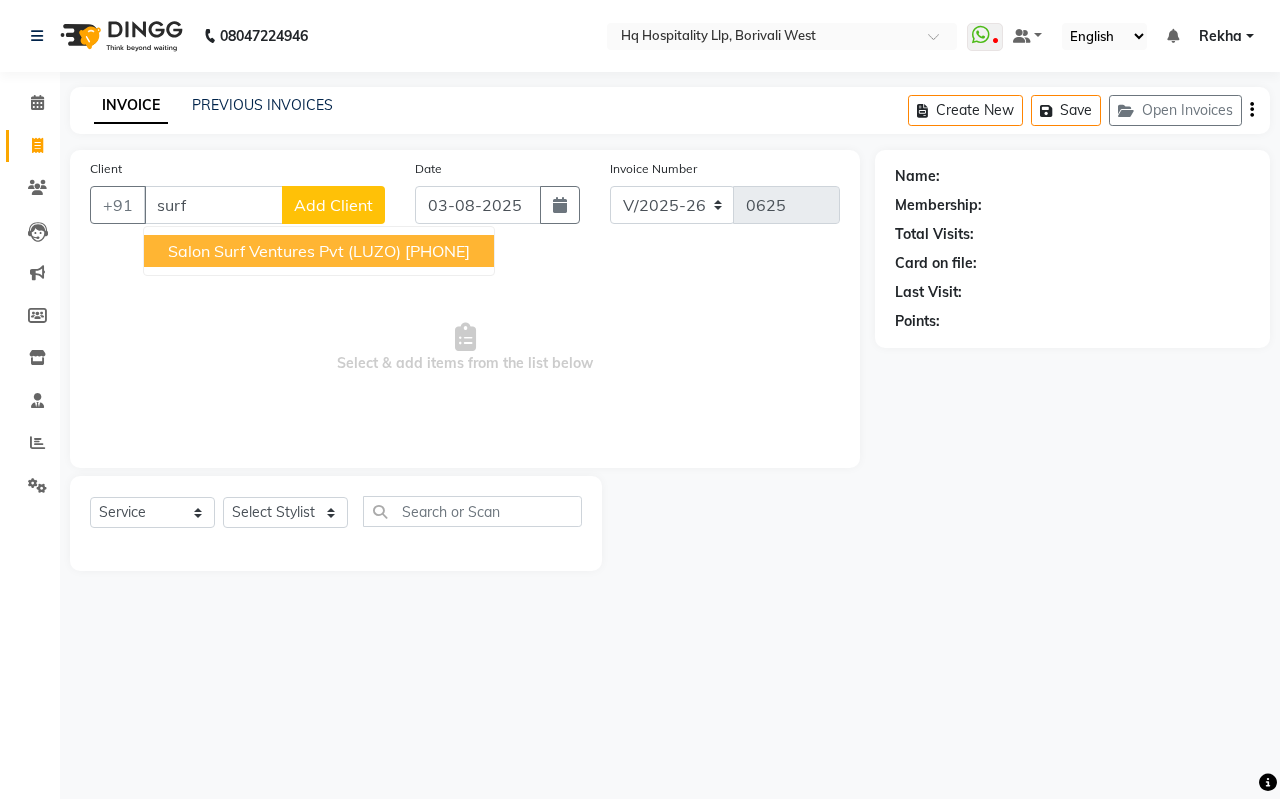 click on "salon surf ventures pvt (LUZO)" at bounding box center (284, 251) 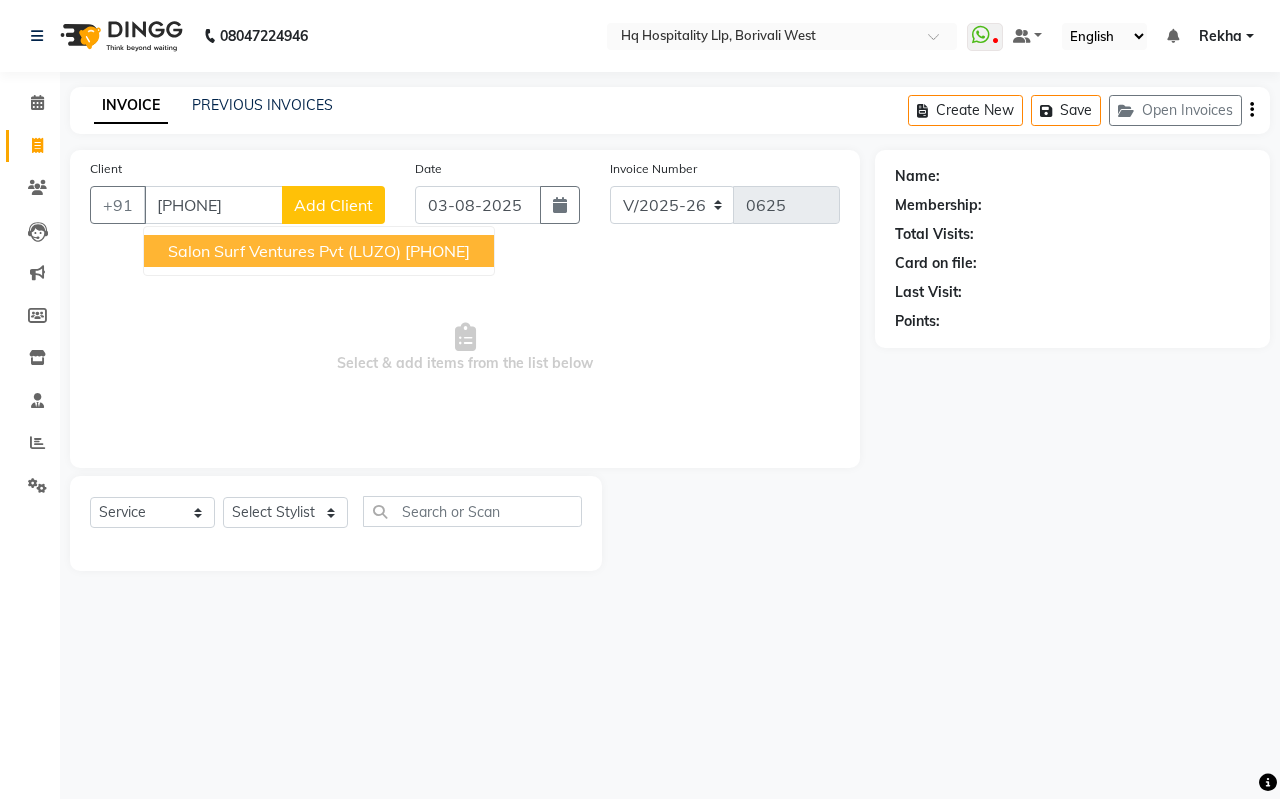 type on "[PHONE]" 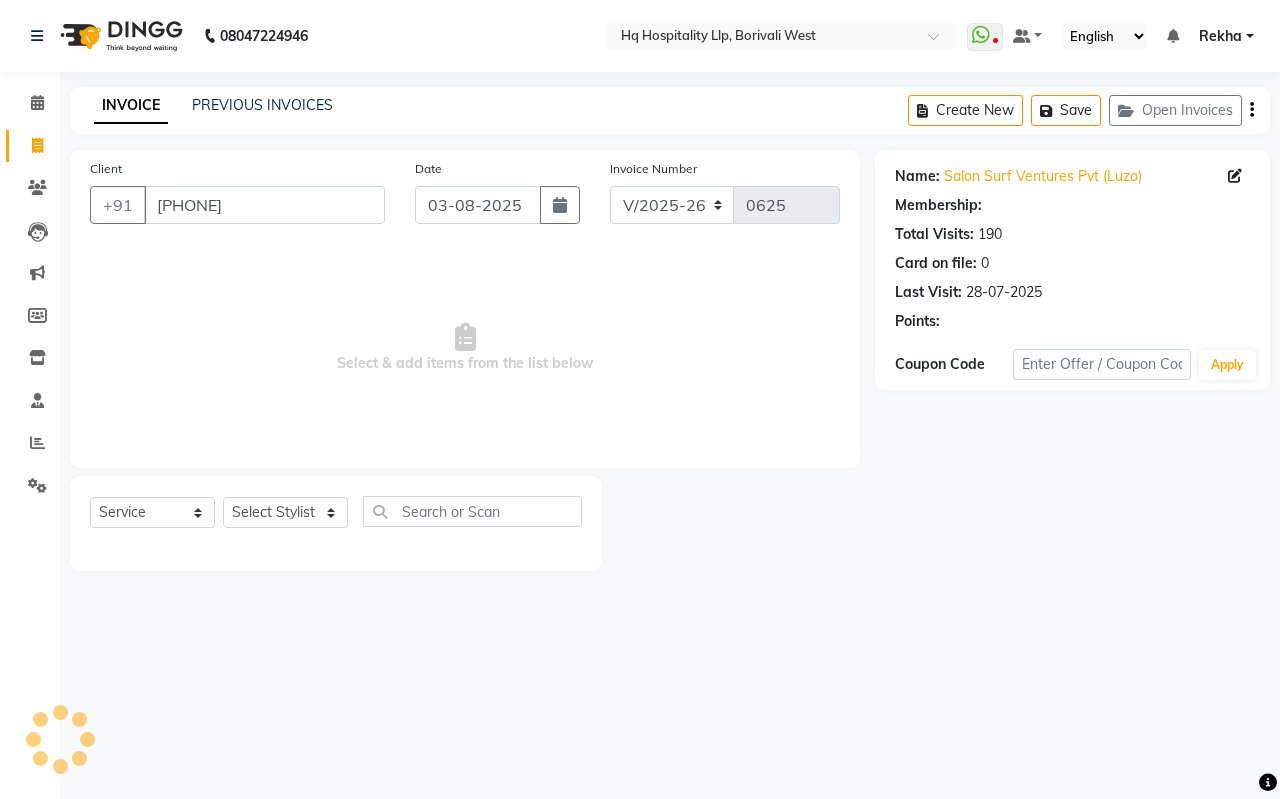 select on "1: Object" 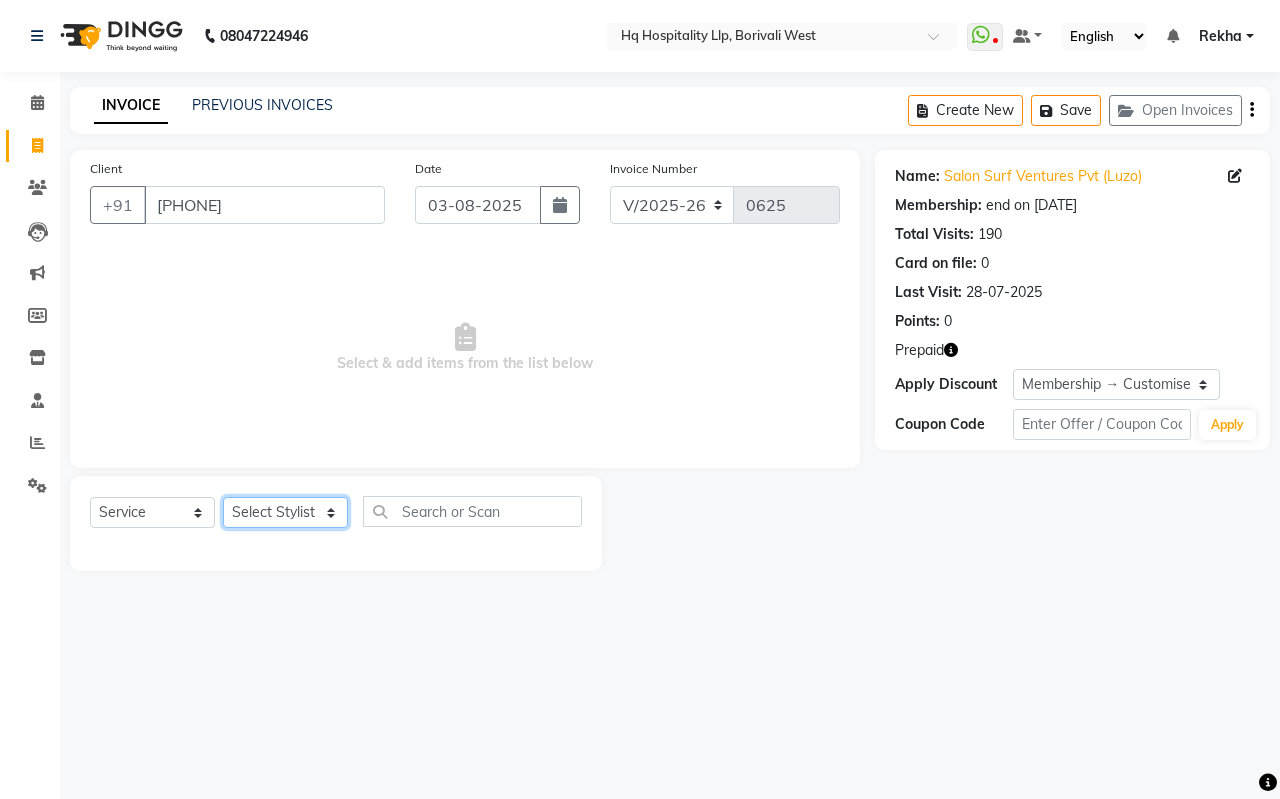 click on "Select Stylist [FIRST] [LAST] Manager [LAST] [LAST] [LAST] [LAST] [FIRST] [LAST] [FIRST] [LAST] [FIRST] [LAST] [FIRST] [LAST]" 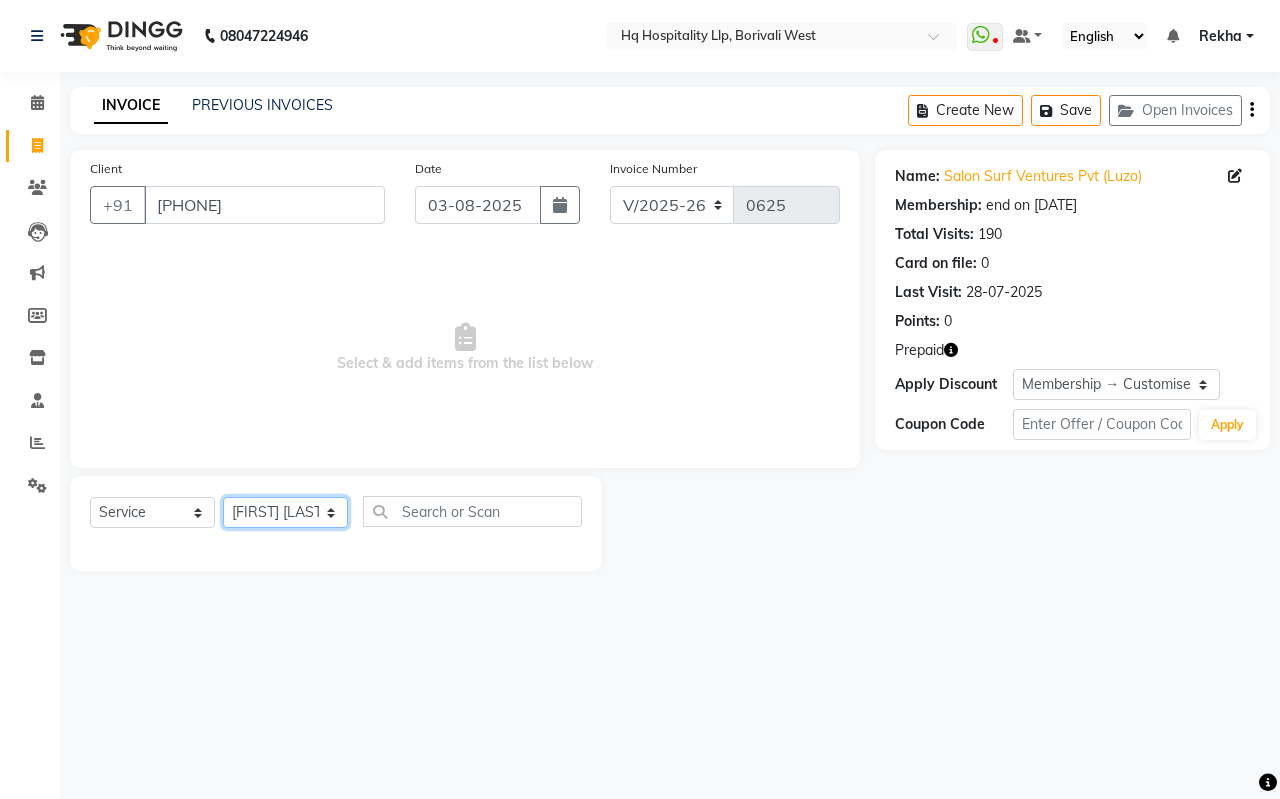 click on "Select Stylist [FIRST] [LAST] Manager [LAST] [LAST] [LAST] [LAST] [FIRST] [LAST] [FIRST] [LAST] [FIRST] [LAST] [FIRST] [LAST]" 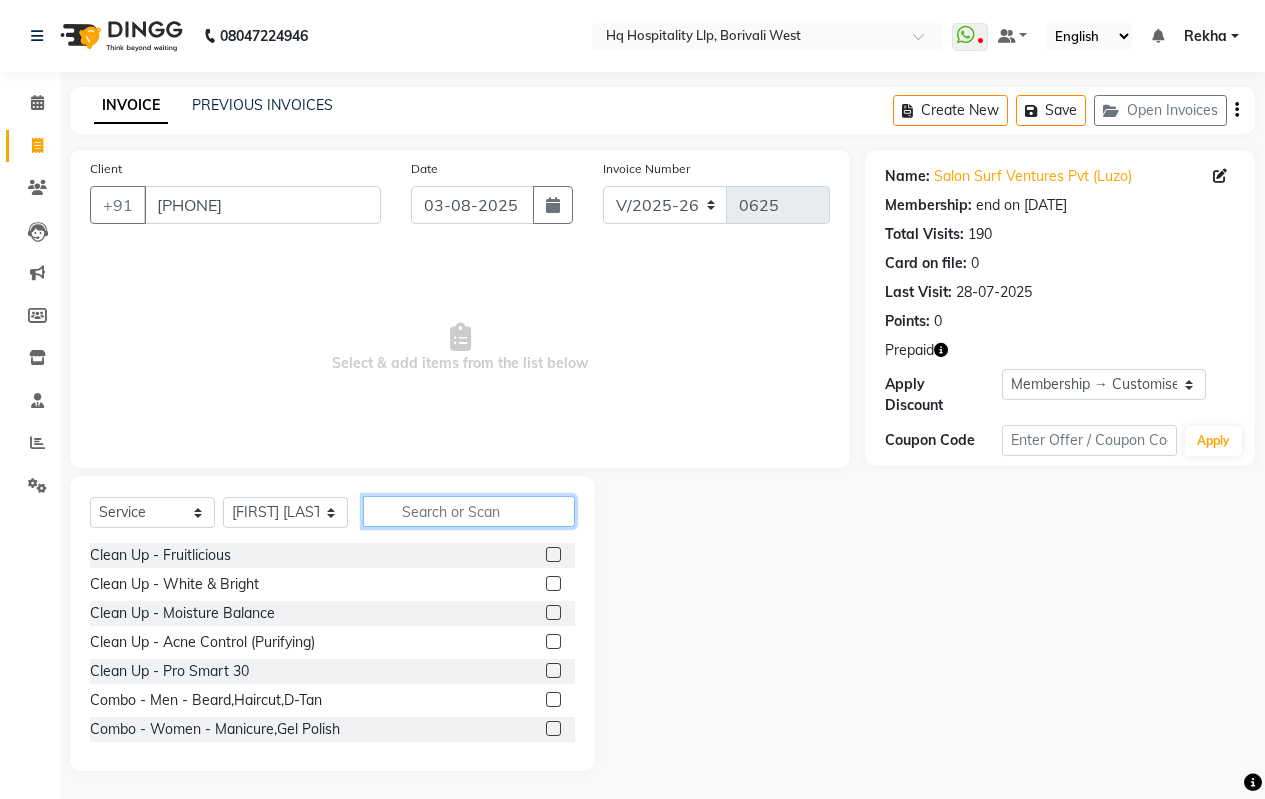 click 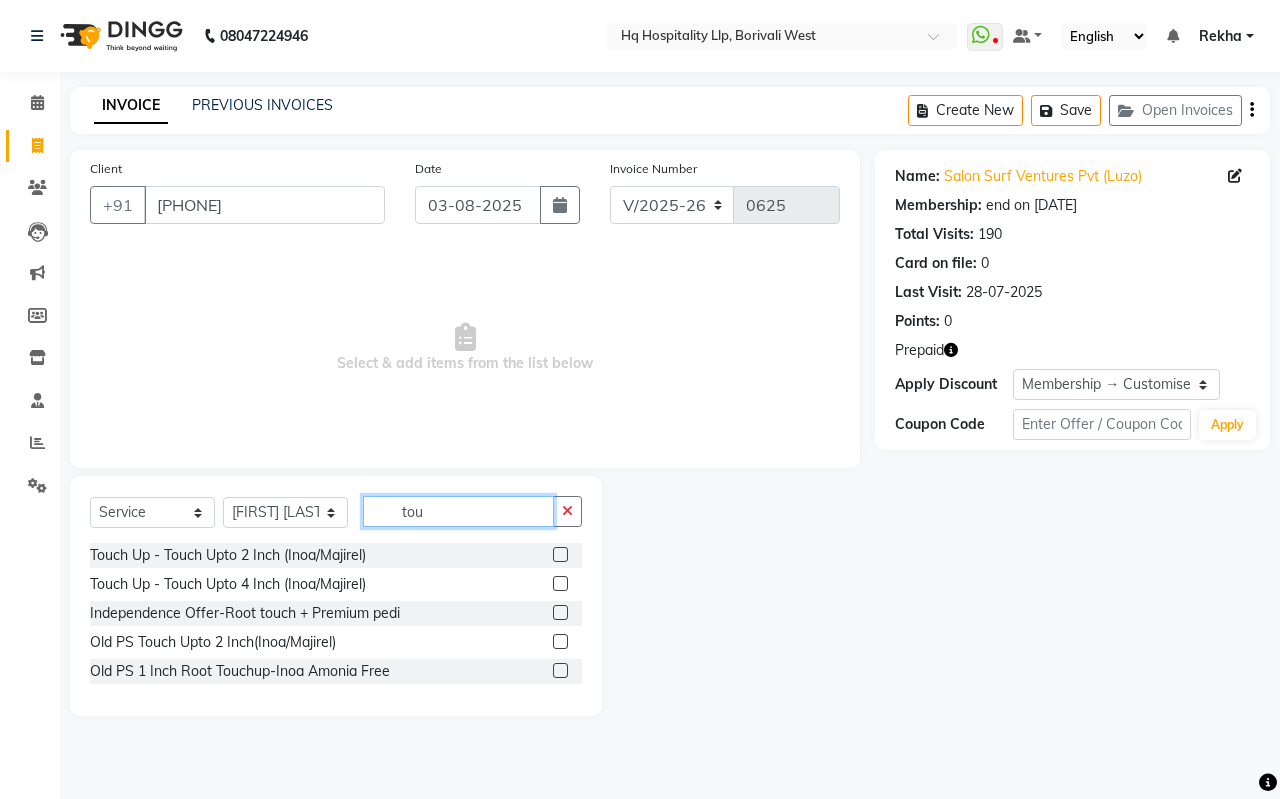 type on "tou" 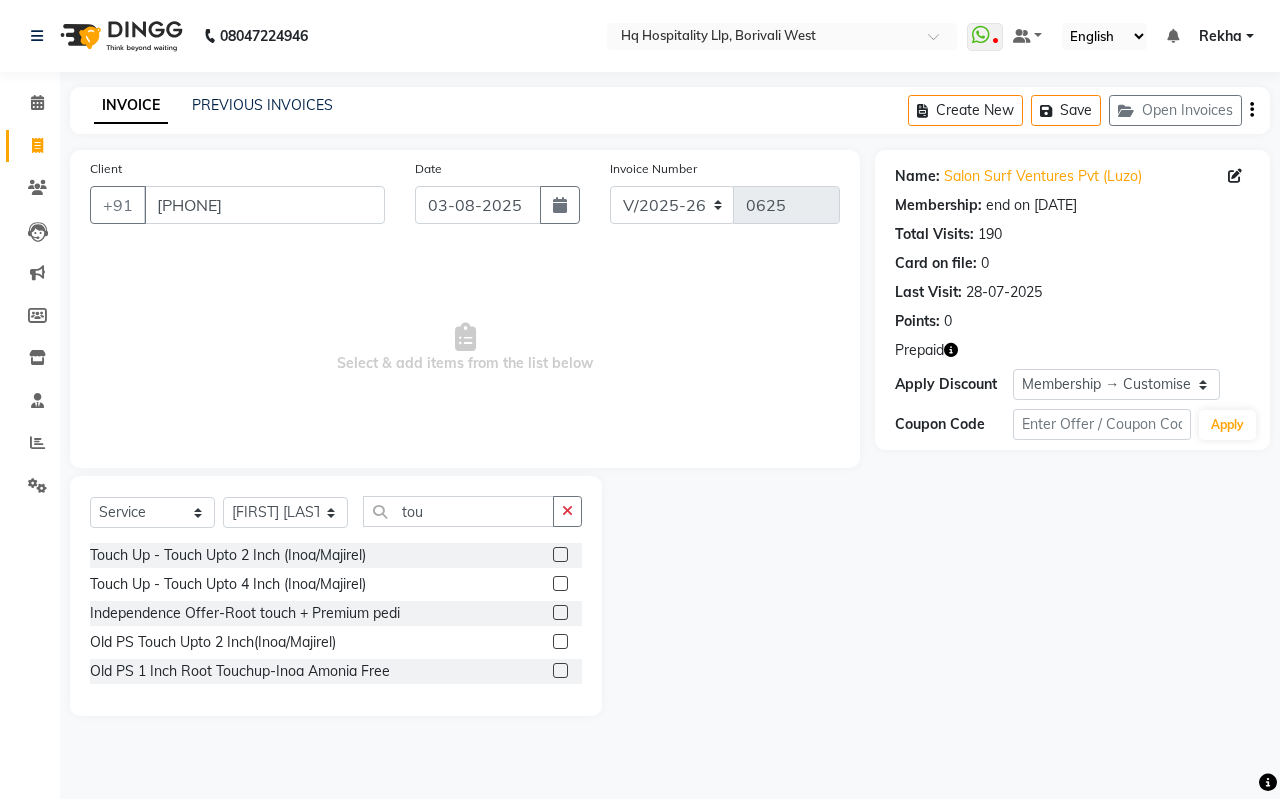 click 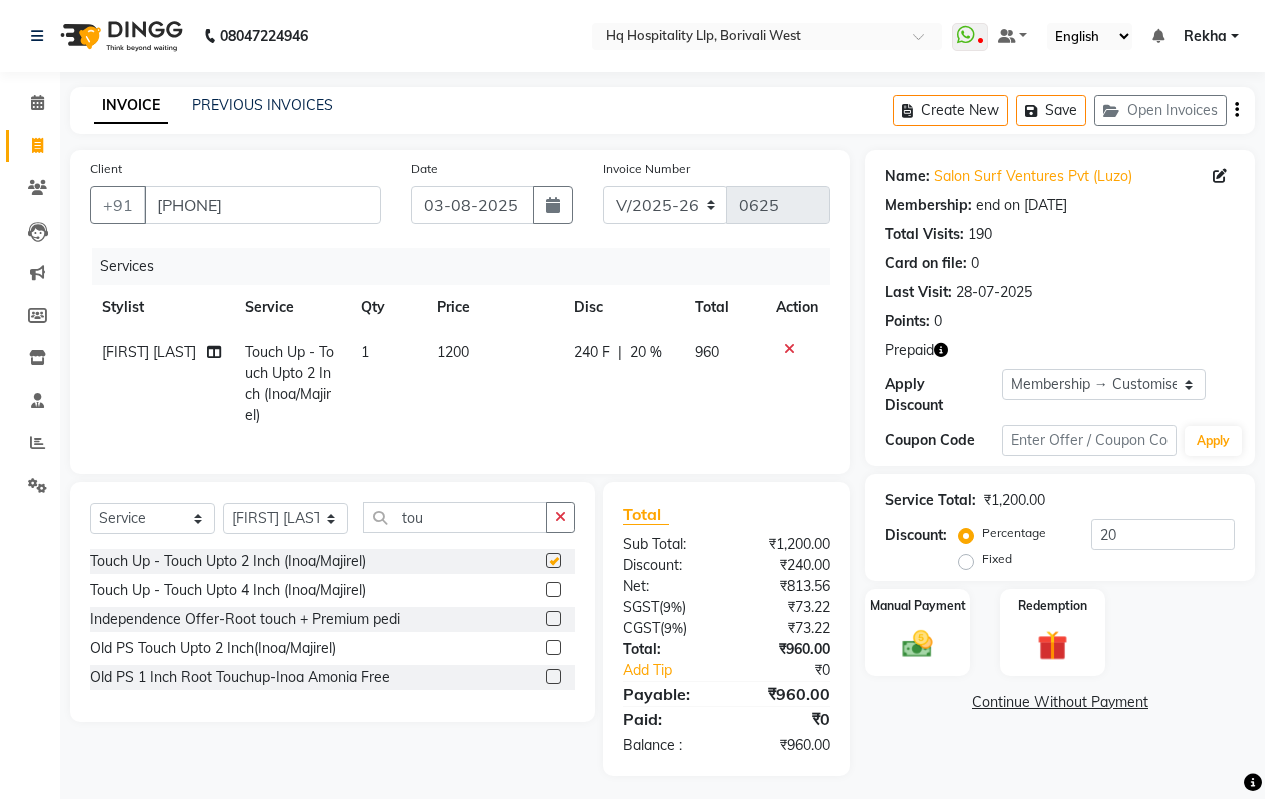 checkbox on "false" 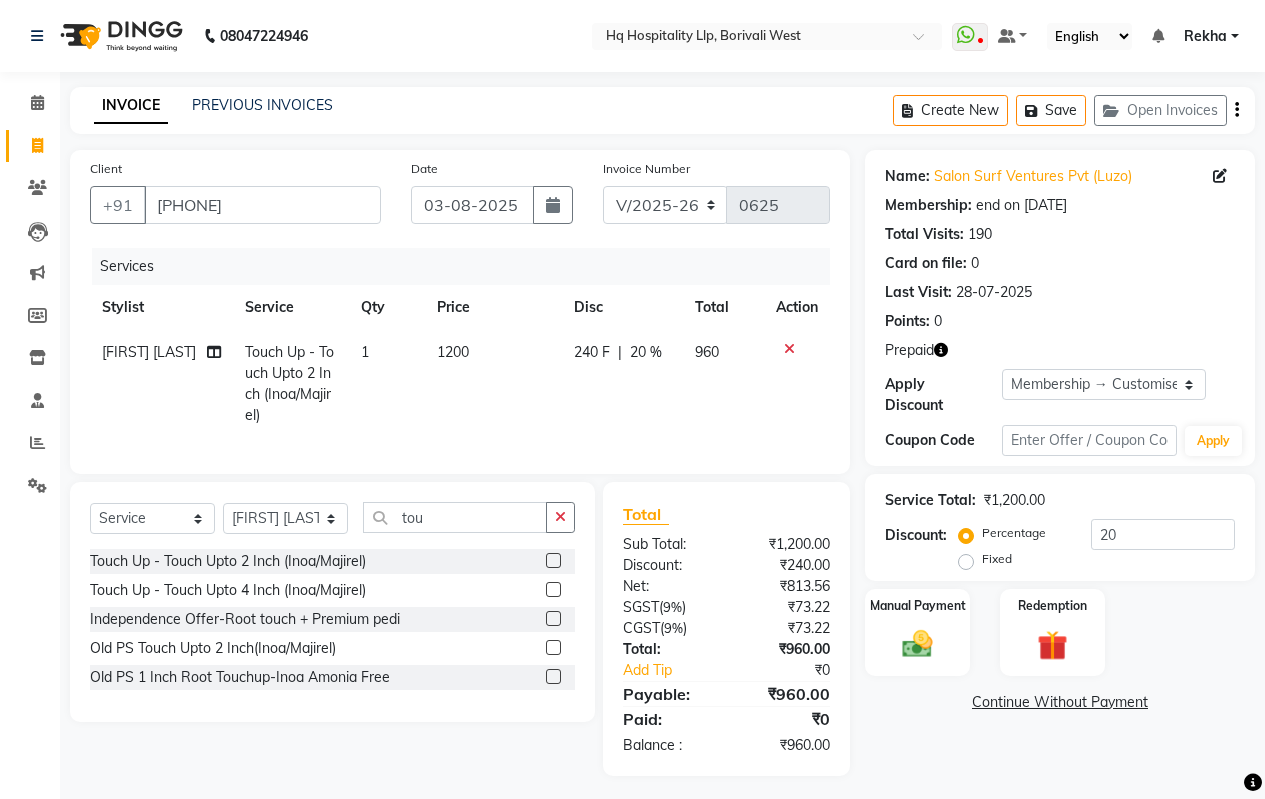 click on "1200" 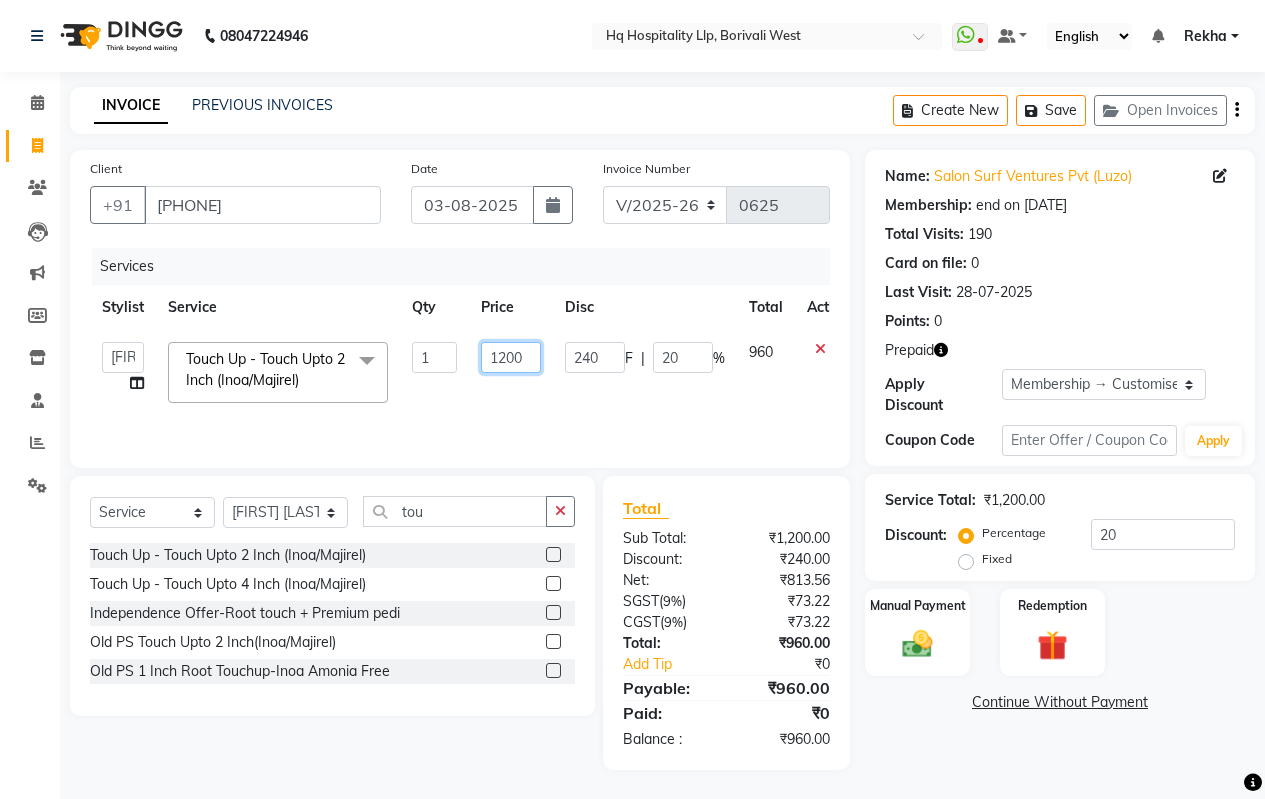 click on "1200" 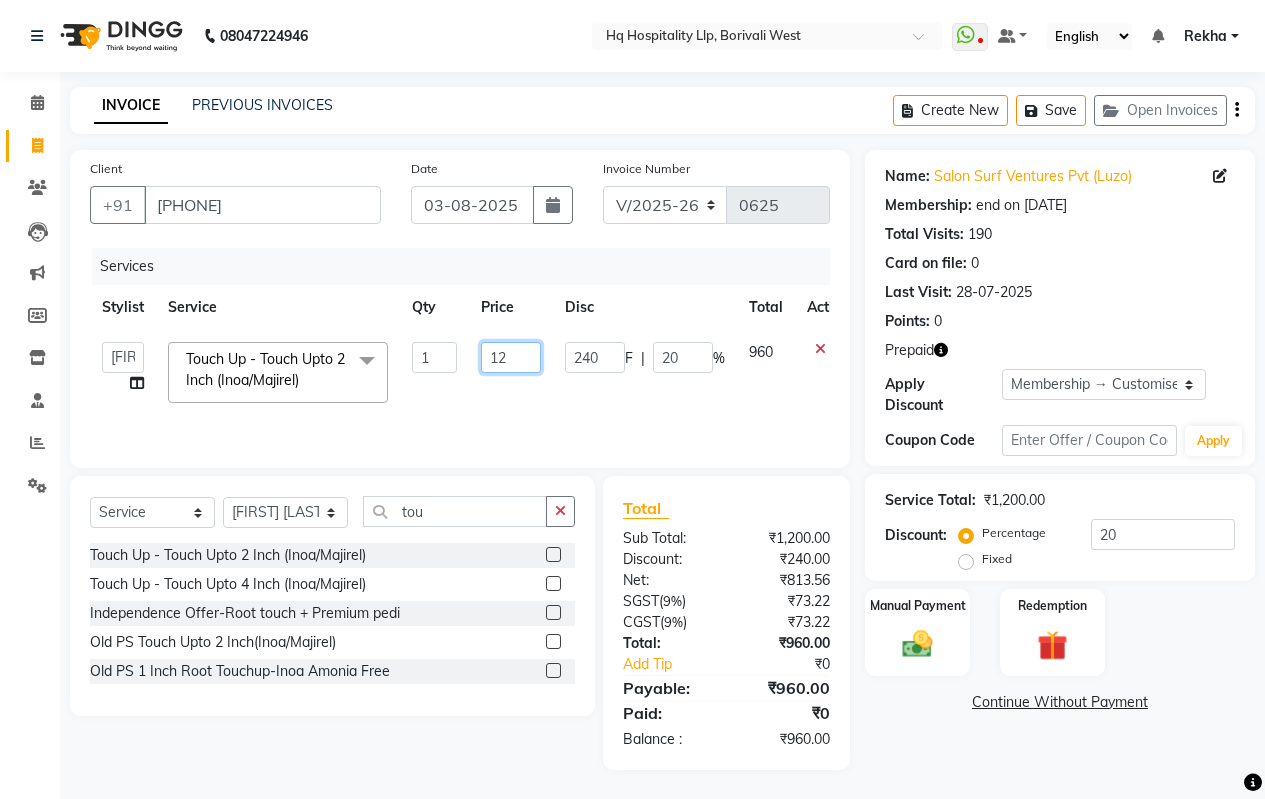 type on "1" 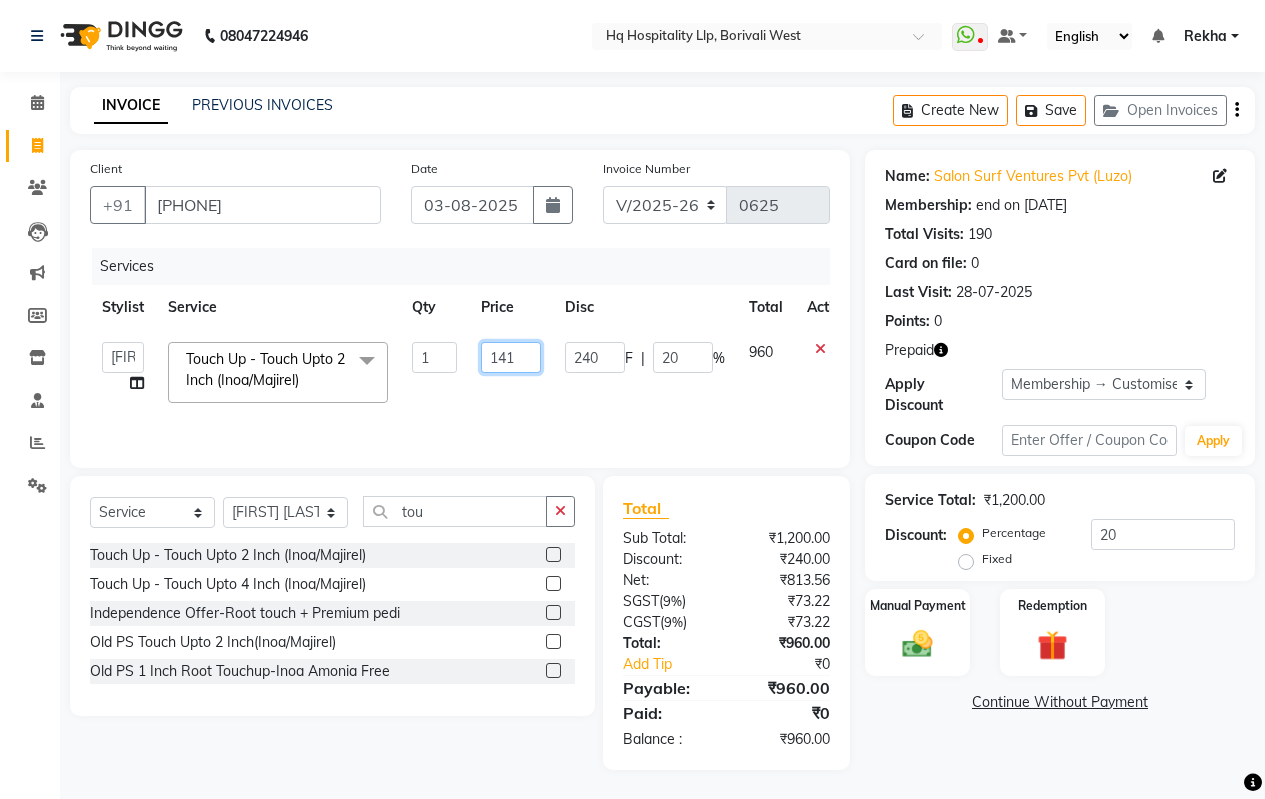 type on "1416" 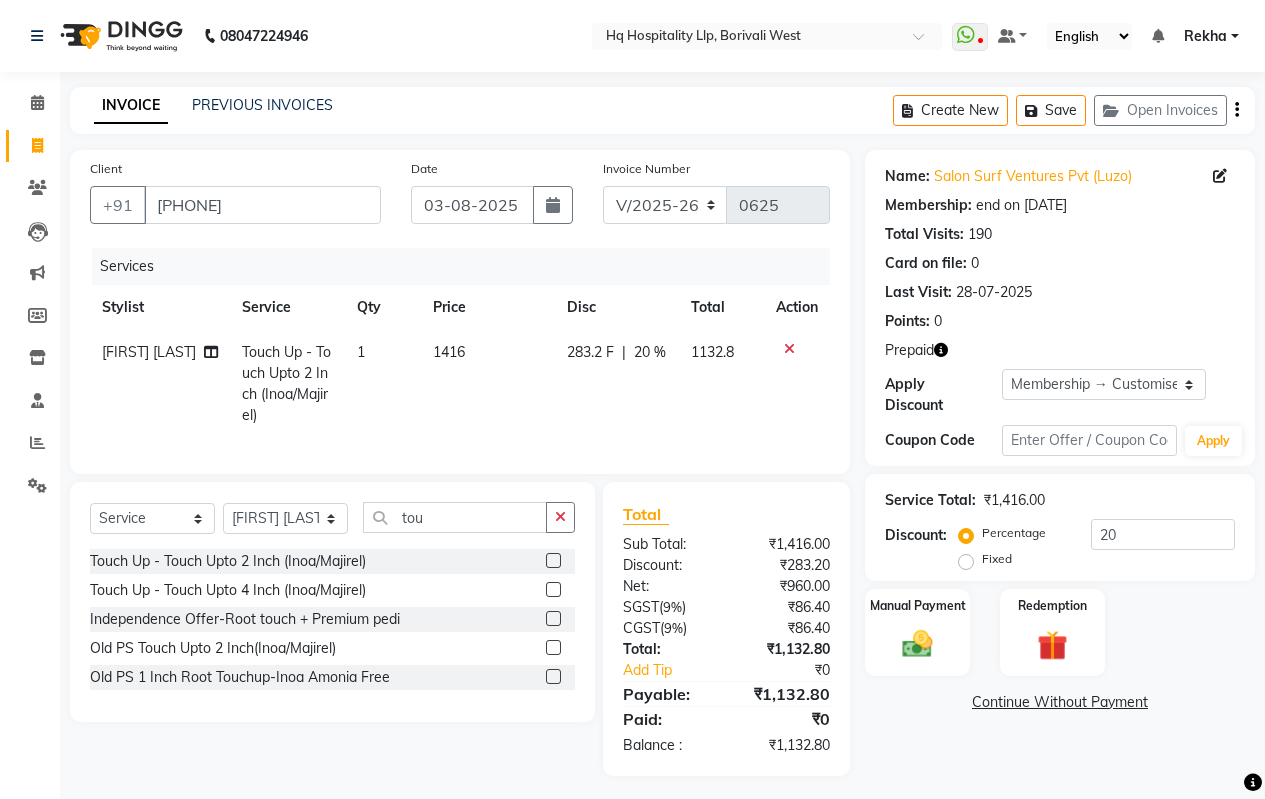click on "Name: [COMPANY] ([BRAND]) Membership: end on [DATE] Total Visits:  190 Card on file:  0 Last Visit:   [DATE] Points:   0  Prepaid Apply Discount Select Membership → Customised_membership Membership → Customised_membership Coupon Code Apply Service Total:  ₹1,416.00  Discount:  Percentage   Fixed  20 Manual Payment Redemption  Continue Without Payment" 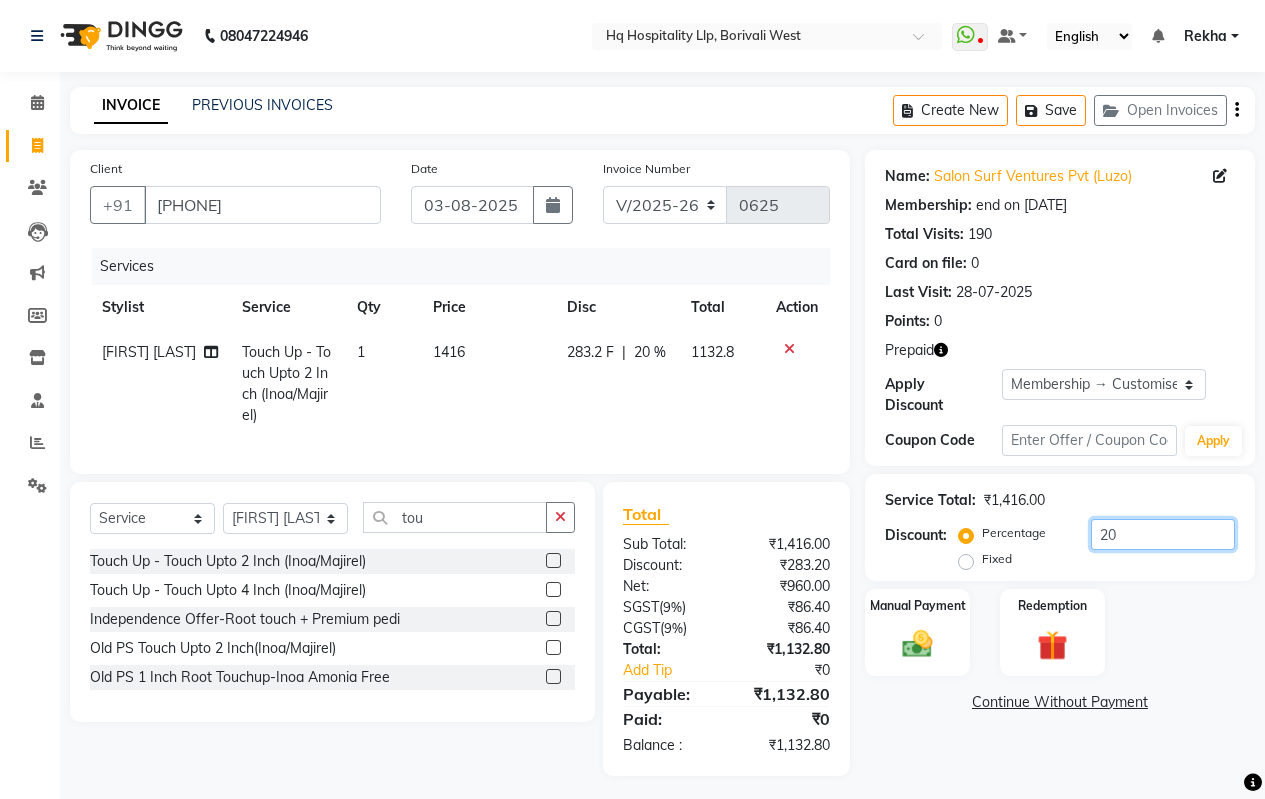 click on "20" 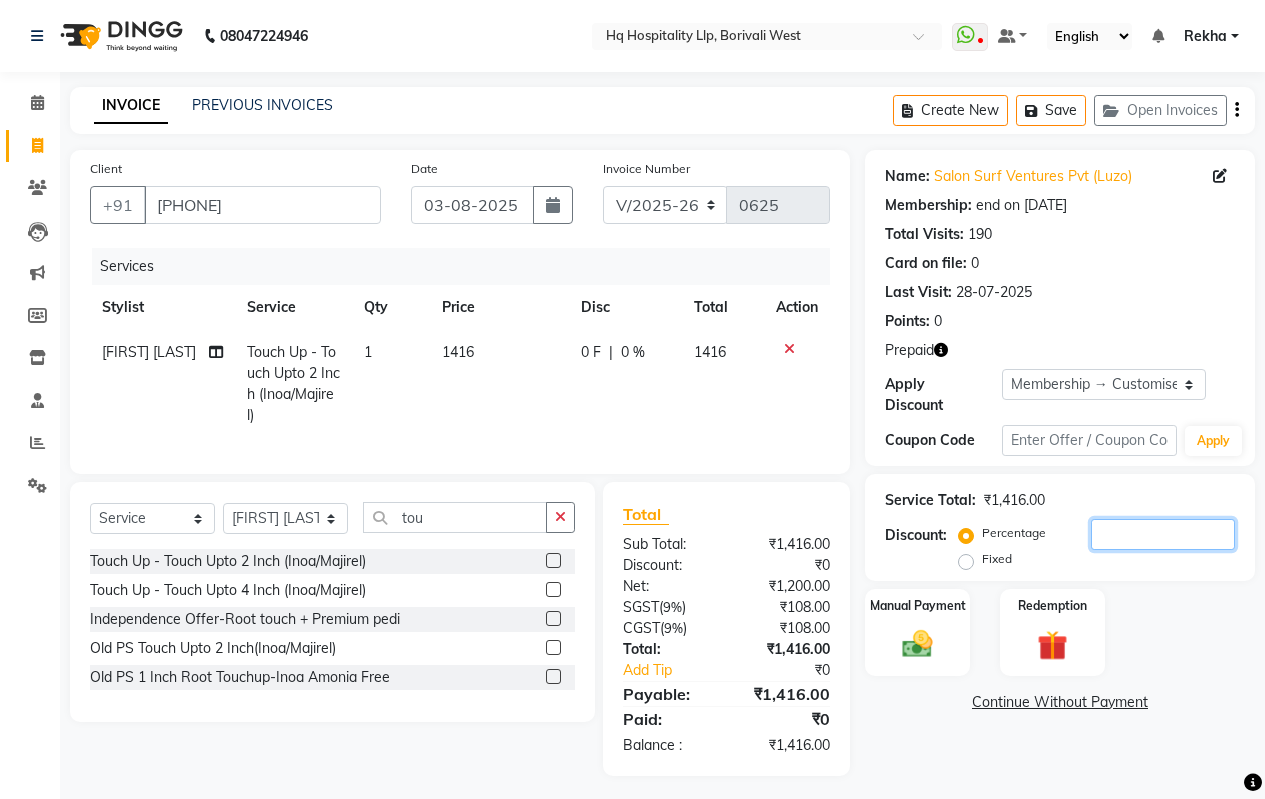 type 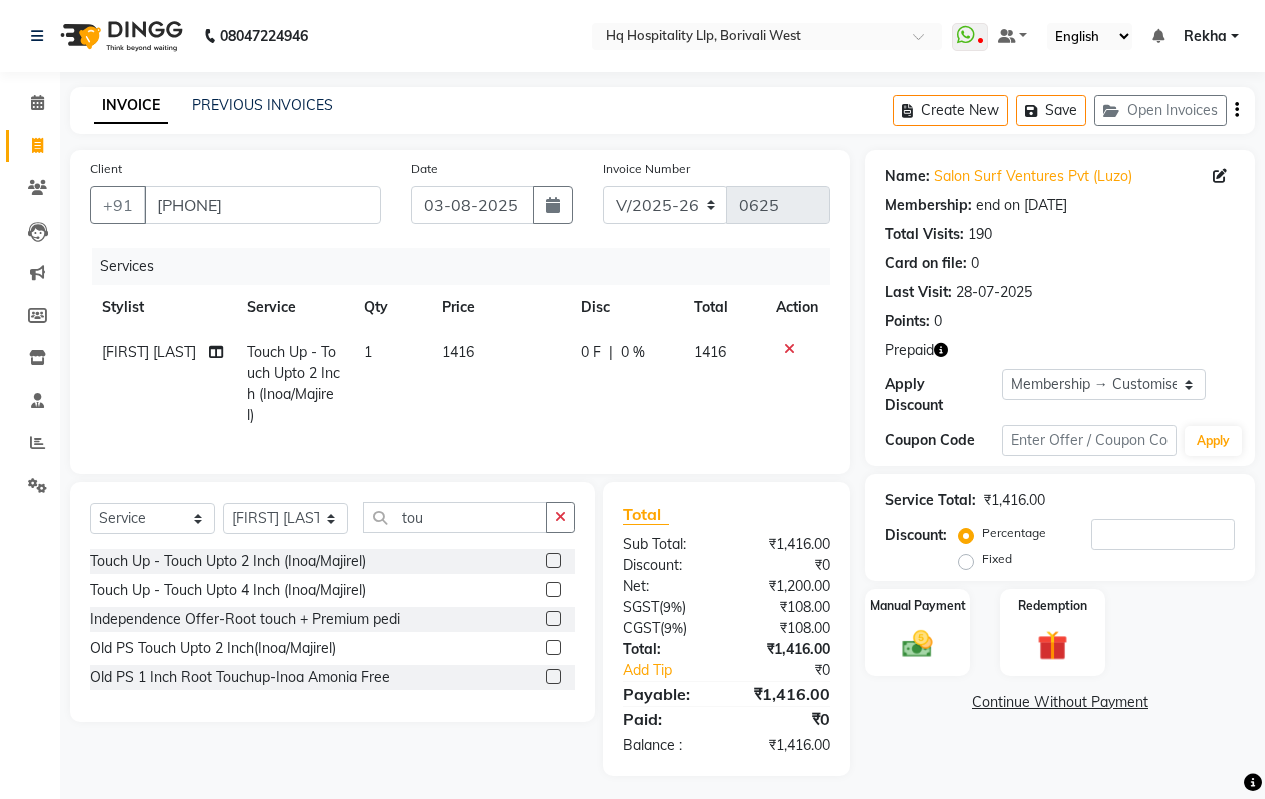 click on "Name: [COMPANY] ([BRAND]) Membership: end on [DATE] Total Visits:  190 Card on file:  0 Last Visit:   [DATE] Points:   0  Prepaid Apply Discount Select Membership → Customised_membership Membership → Customised_membership Coupon Code Apply Service Total:  ₹1,416.00  Discount:  Percentage   Fixed  Manual Payment Redemption  Continue Without Payment" 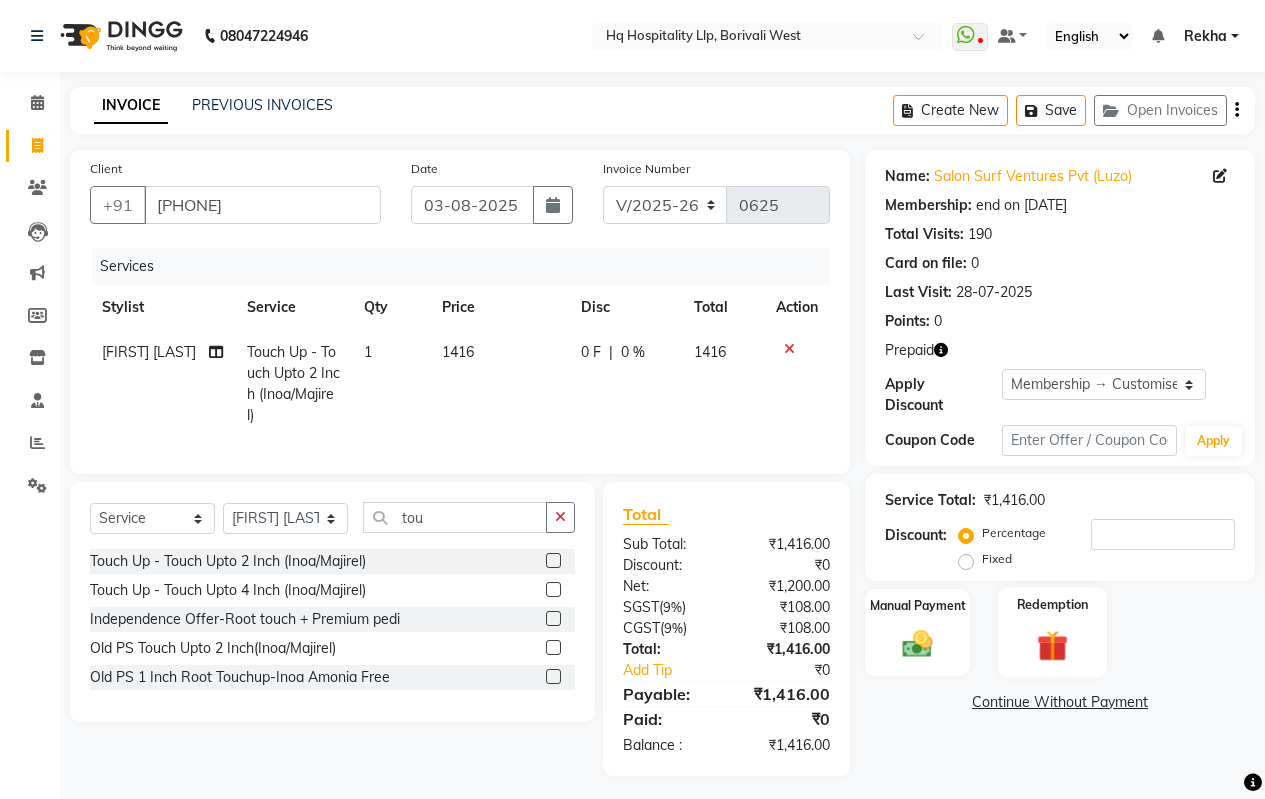 click on "Redemption" 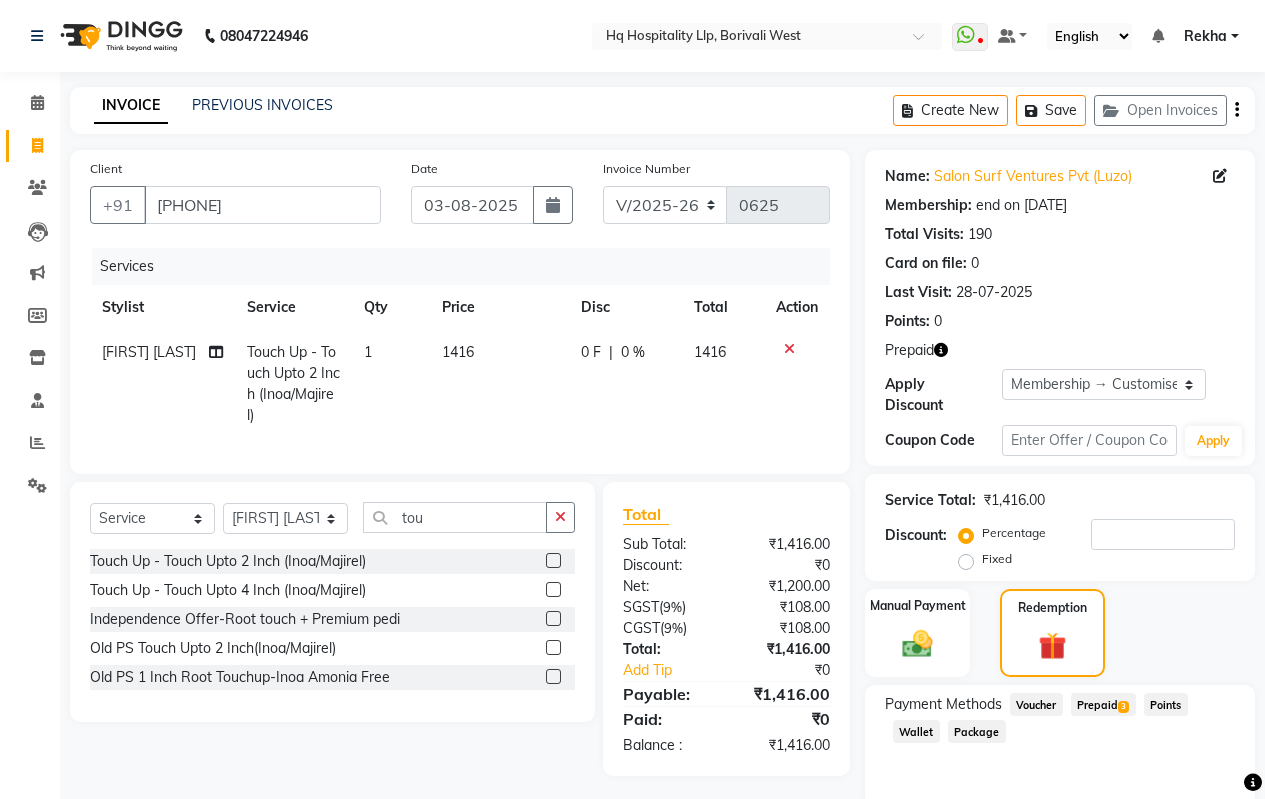 click on "Prepaid  3" 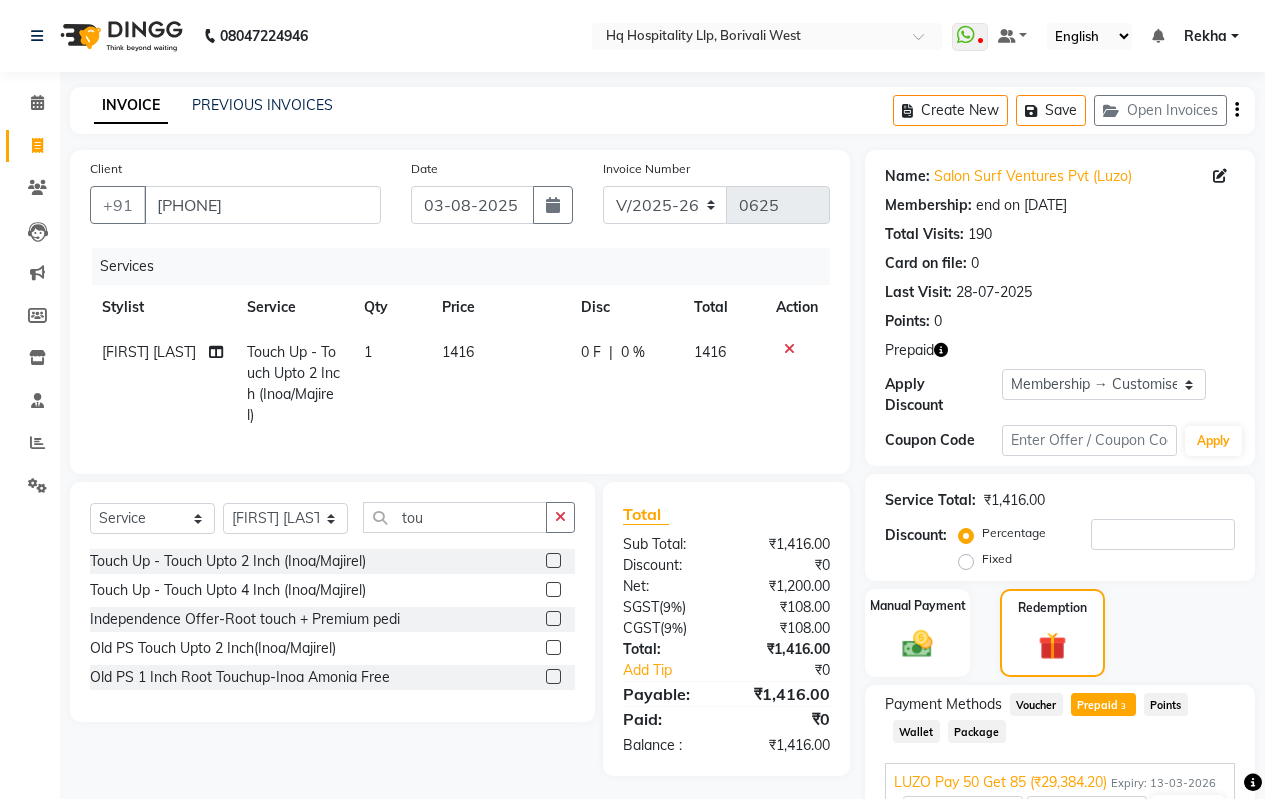 scroll, scrollTop: 198, scrollLeft: 0, axis: vertical 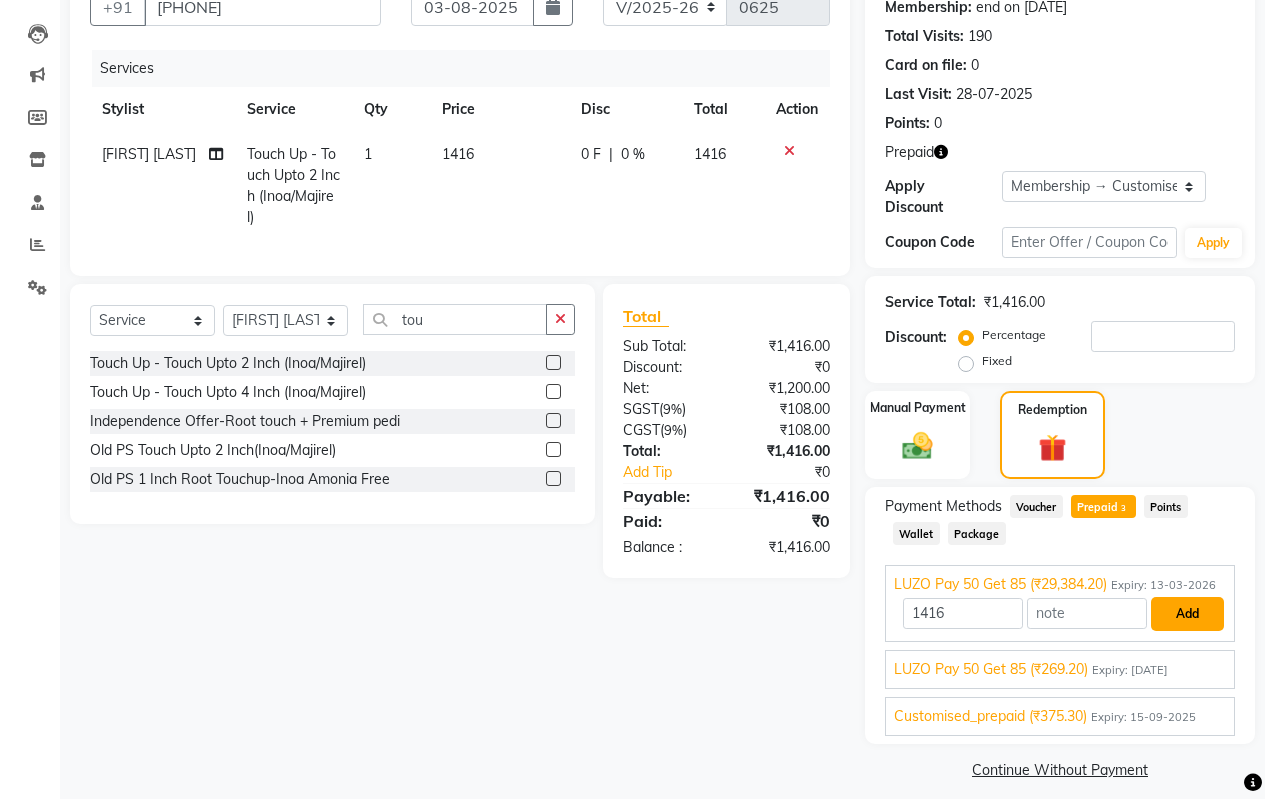 click on "Add" at bounding box center [1187, 614] 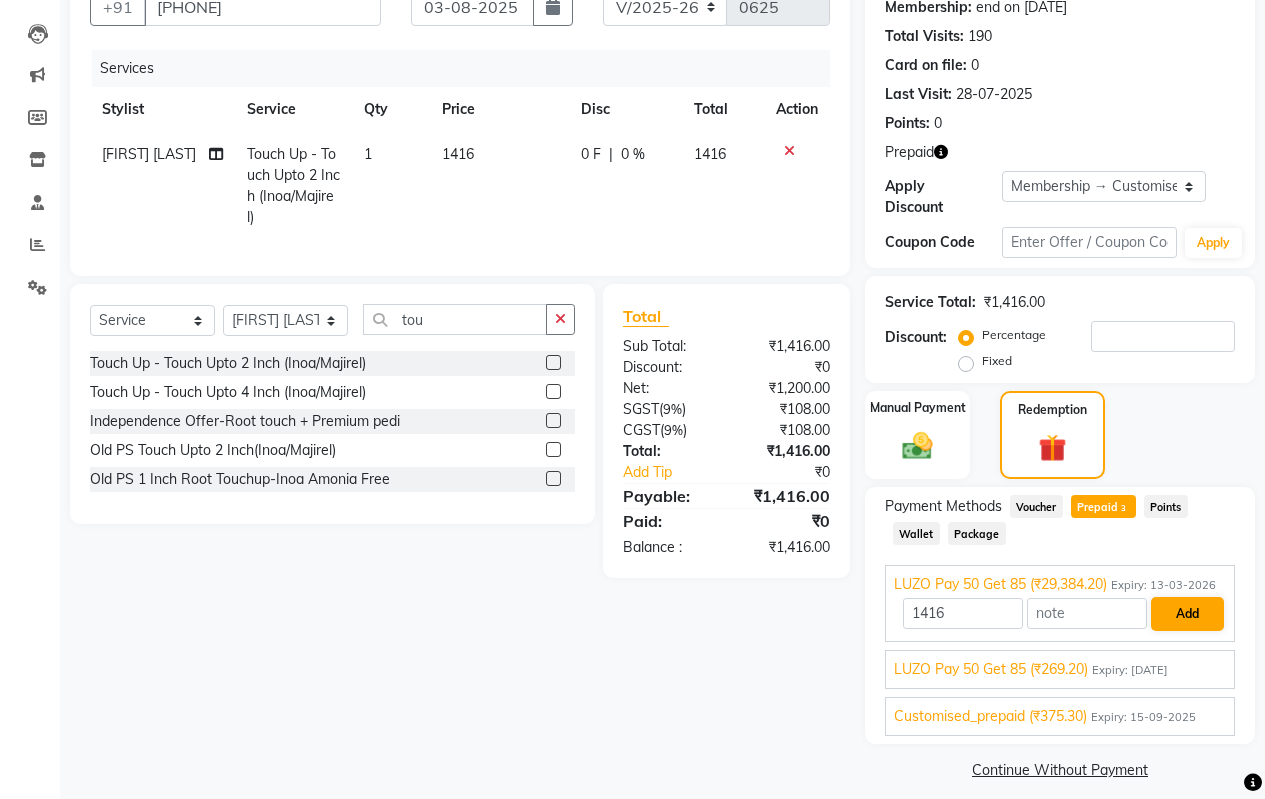 scroll, scrollTop: 174, scrollLeft: 0, axis: vertical 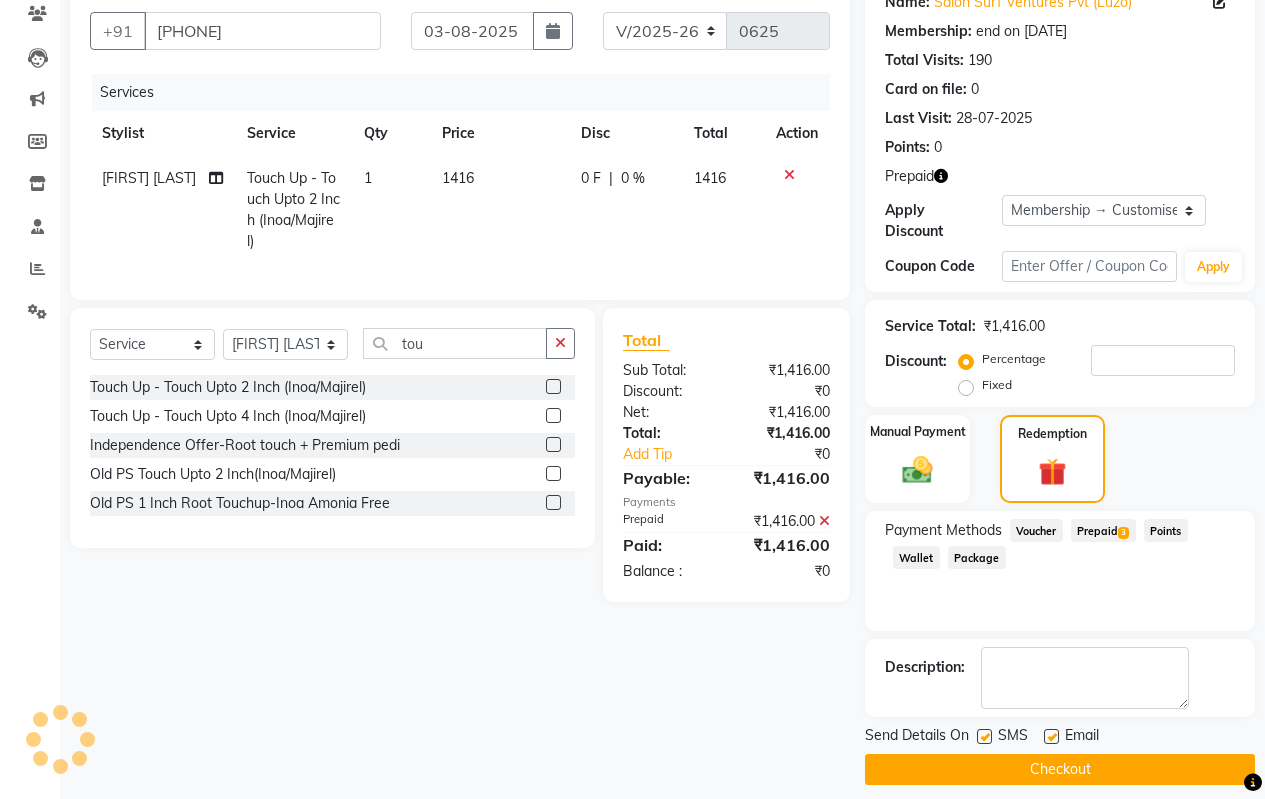 click on "Checkout" 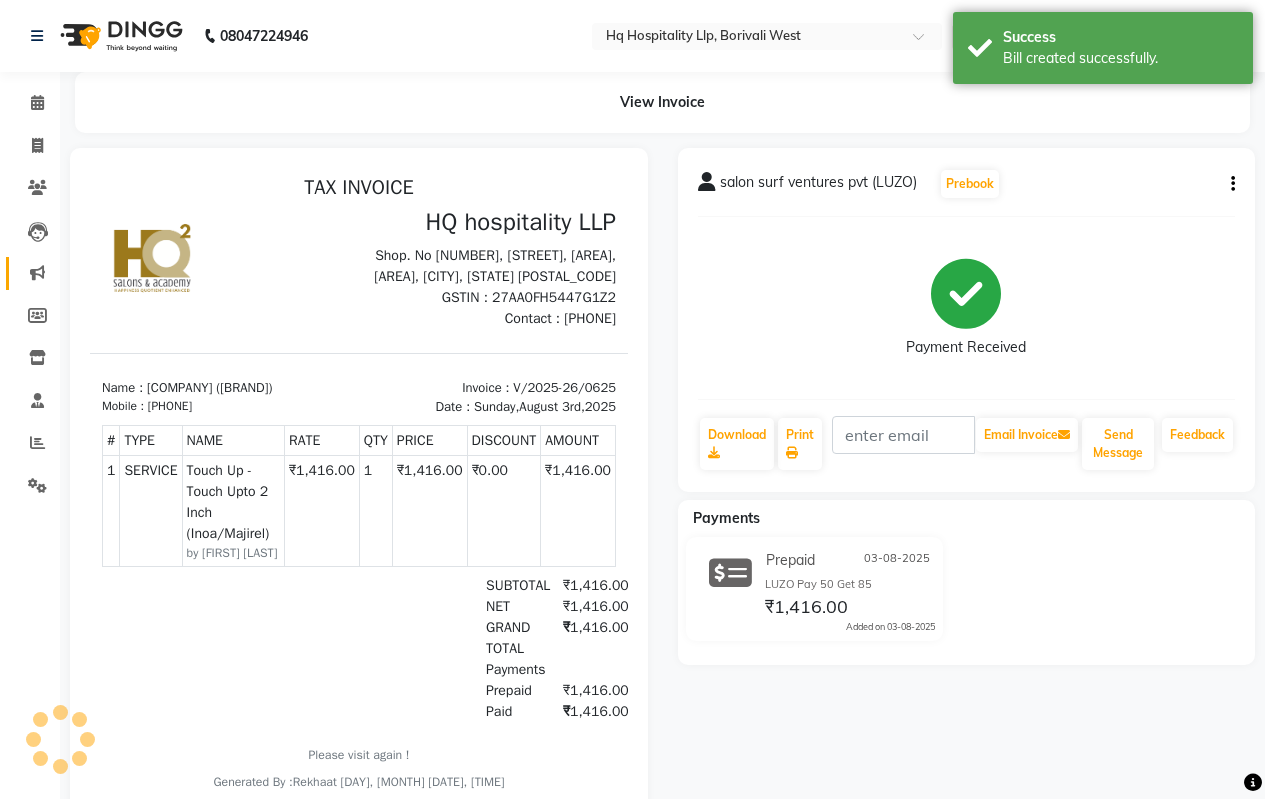scroll, scrollTop: 0, scrollLeft: 0, axis: both 